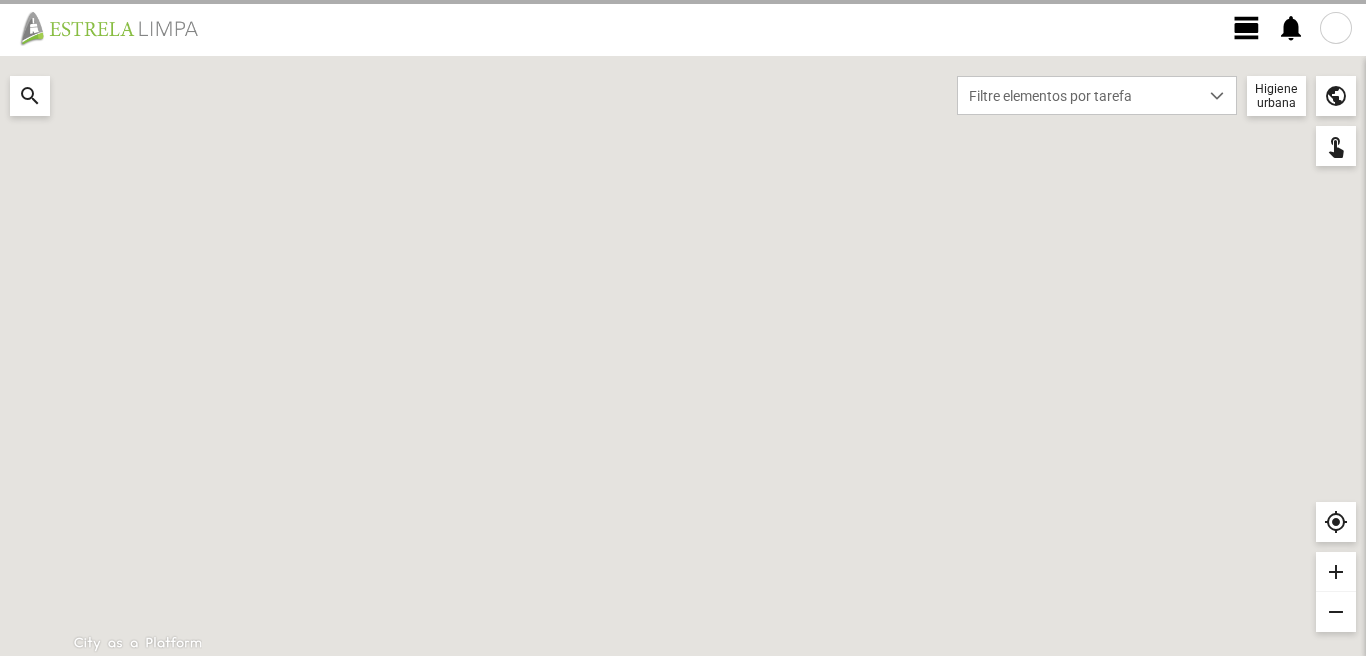 scroll, scrollTop: 0, scrollLeft: 0, axis: both 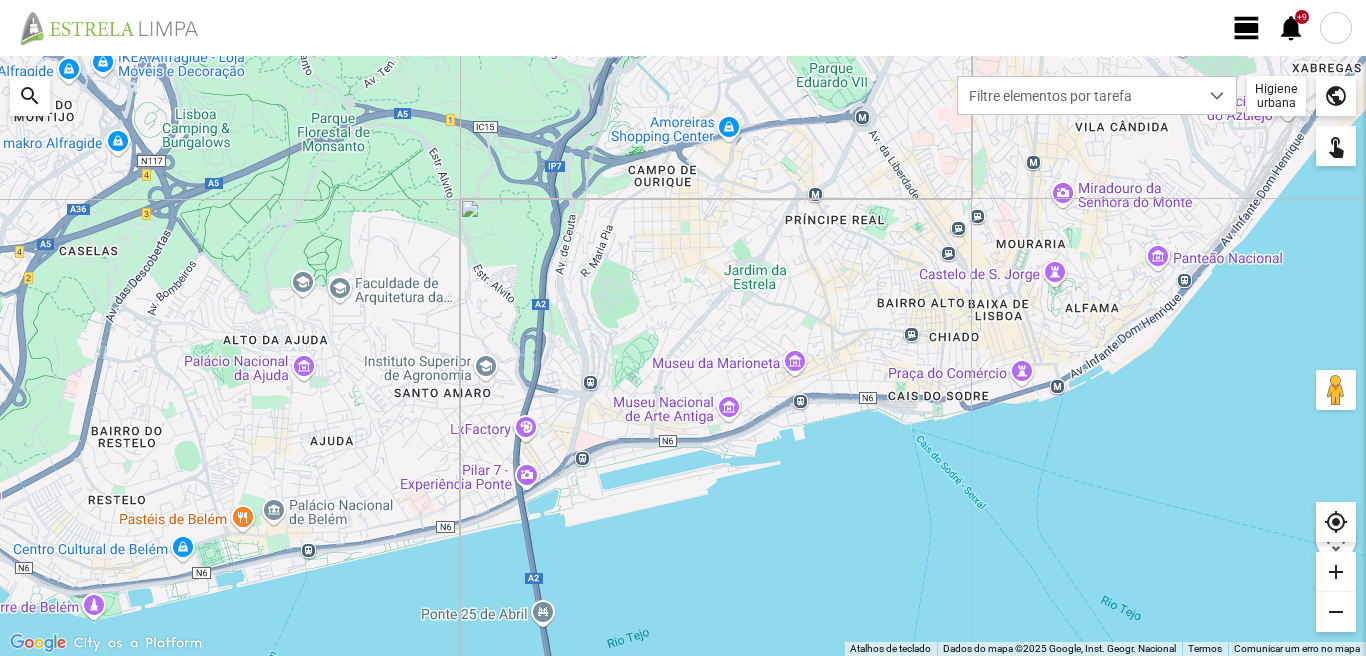click 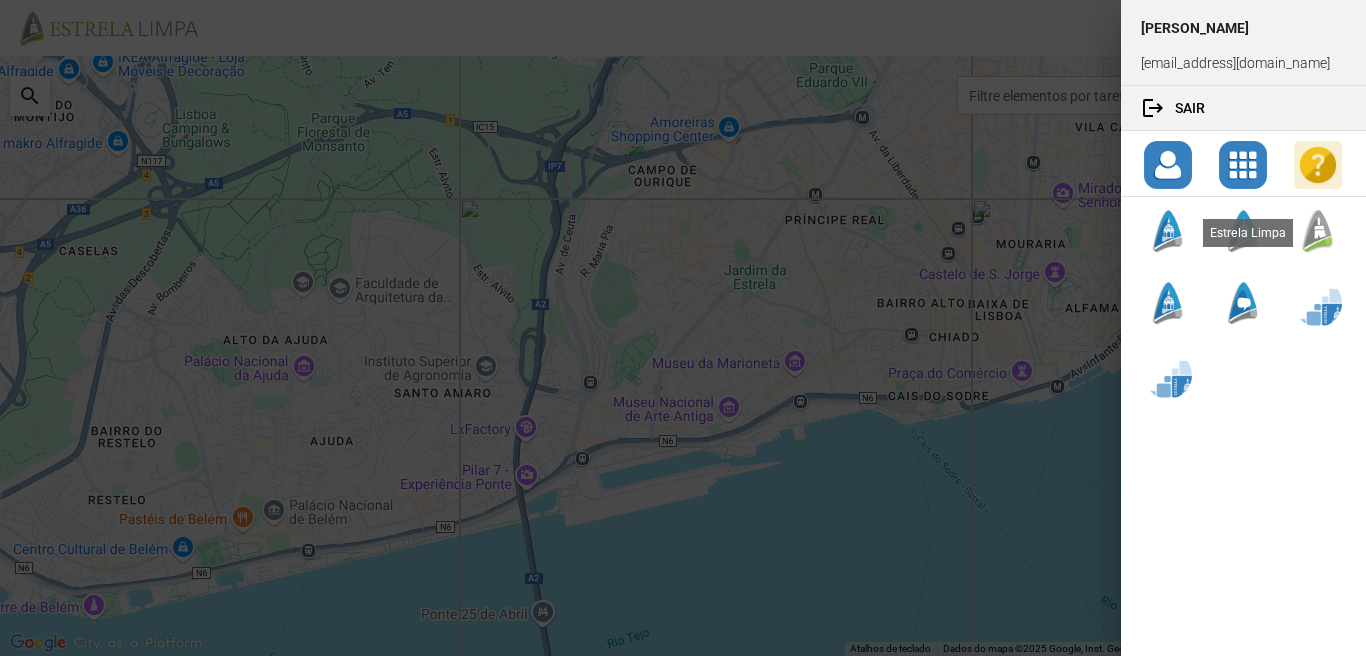 click 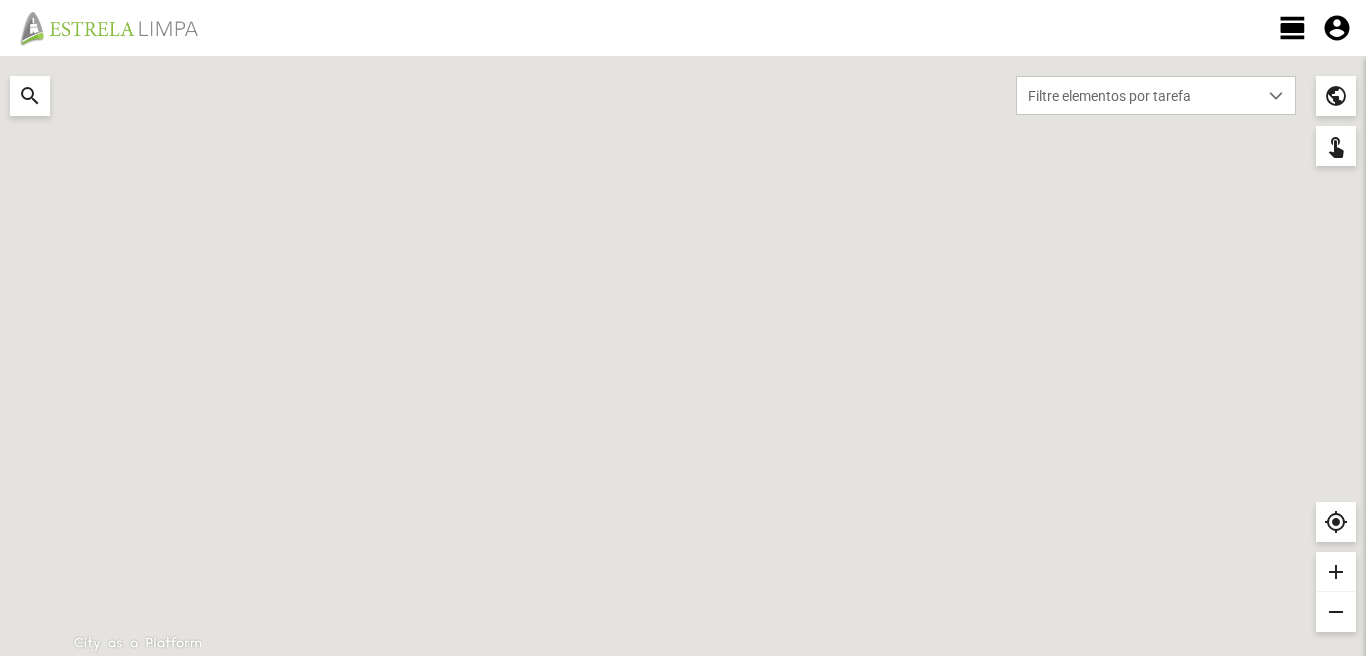 scroll, scrollTop: 0, scrollLeft: 0, axis: both 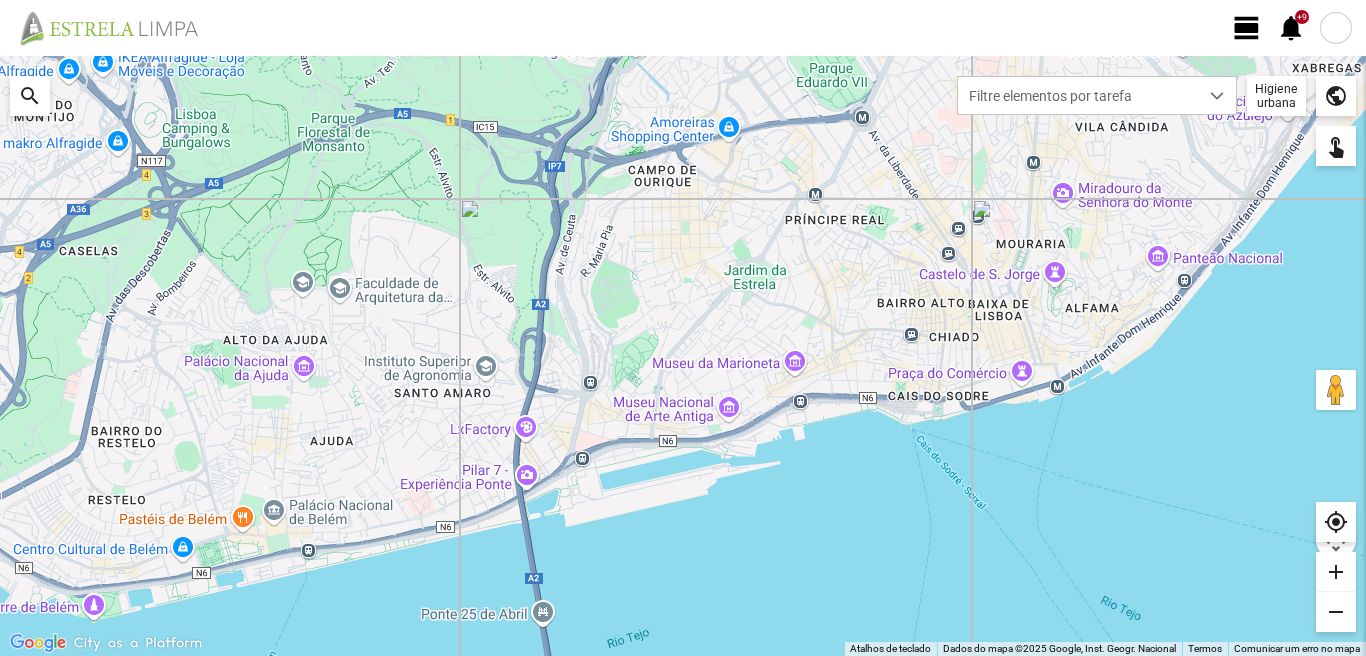 click on "view_day" 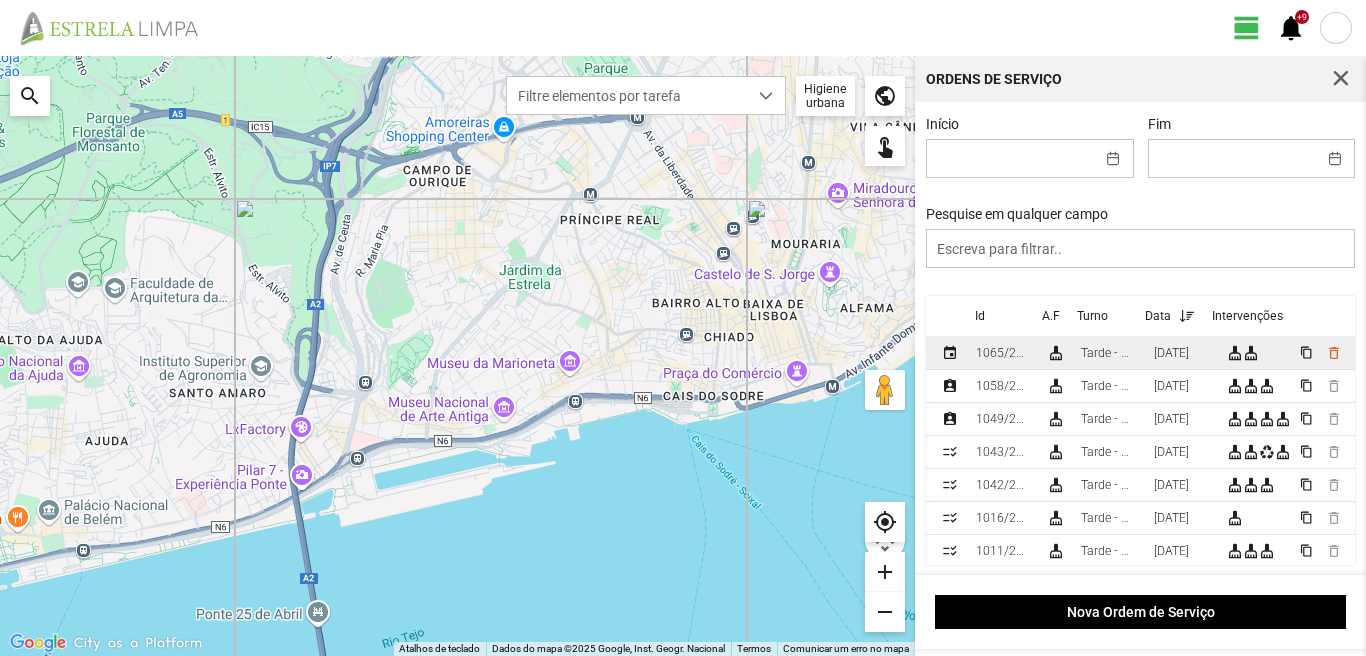click on "[DATE]" at bounding box center [1171, 353] 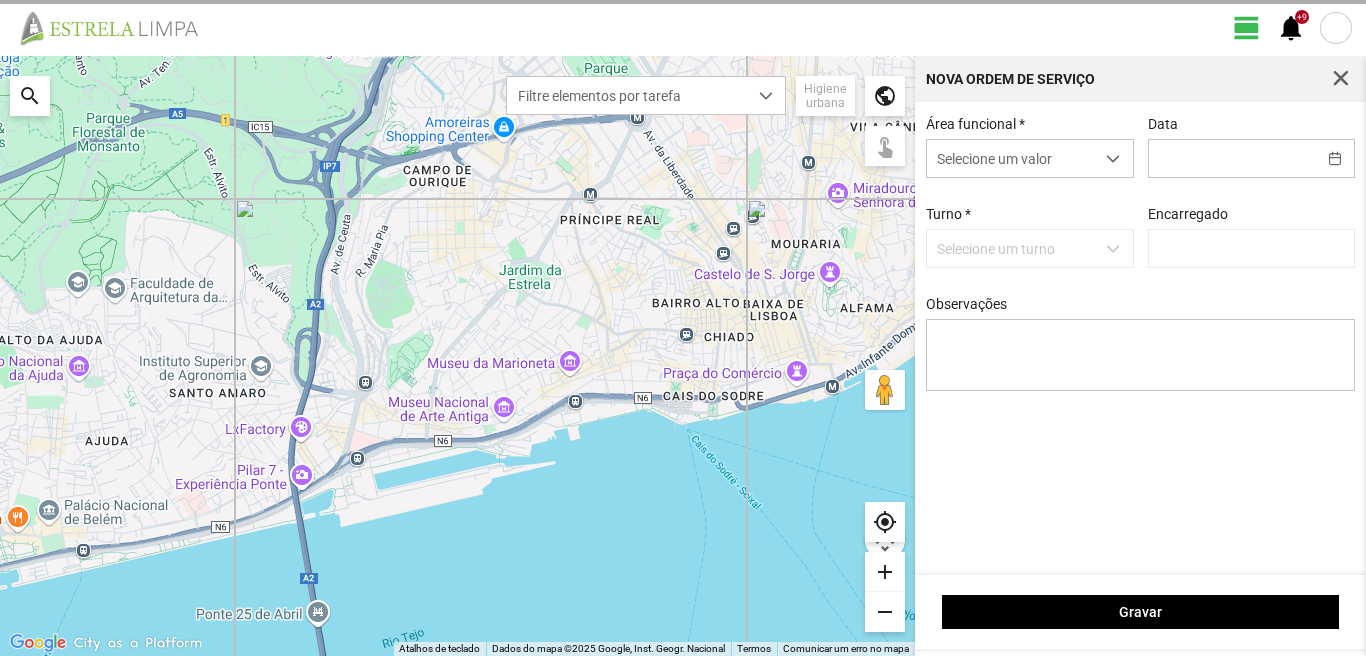 type on "[DATE]" 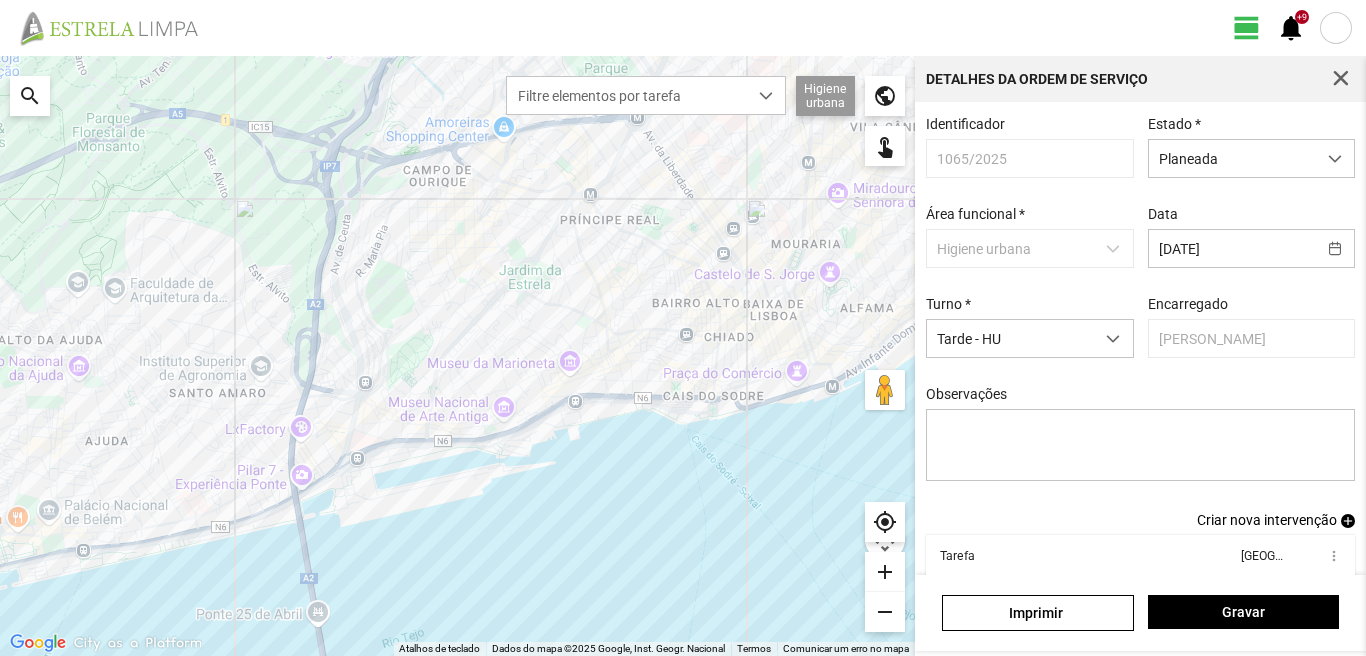 scroll, scrollTop: 109, scrollLeft: 0, axis: vertical 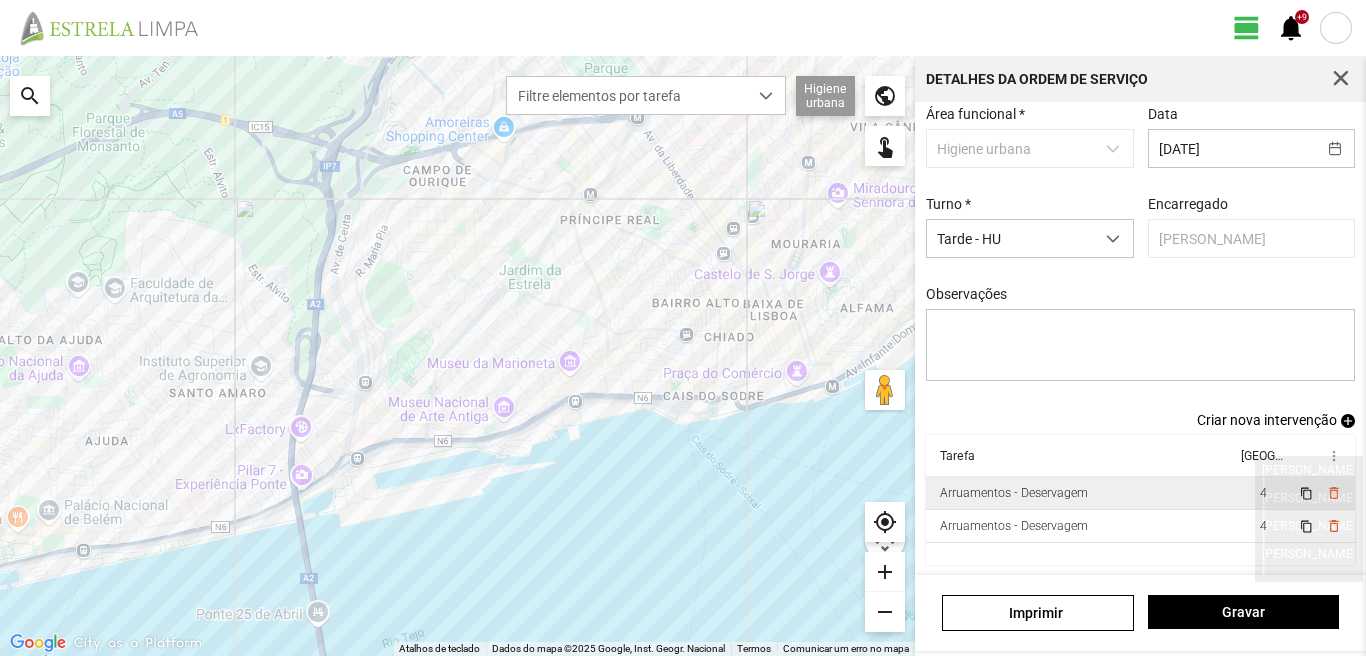 click on "4" at bounding box center [1263, 493] 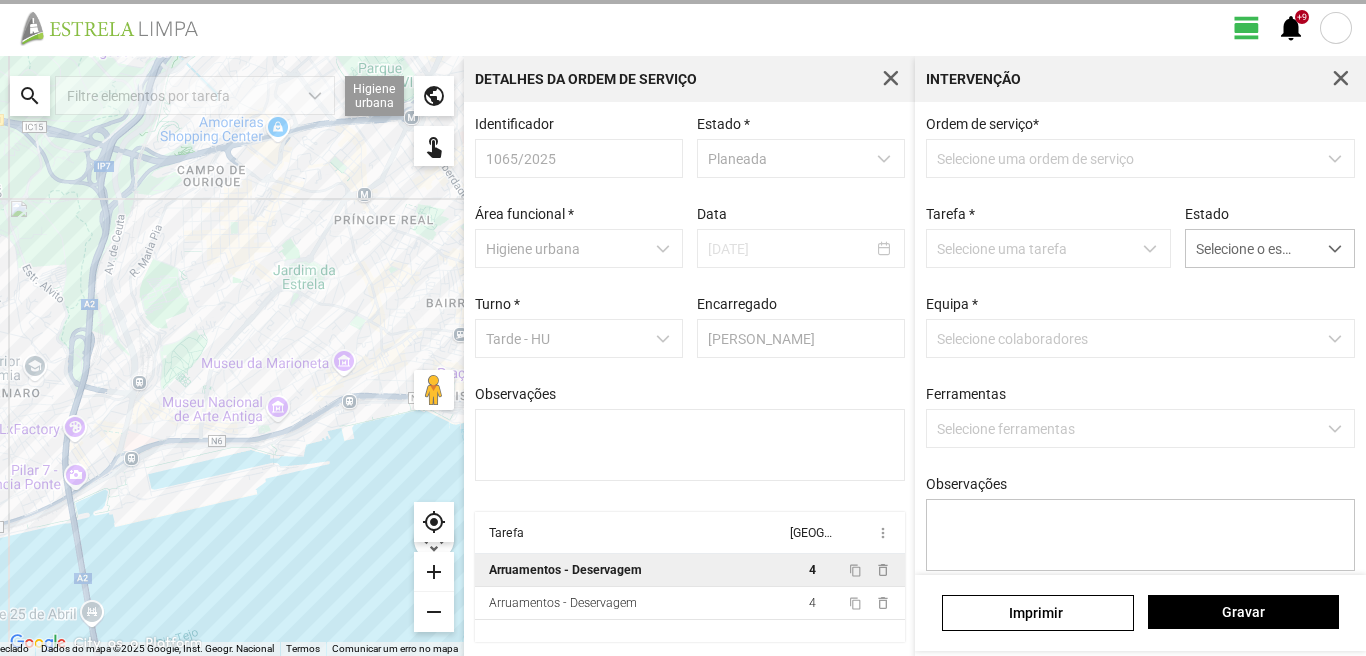 type on "[PERSON_NAME], Diogo." 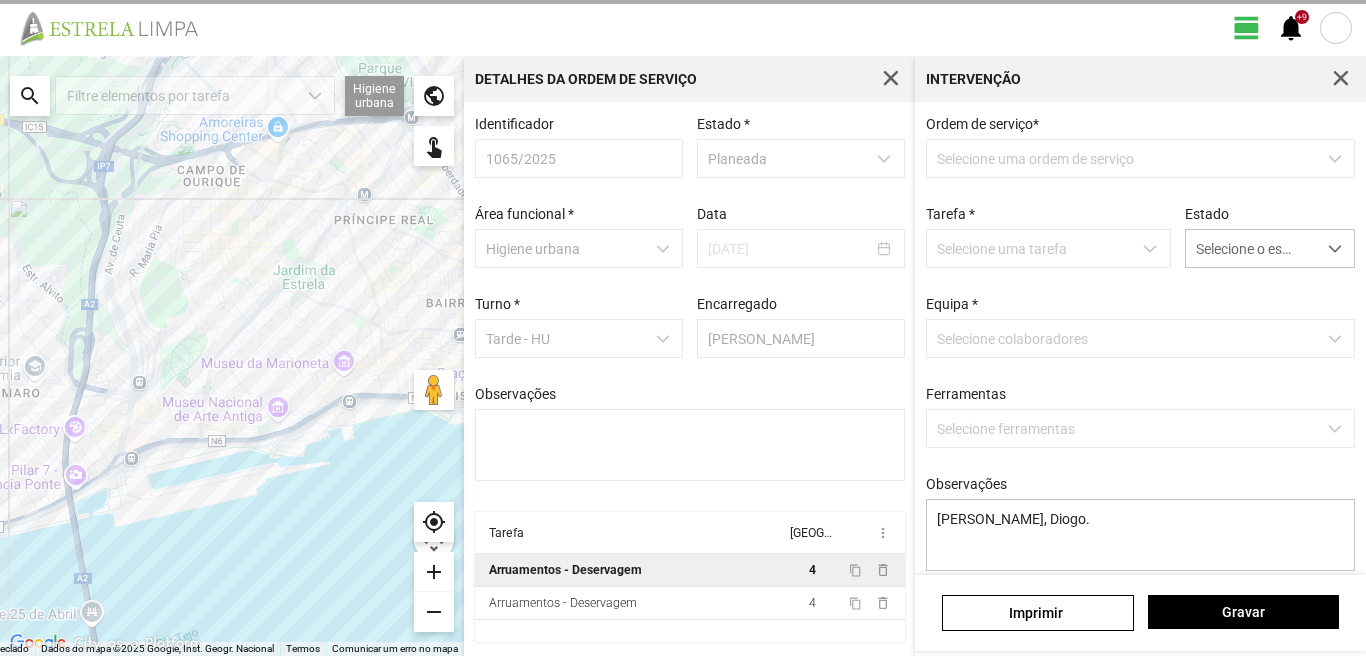 scroll, scrollTop: 4, scrollLeft: 0, axis: vertical 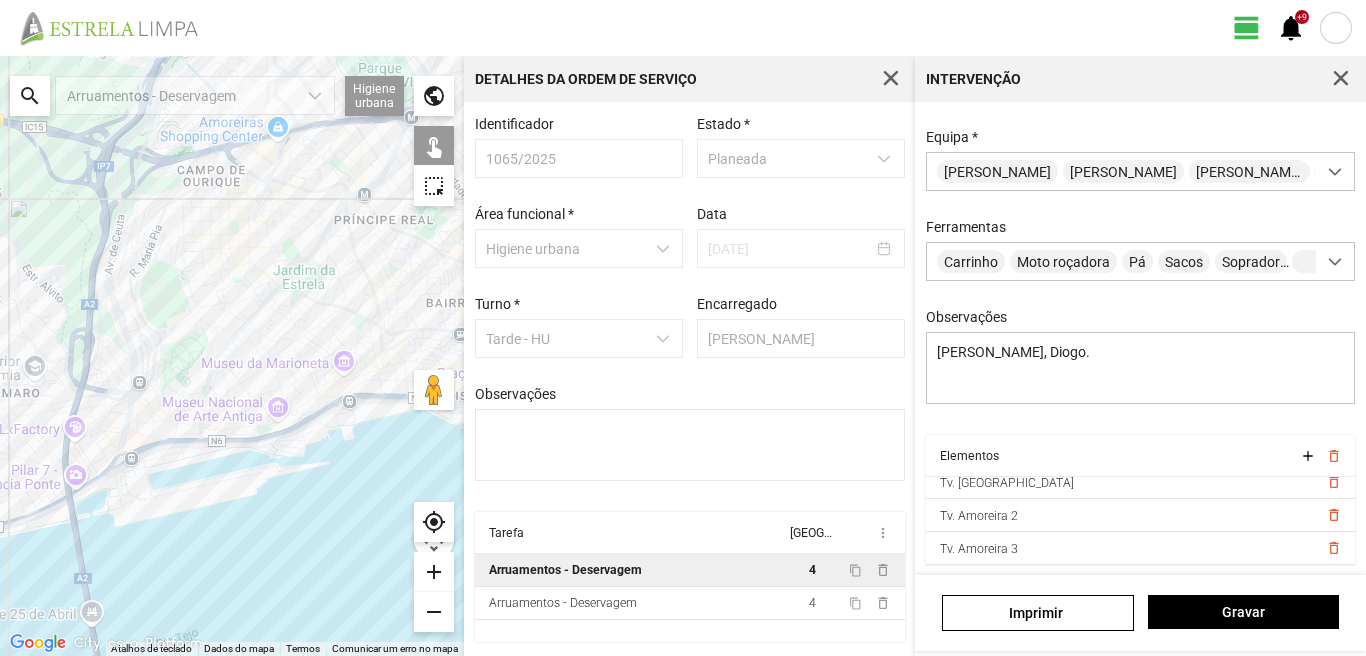 click on "search" 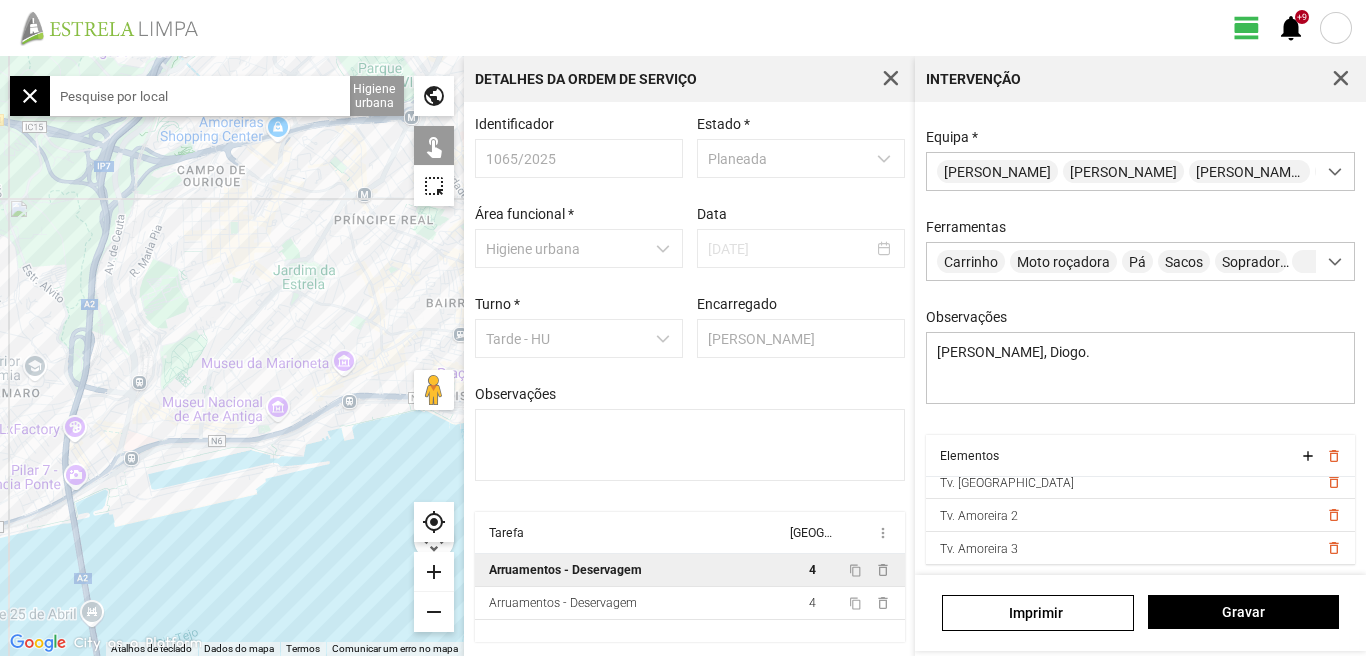 click 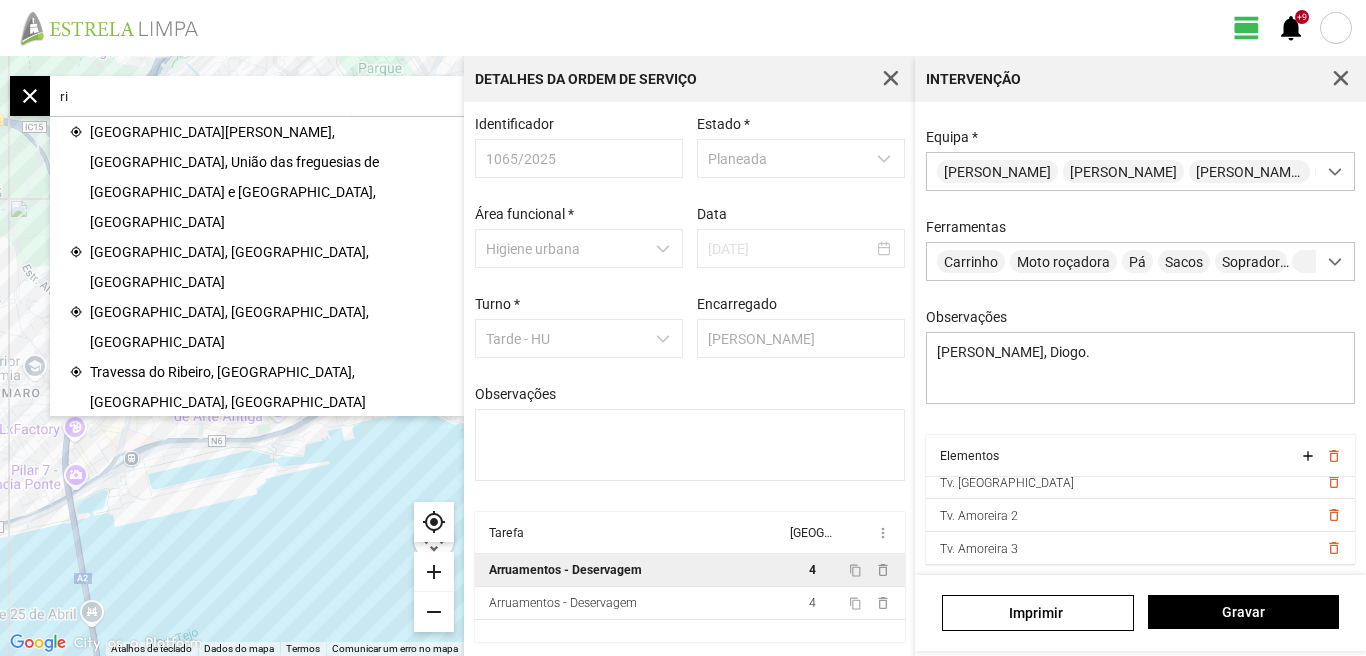 type on "r" 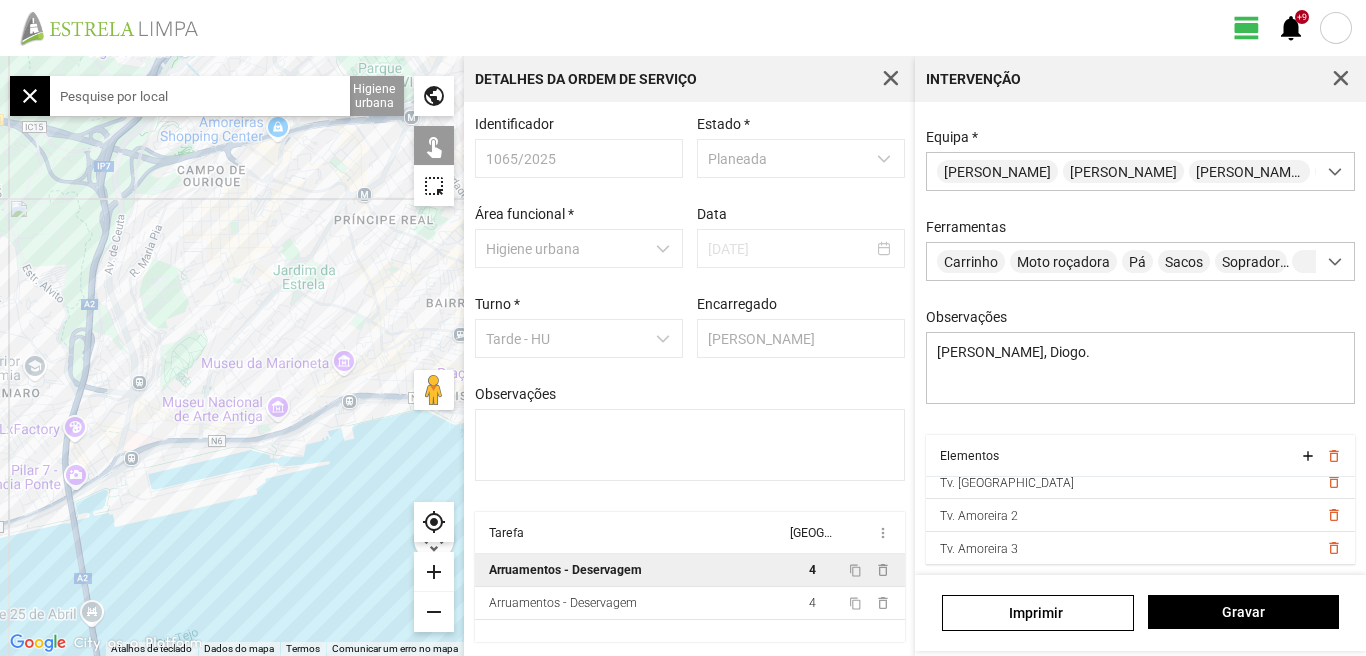 click on "add" 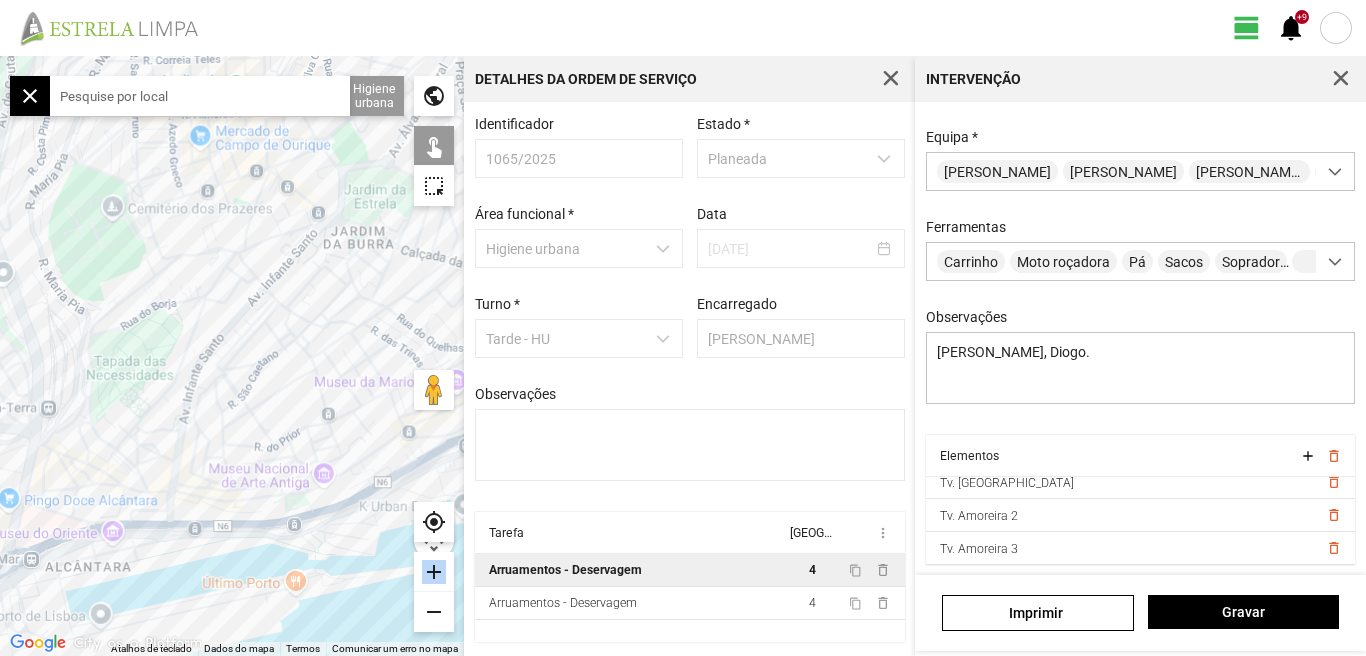 click on "add" 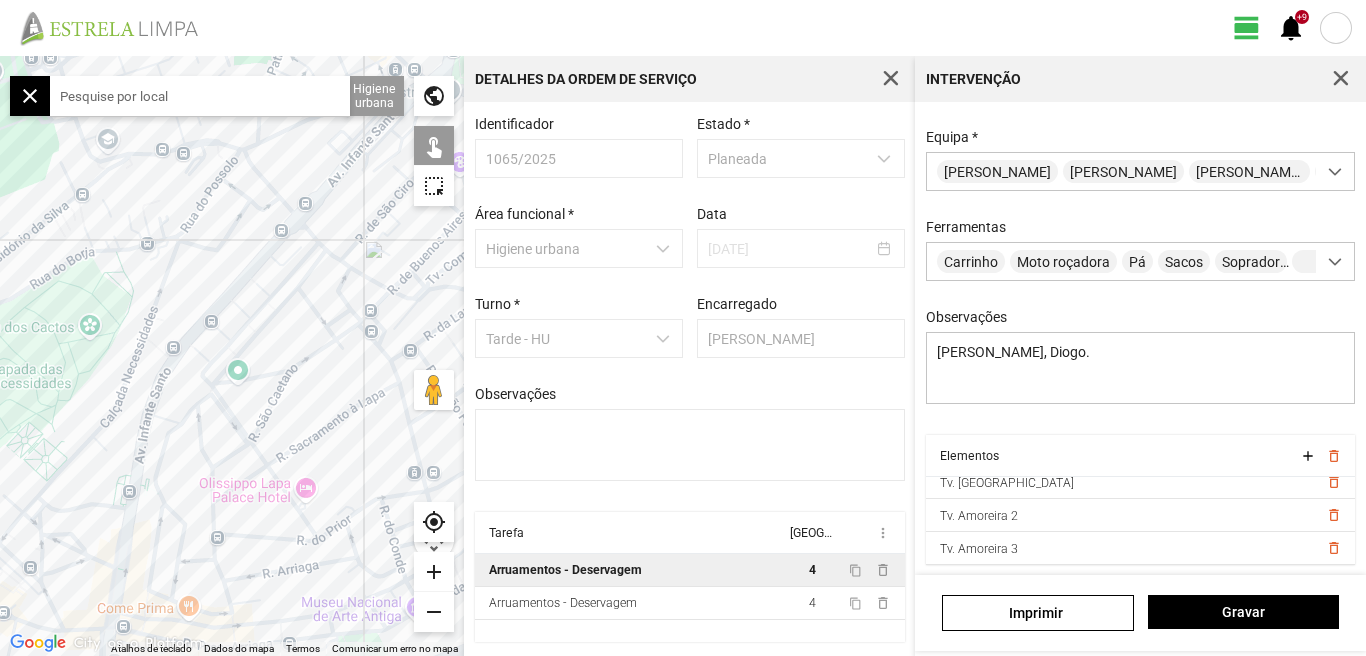 click 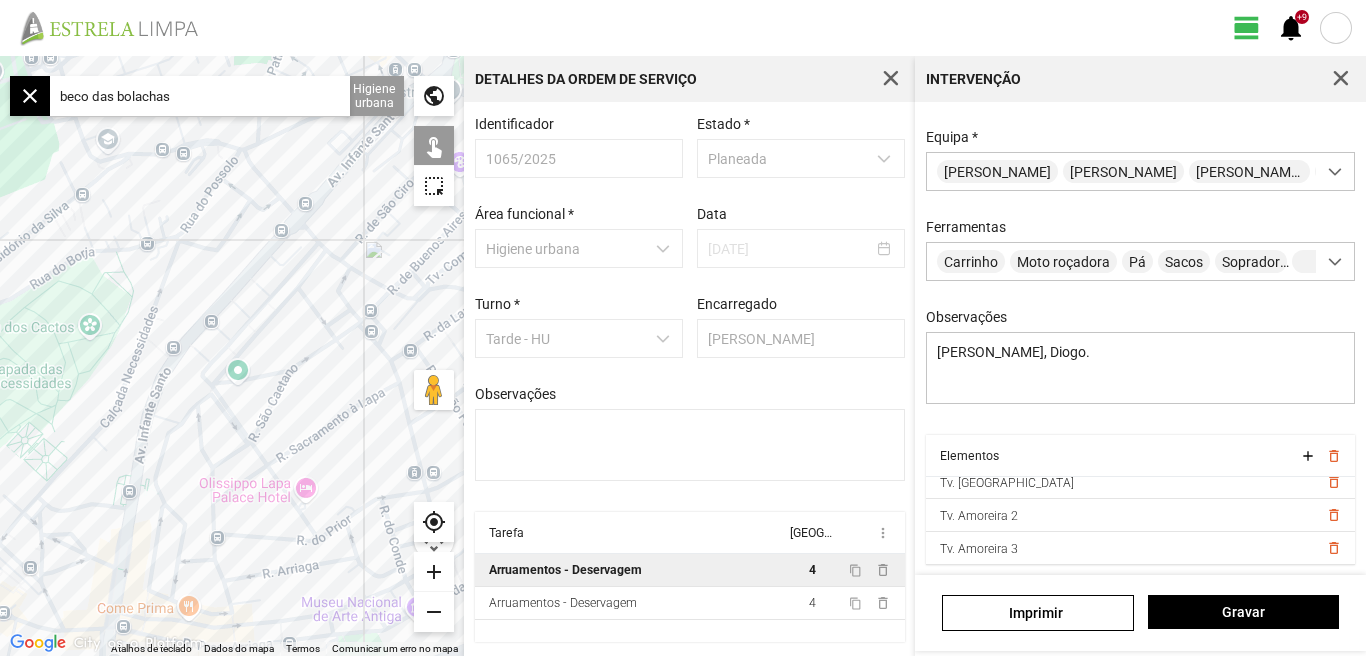 click on "beco das bolachas" 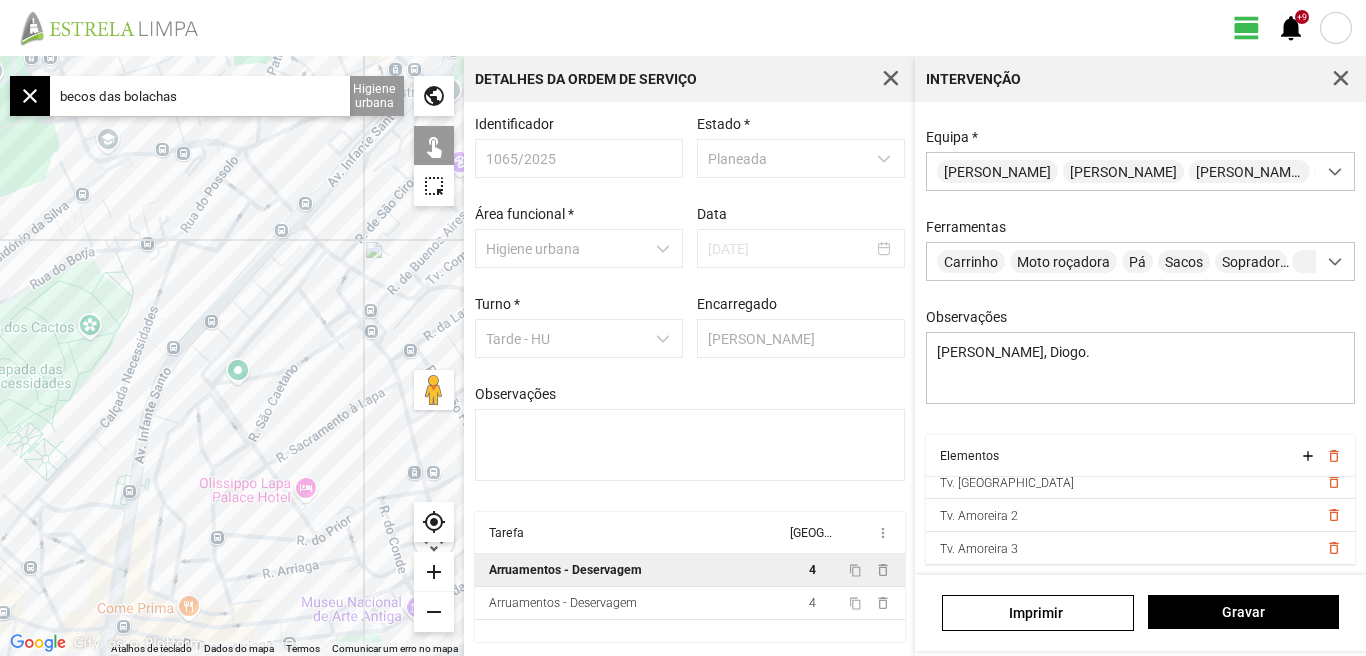 click on "becos das bolachas" 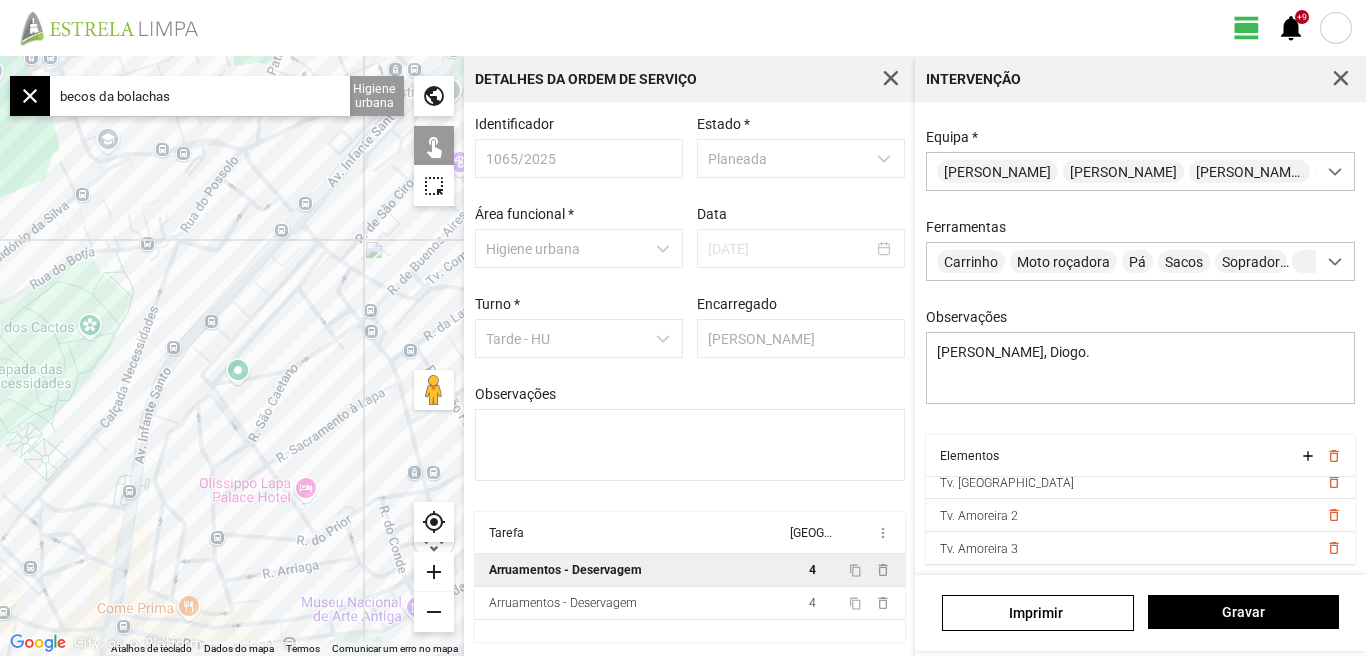 click on "becos da bolachas" 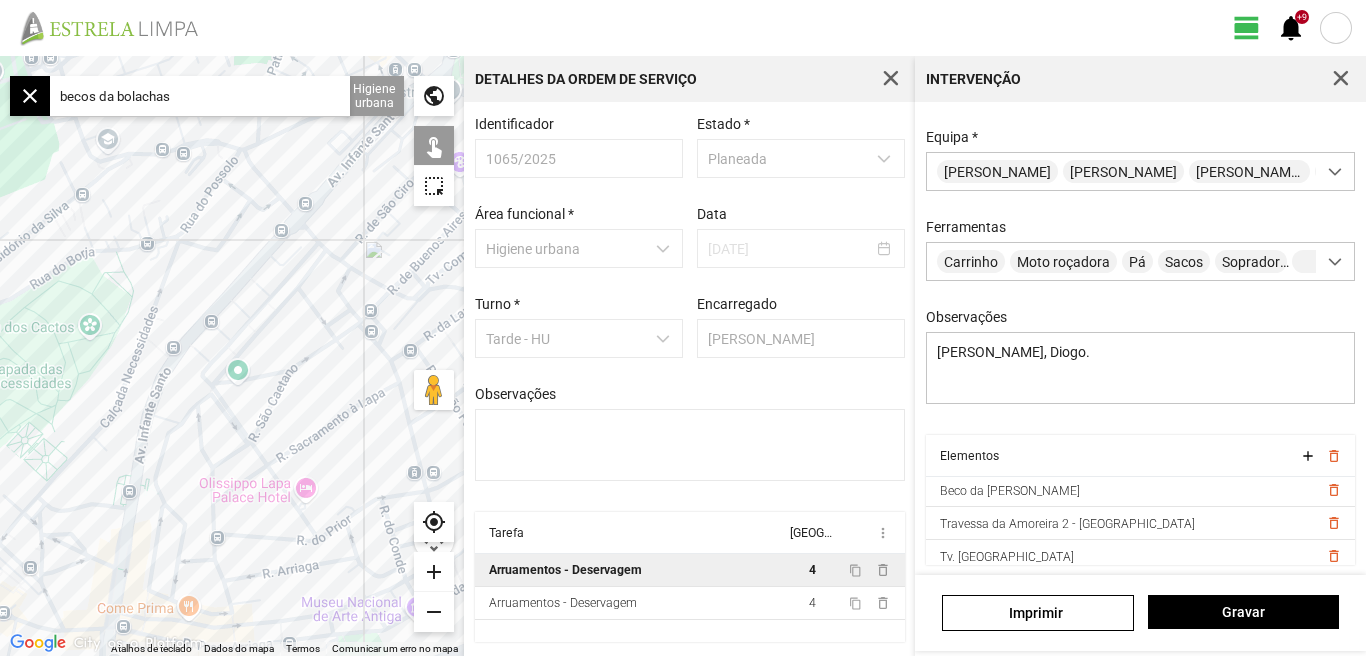 scroll, scrollTop: 0, scrollLeft: 0, axis: both 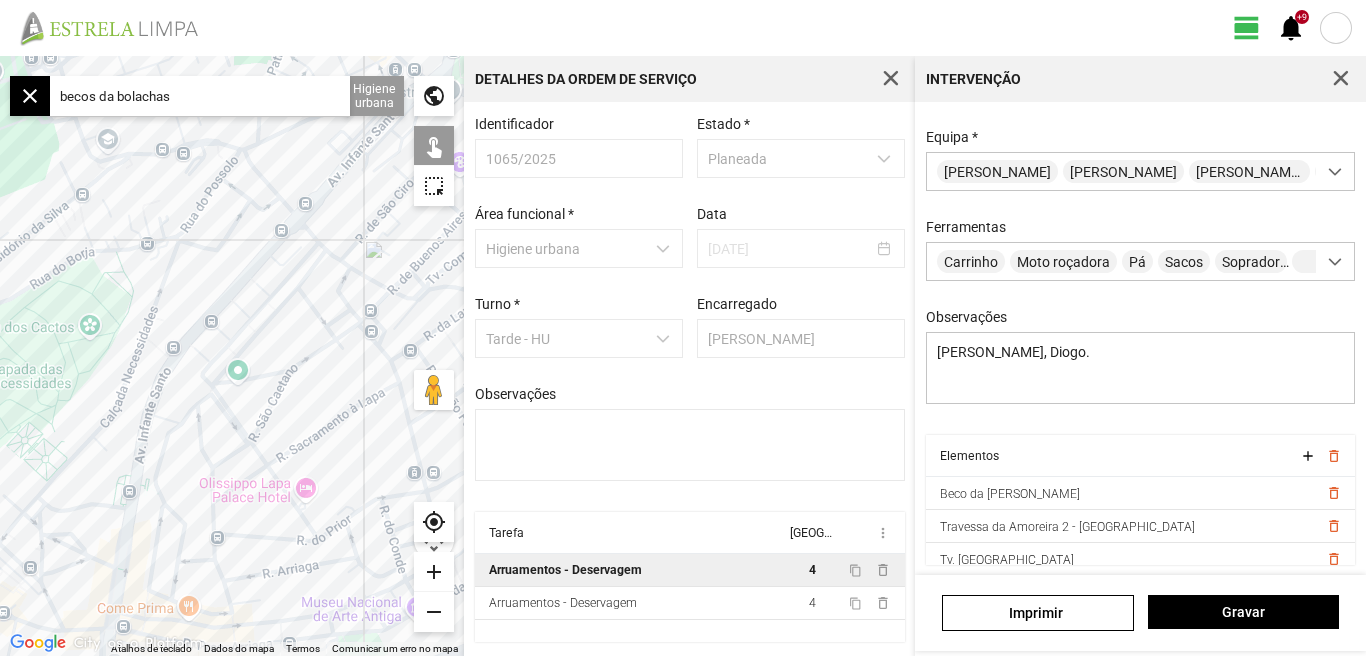 click on "becos da bolachas" 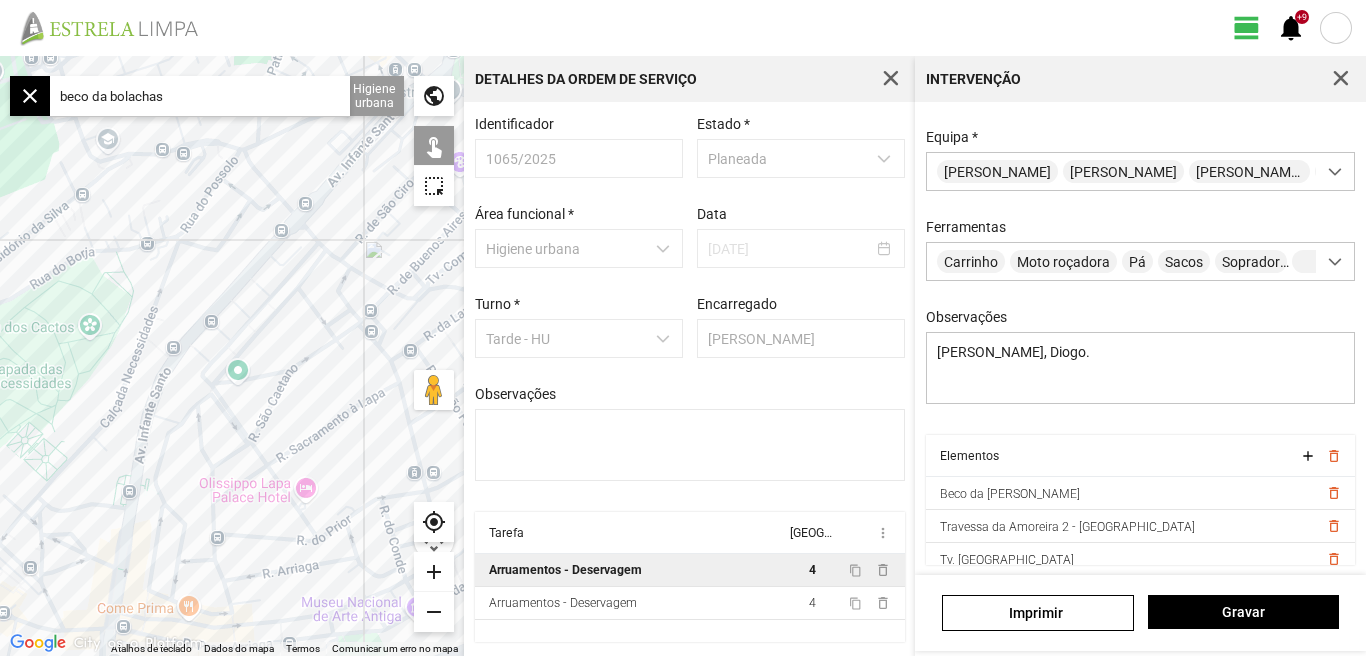 click on "beco da bolachas" 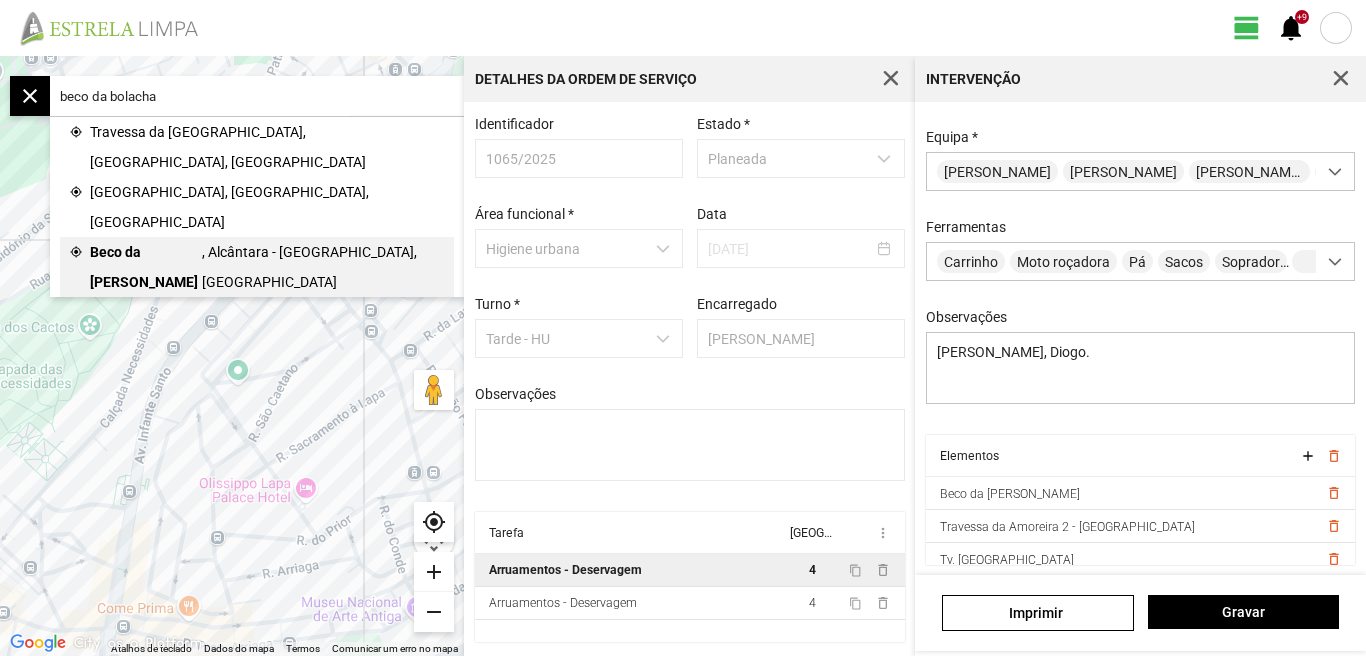 click on "Beco da [PERSON_NAME]" 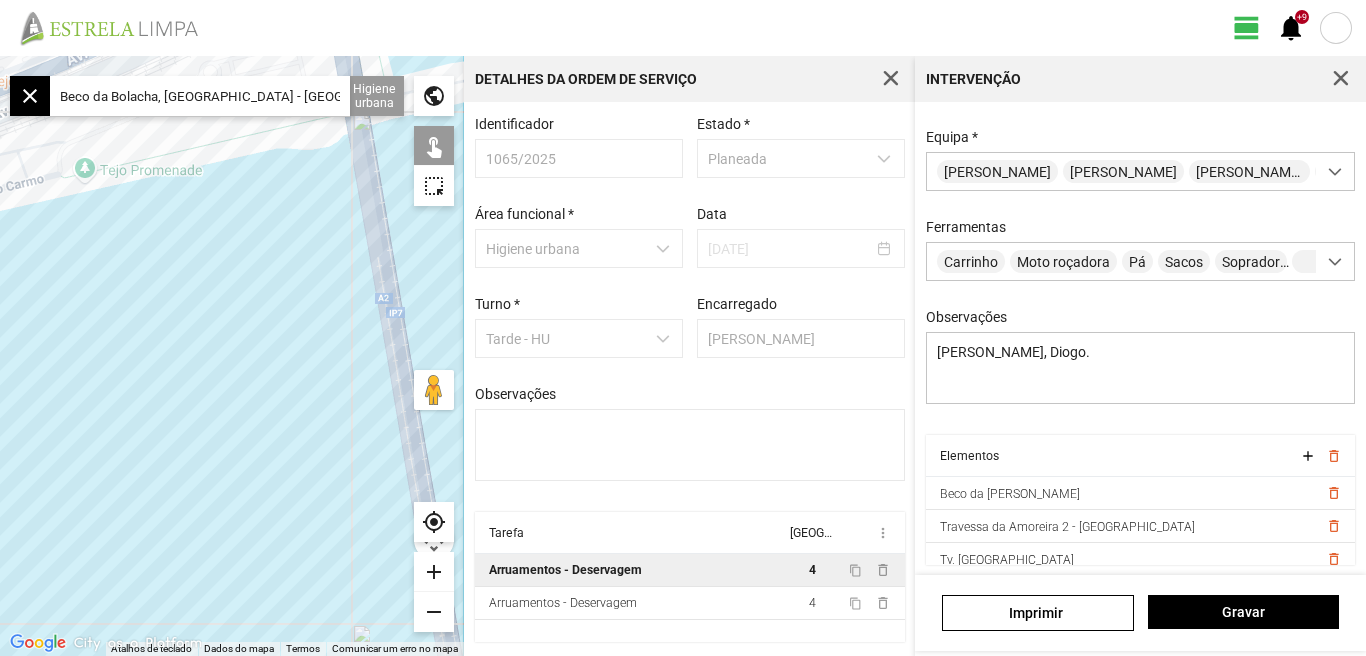 click on "Beco da Bolacha, [GEOGRAPHIC_DATA] - [GEOGRAPHIC_DATA], 65250-000, [GEOGRAPHIC_DATA]" 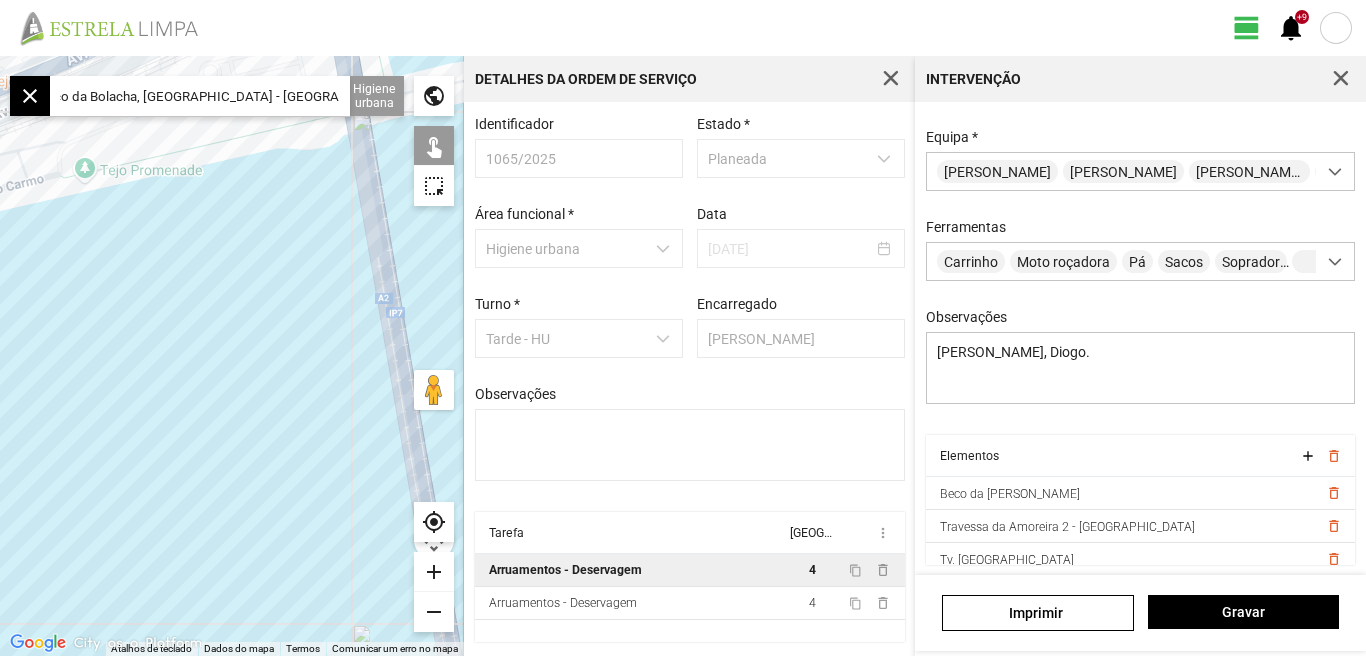 scroll, scrollTop: 0, scrollLeft: 0, axis: both 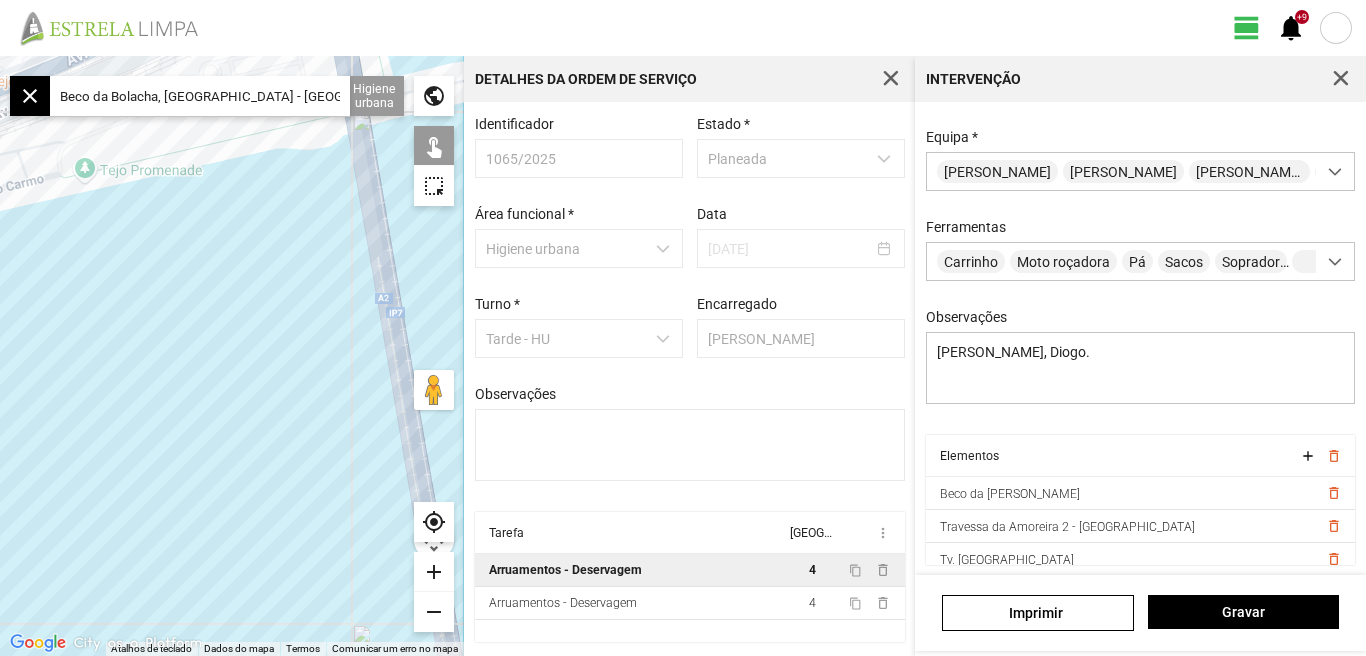 drag, startPoint x: 328, startPoint y: 91, endPoint x: 34, endPoint y: 92, distance: 294.0017 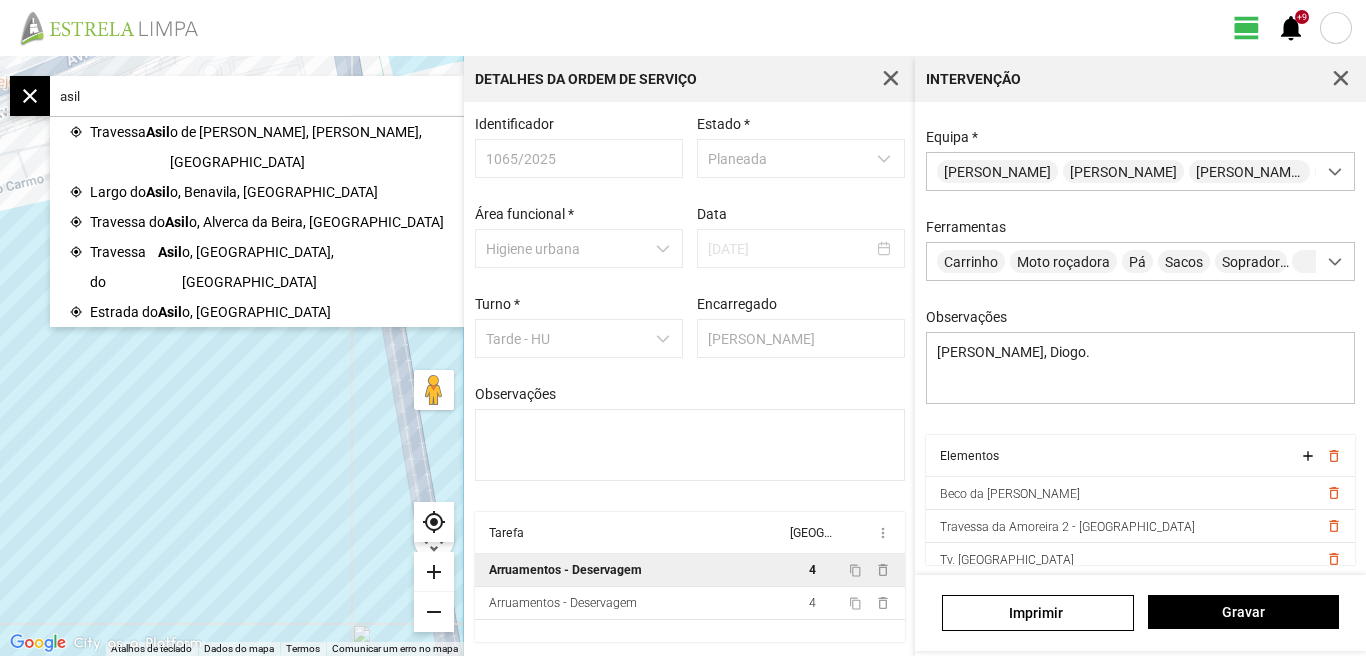 click on "asil" 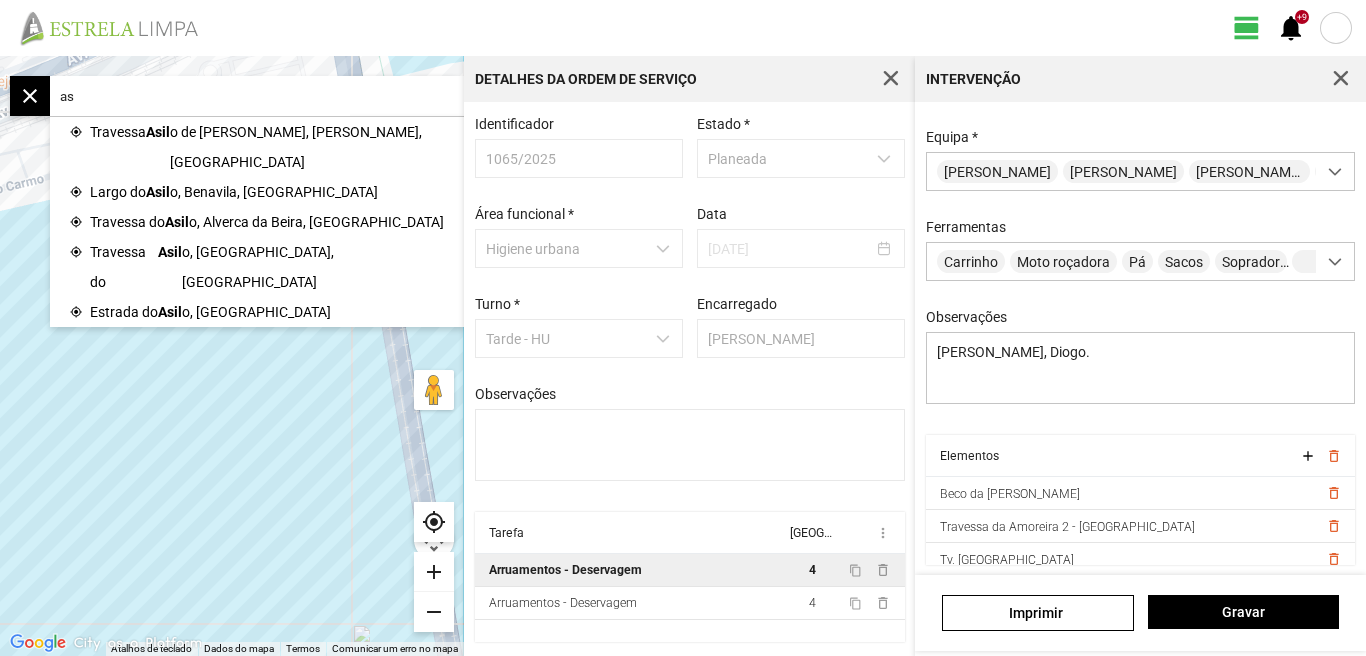 type on "a" 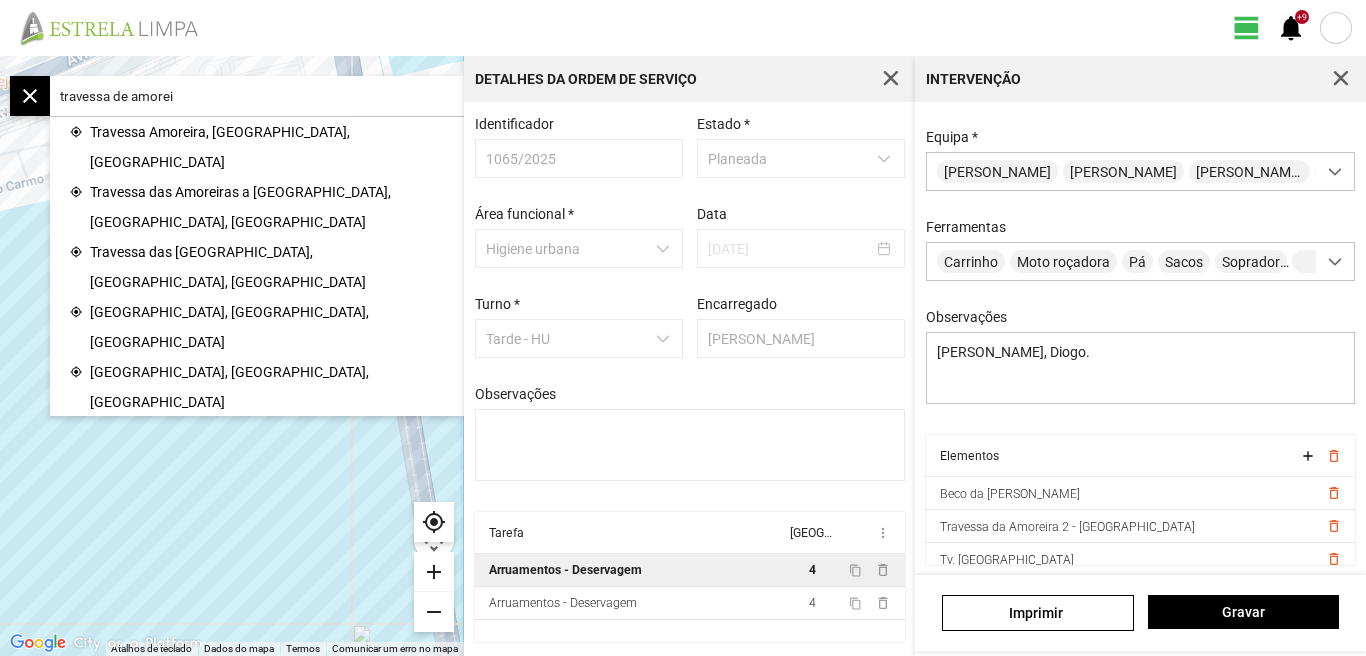 click on "Travessa Amoreira, [GEOGRAPHIC_DATA], [GEOGRAPHIC_DATA]" 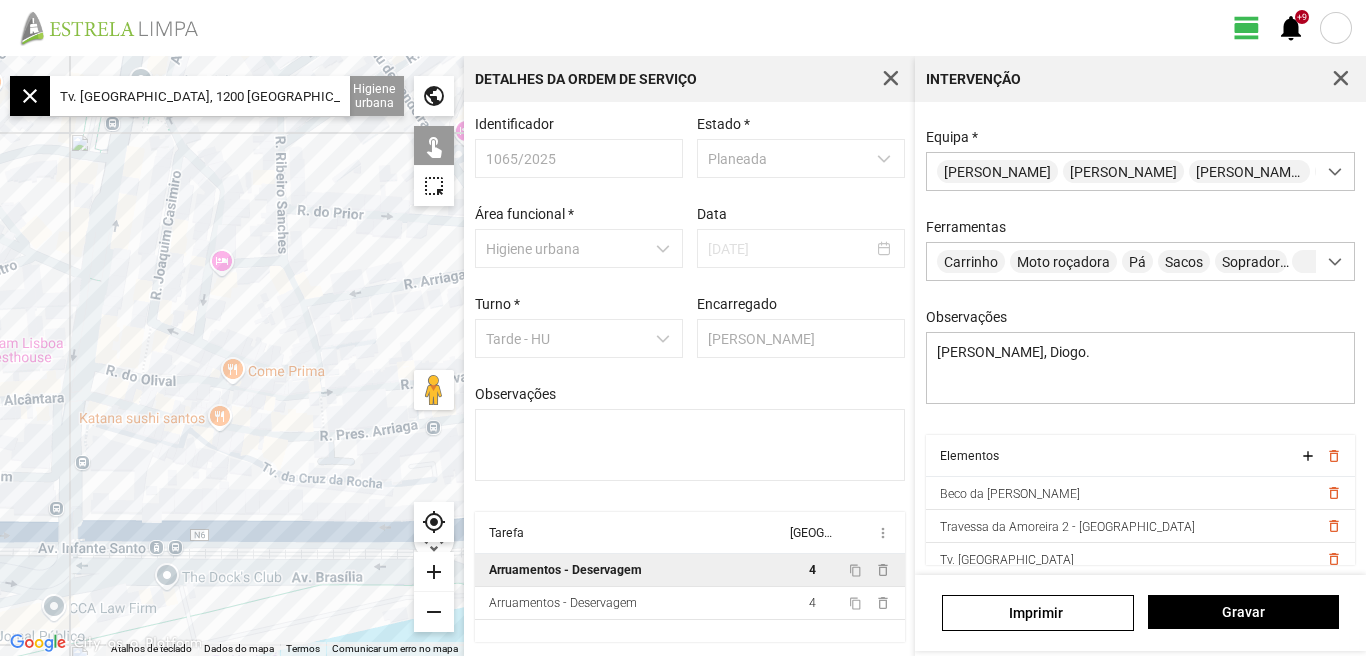 click on "add" 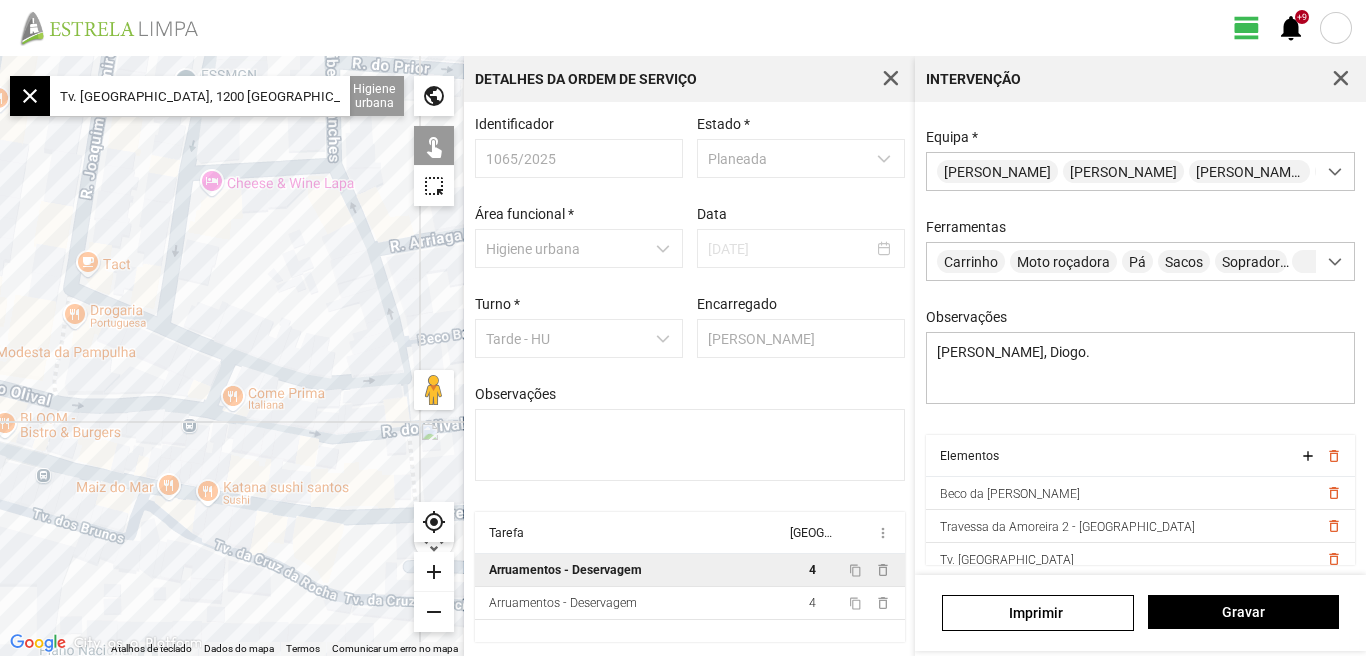 click on "add" 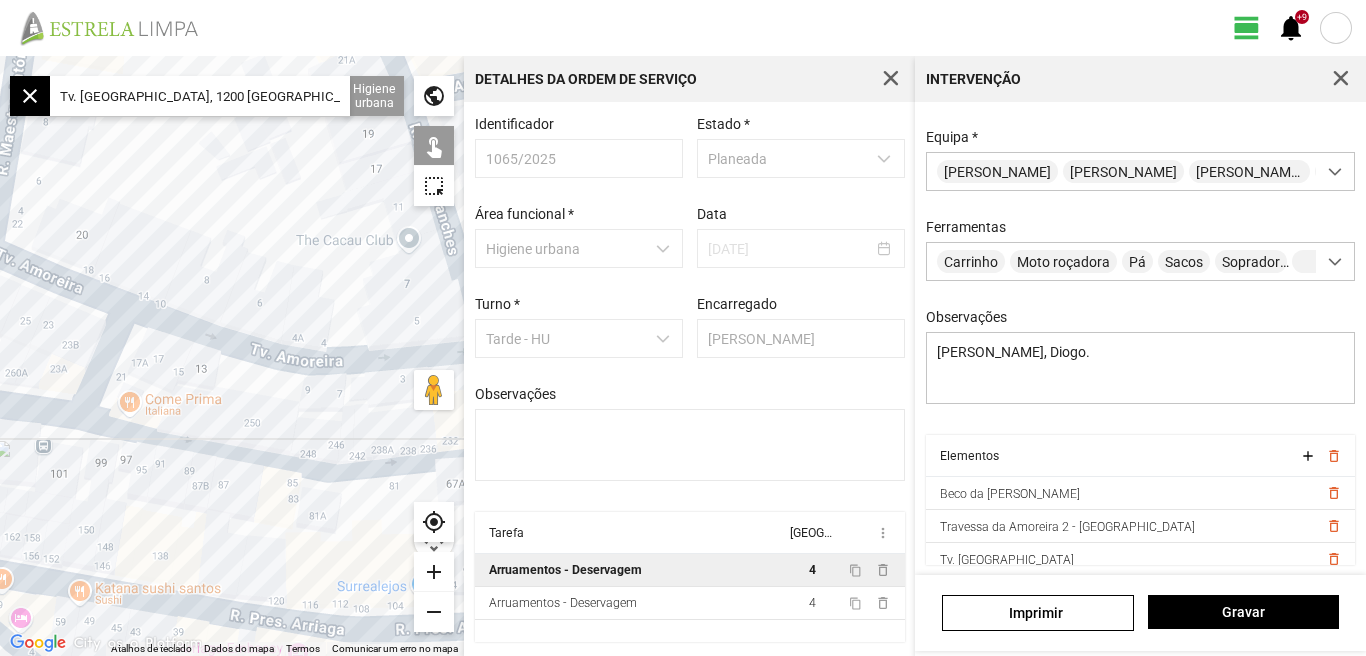 drag, startPoint x: 213, startPoint y: 398, endPoint x: 170, endPoint y: 372, distance: 50.24938 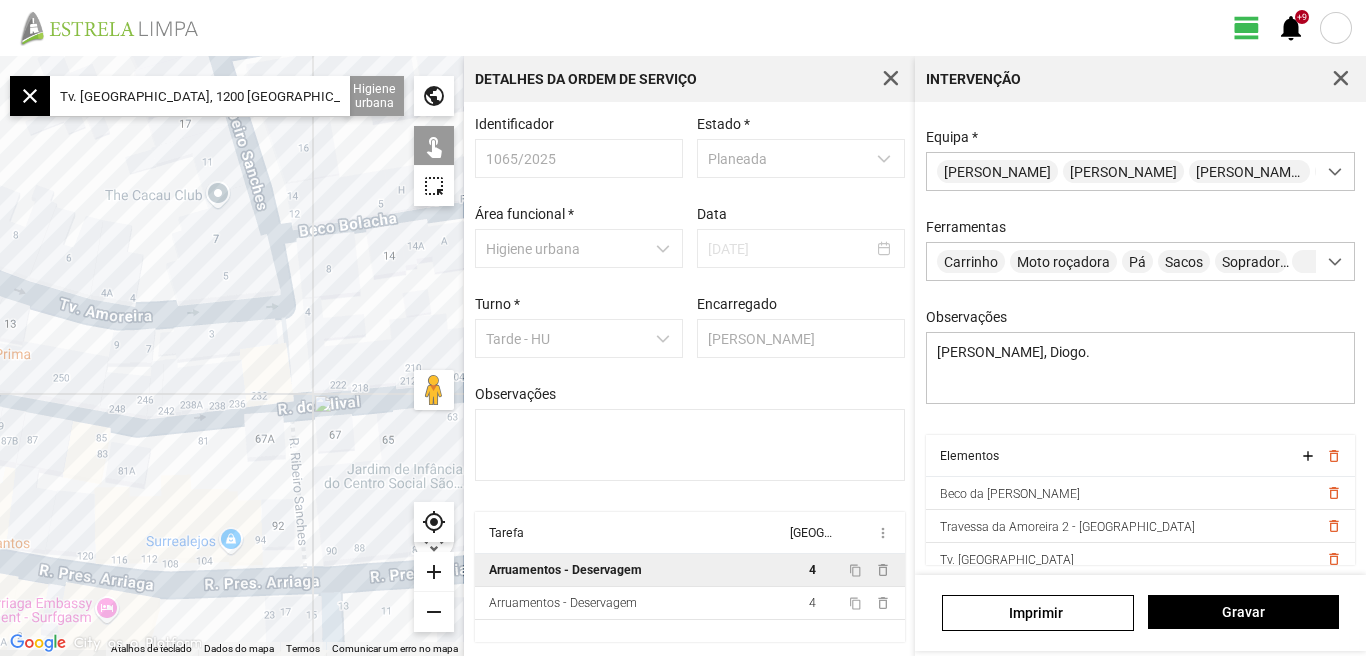 drag, startPoint x: 247, startPoint y: 373, endPoint x: 99, endPoint y: 353, distance: 149.34523 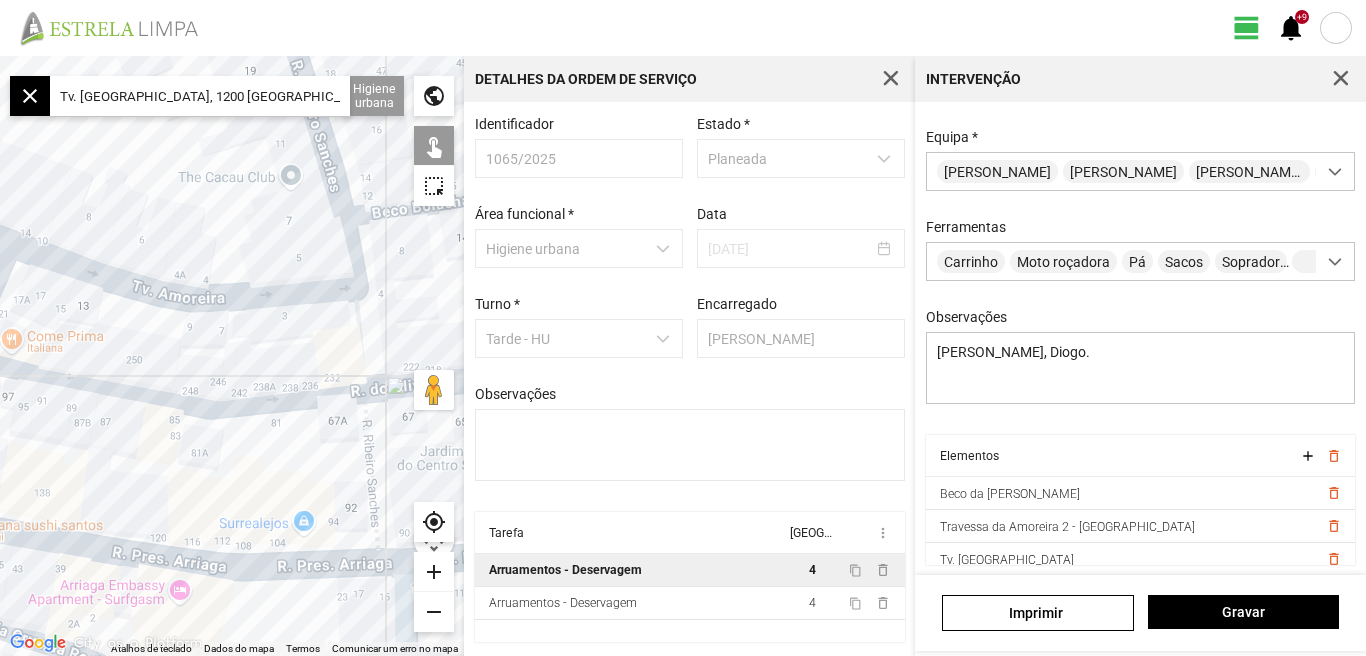 drag, startPoint x: 164, startPoint y: 363, endPoint x: 252, endPoint y: 344, distance: 90.02777 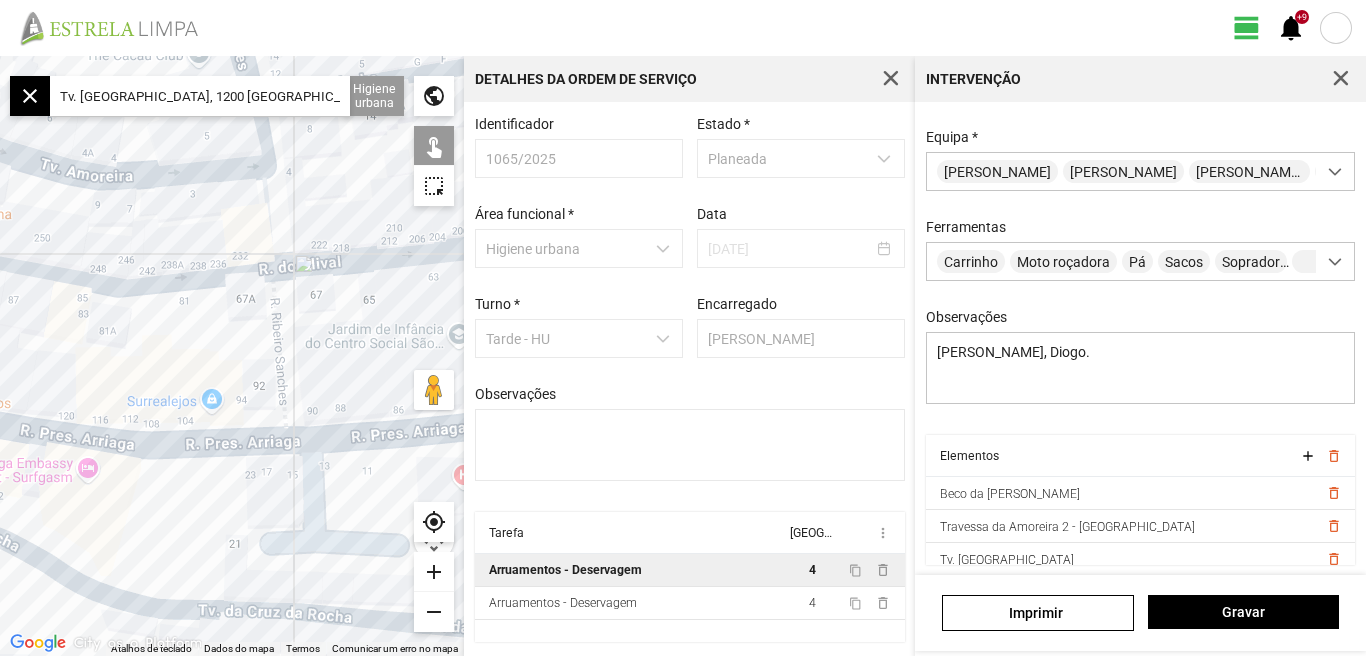 drag, startPoint x: 177, startPoint y: 490, endPoint x: 86, endPoint y: 364, distance: 155.42522 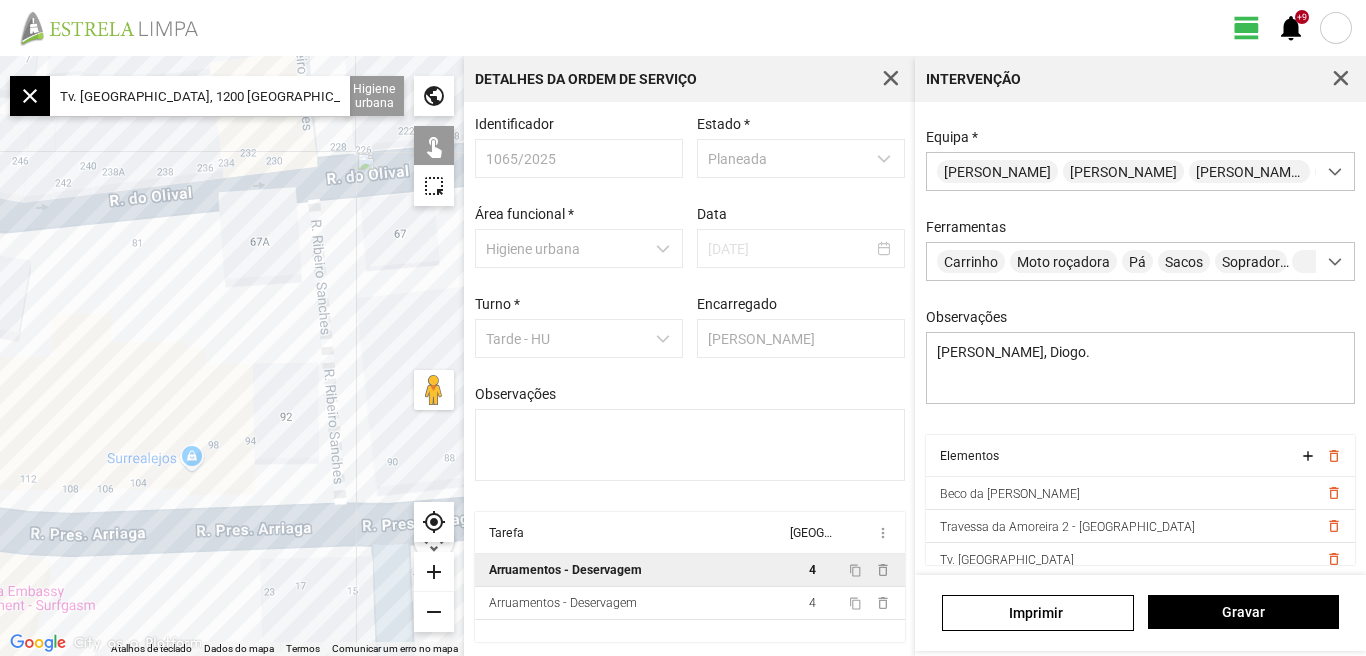 click 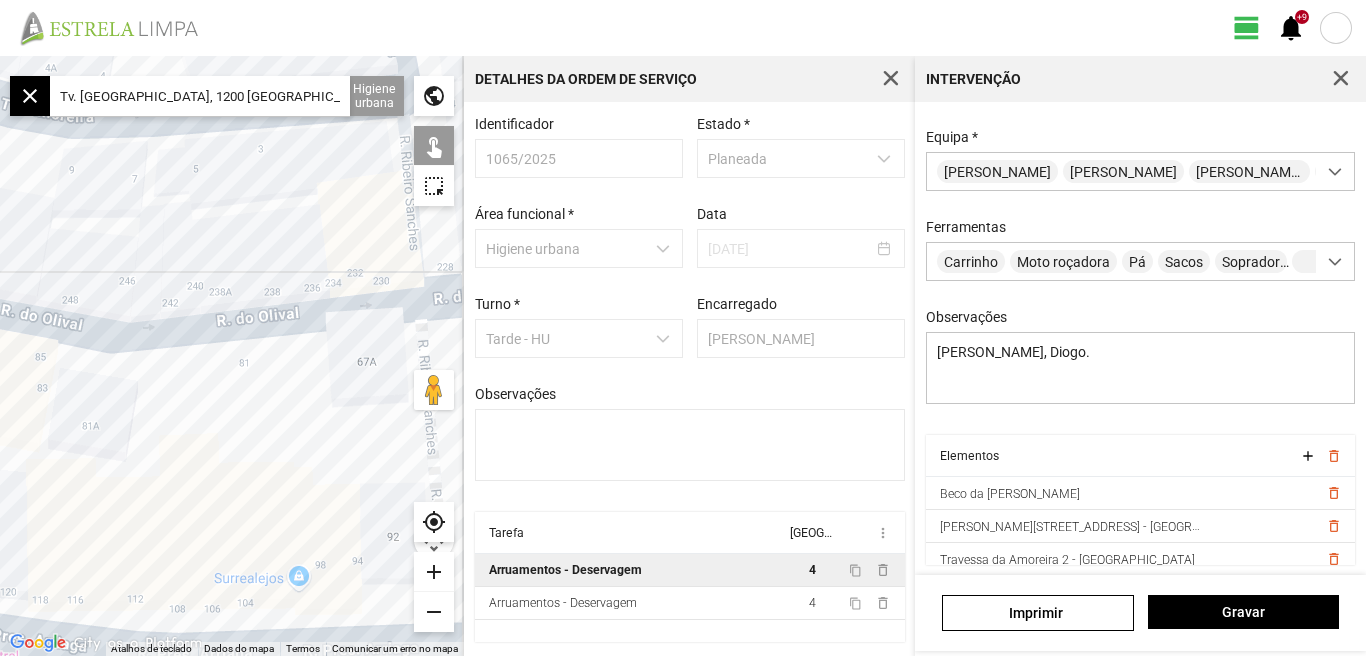 drag, startPoint x: 104, startPoint y: 370, endPoint x: 215, endPoint y: 490, distance: 163.46559 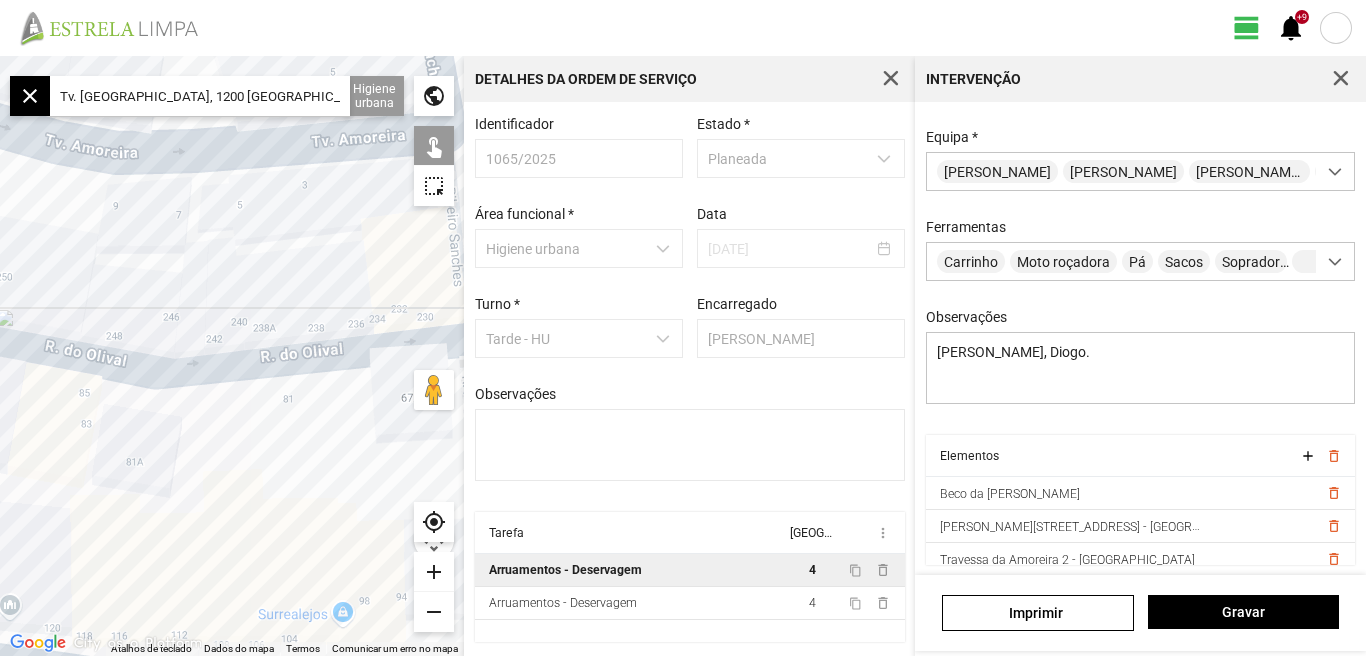 drag, startPoint x: 165, startPoint y: 433, endPoint x: 295, endPoint y: 467, distance: 134.37262 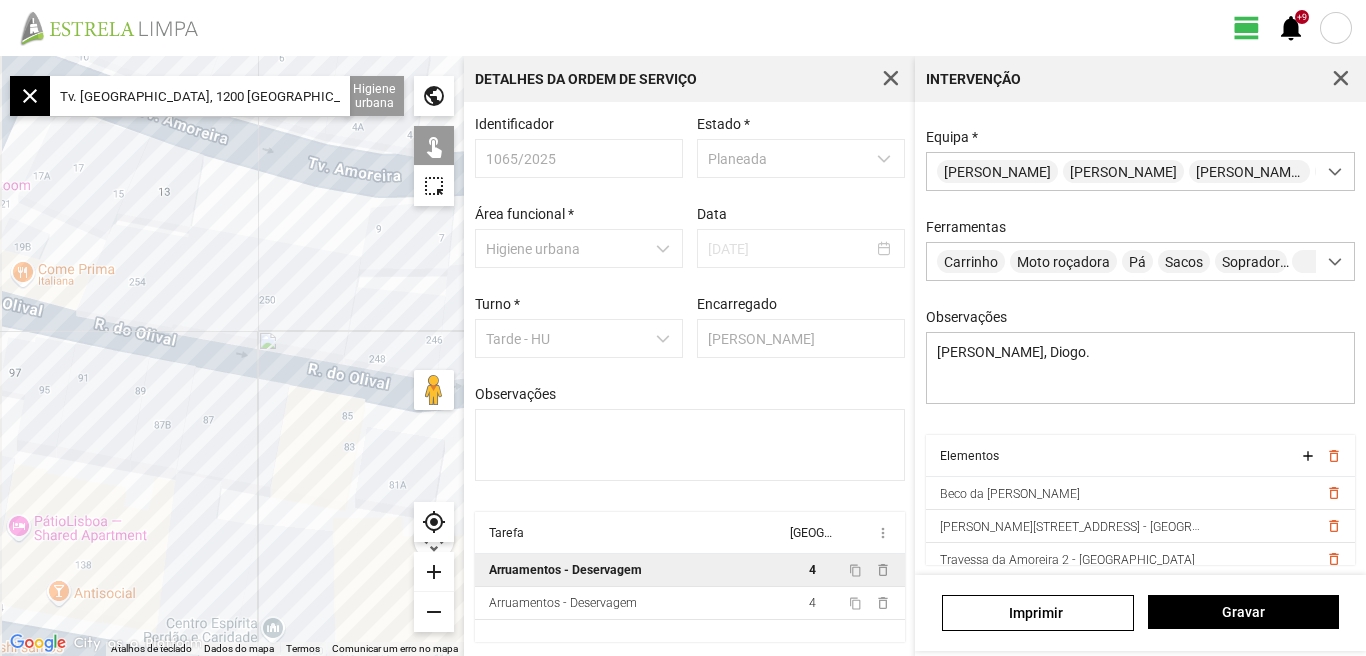drag, startPoint x: 231, startPoint y: 499, endPoint x: 267, endPoint y: 499, distance: 36 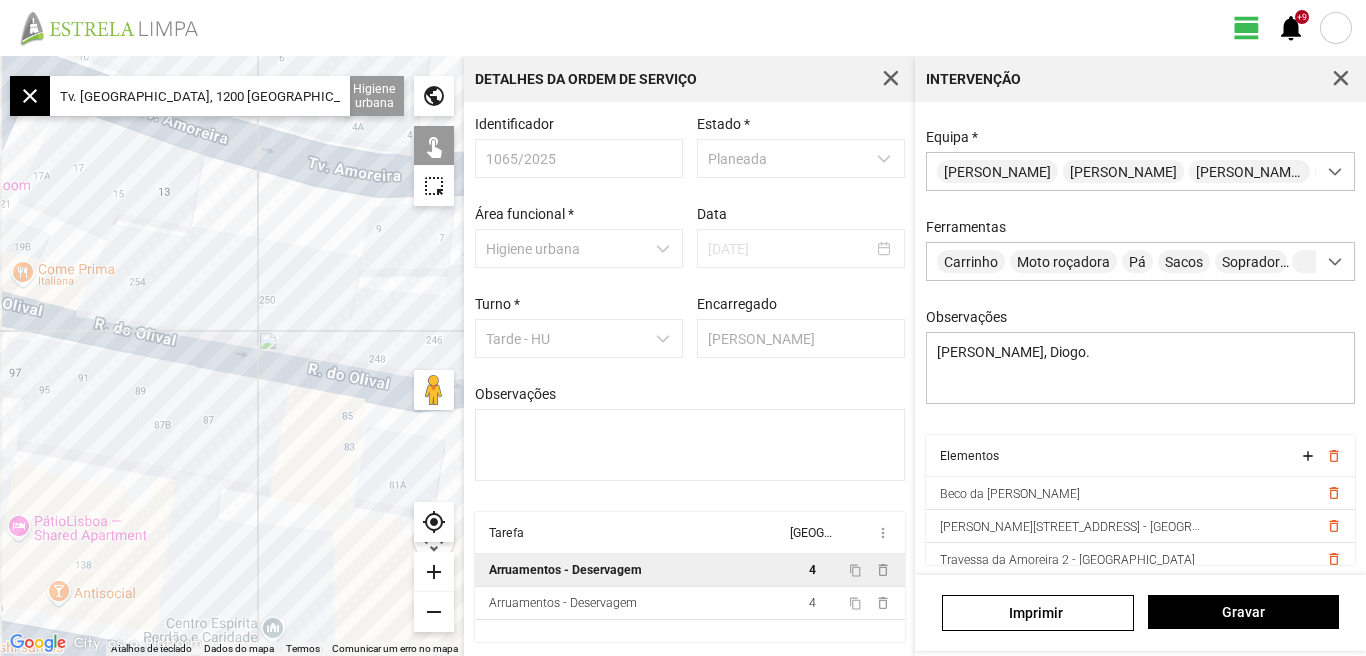 click 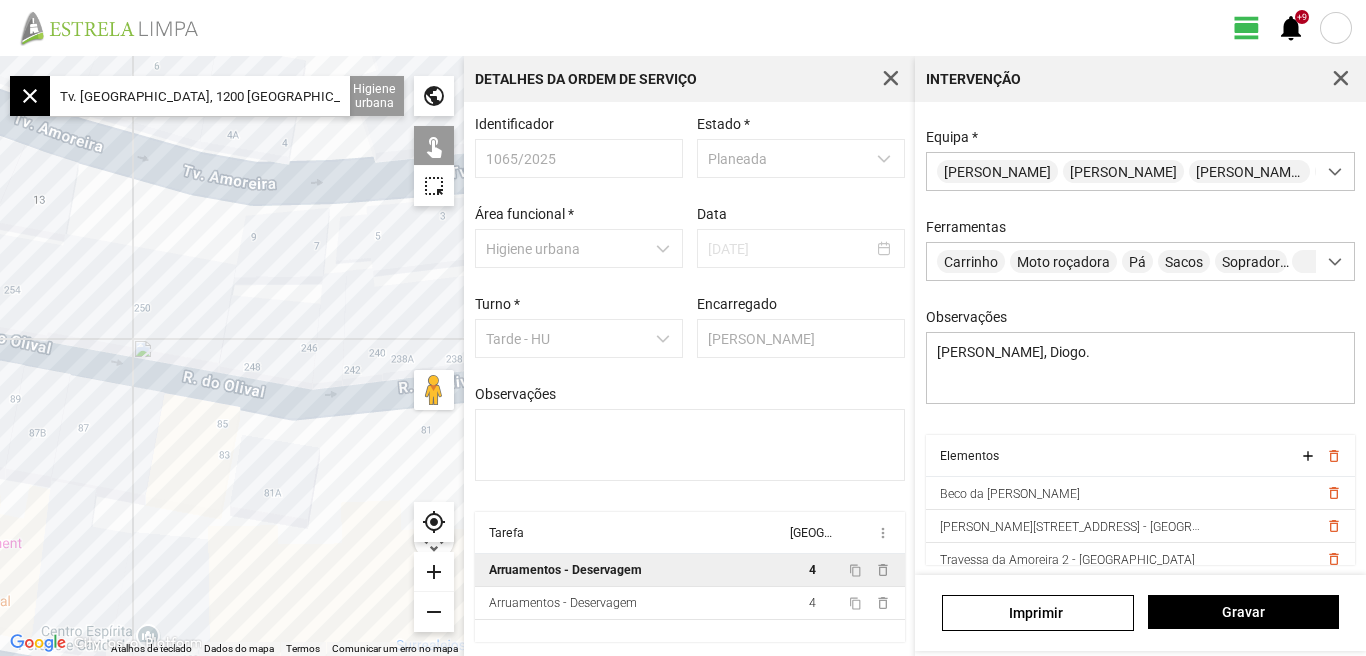 drag, startPoint x: 208, startPoint y: 477, endPoint x: 8, endPoint y: 489, distance: 200.35968 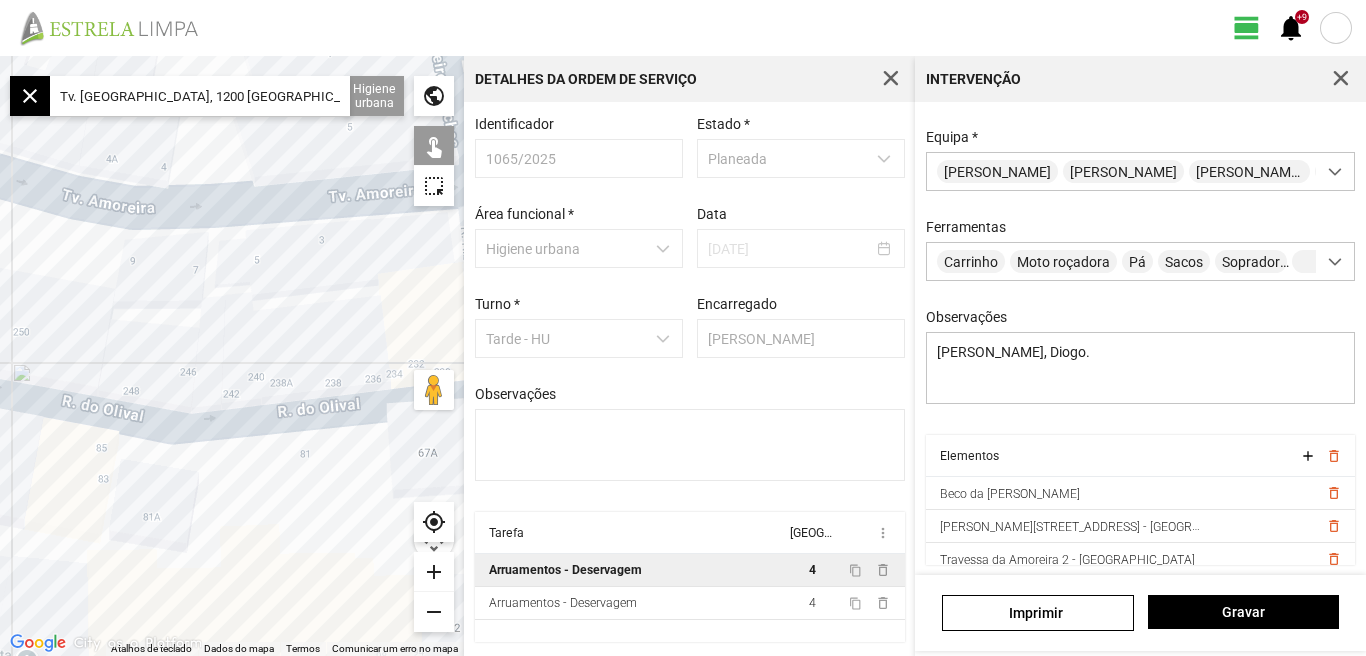 drag, startPoint x: 124, startPoint y: 485, endPoint x: 0, endPoint y: 517, distance: 128.06248 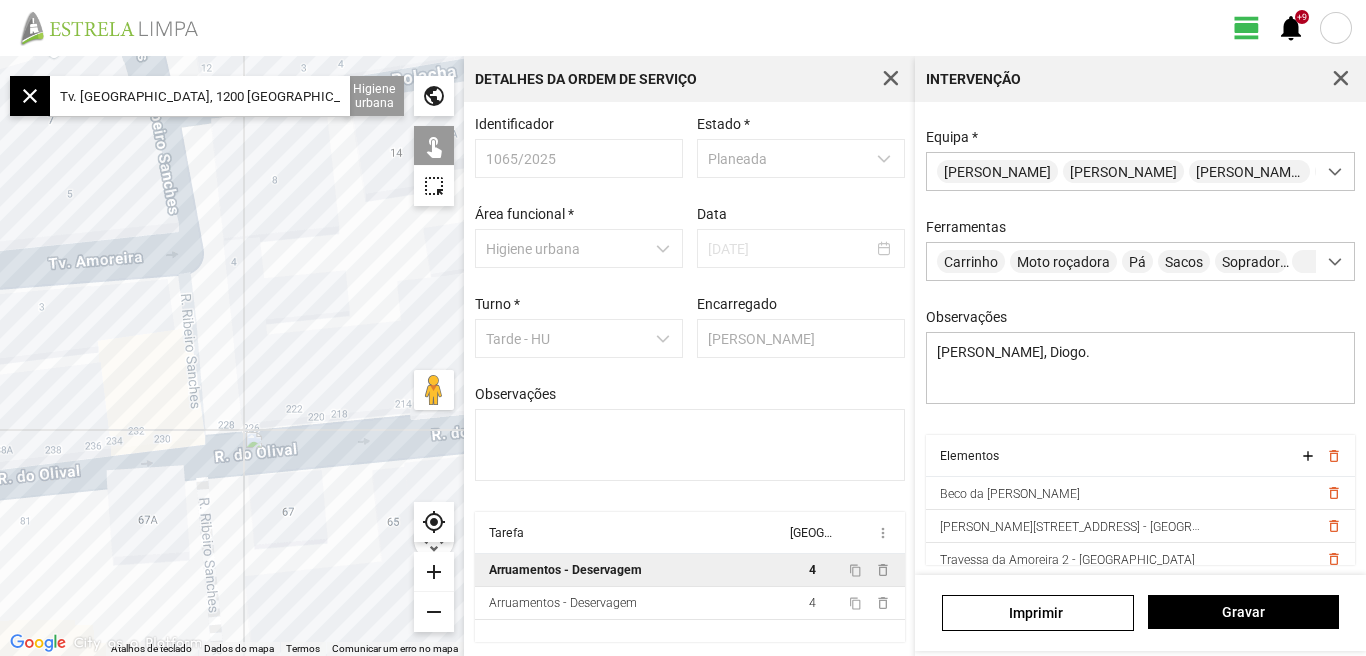 drag, startPoint x: 319, startPoint y: 305, endPoint x: 339, endPoint y: 454, distance: 150.33629 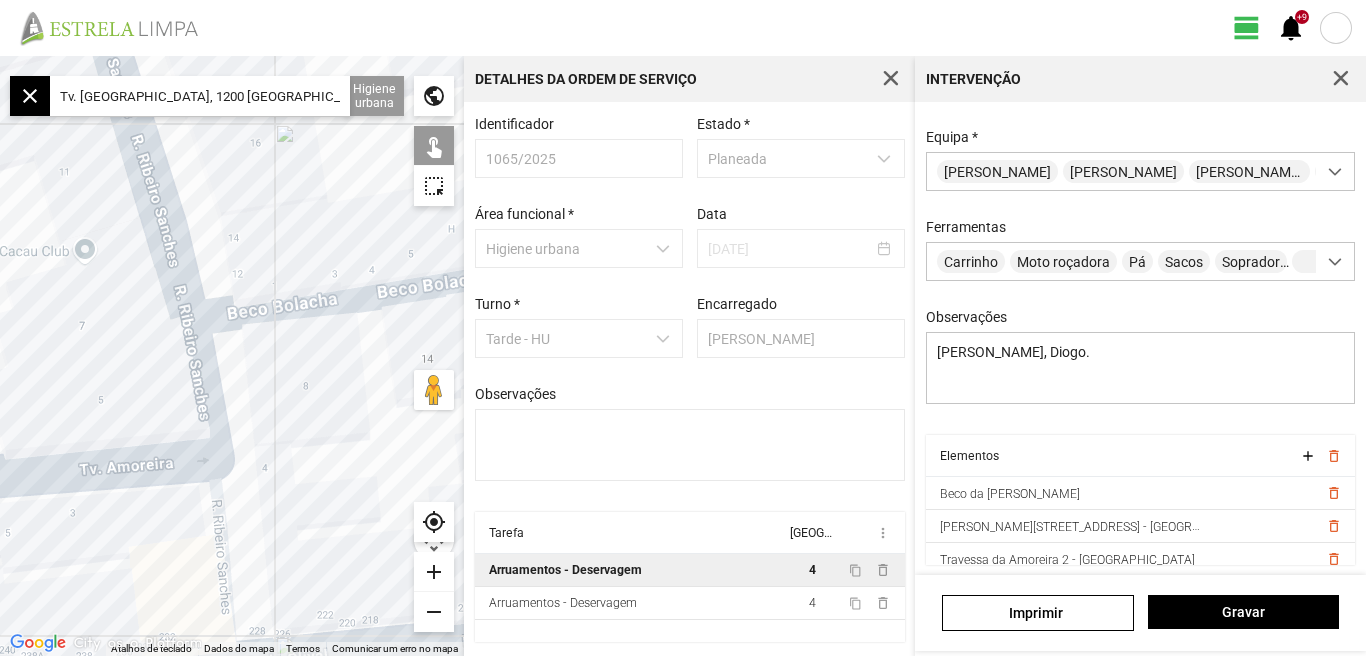 click 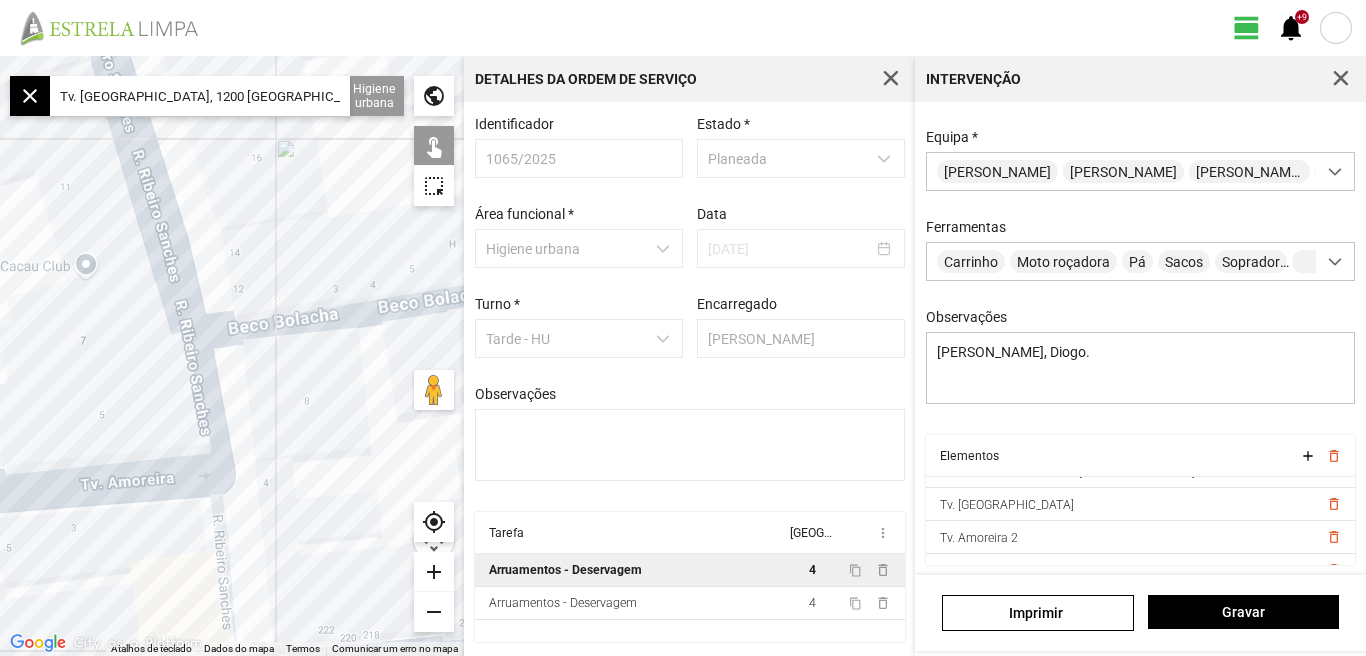scroll, scrollTop: 110, scrollLeft: 0, axis: vertical 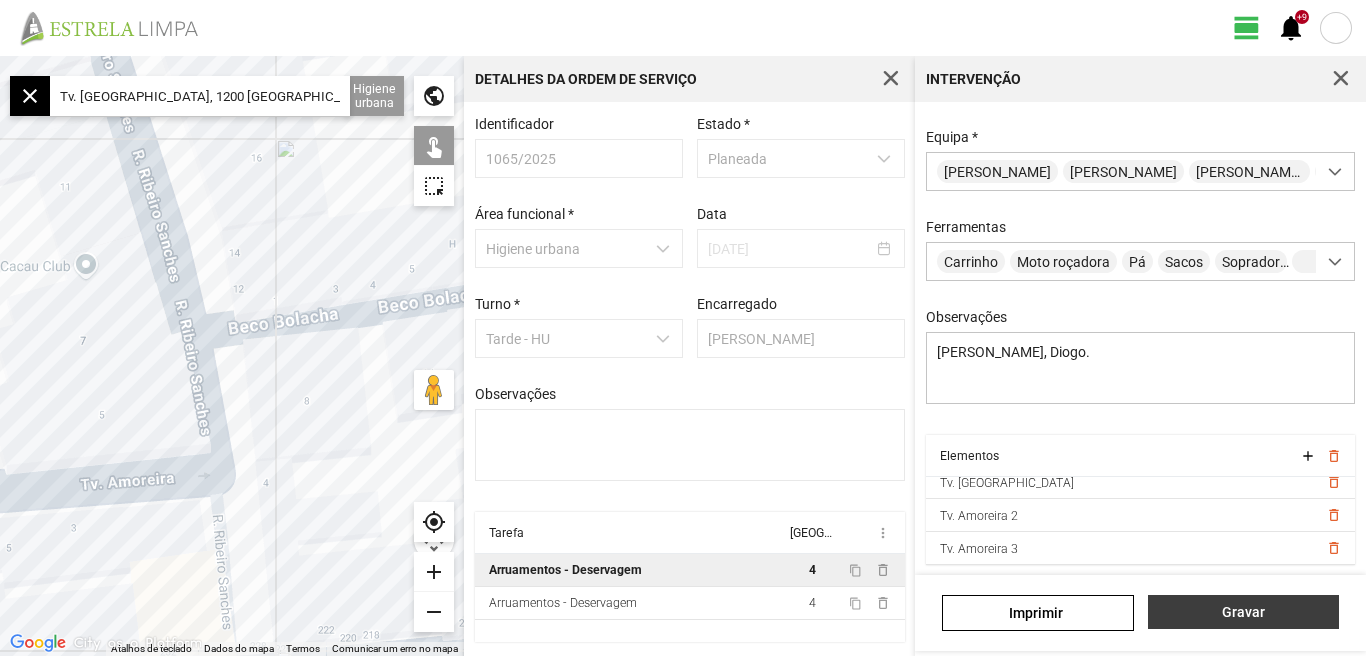 click on "Gravar" at bounding box center (1243, 612) 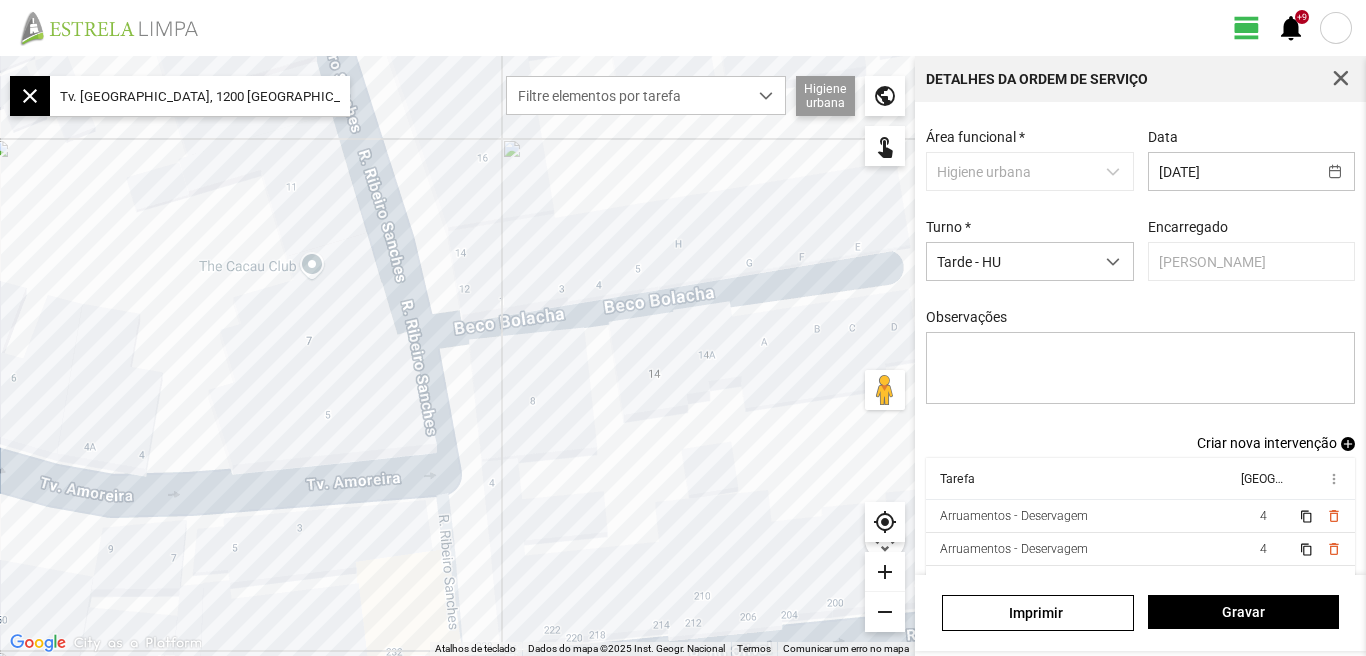 scroll, scrollTop: 109, scrollLeft: 0, axis: vertical 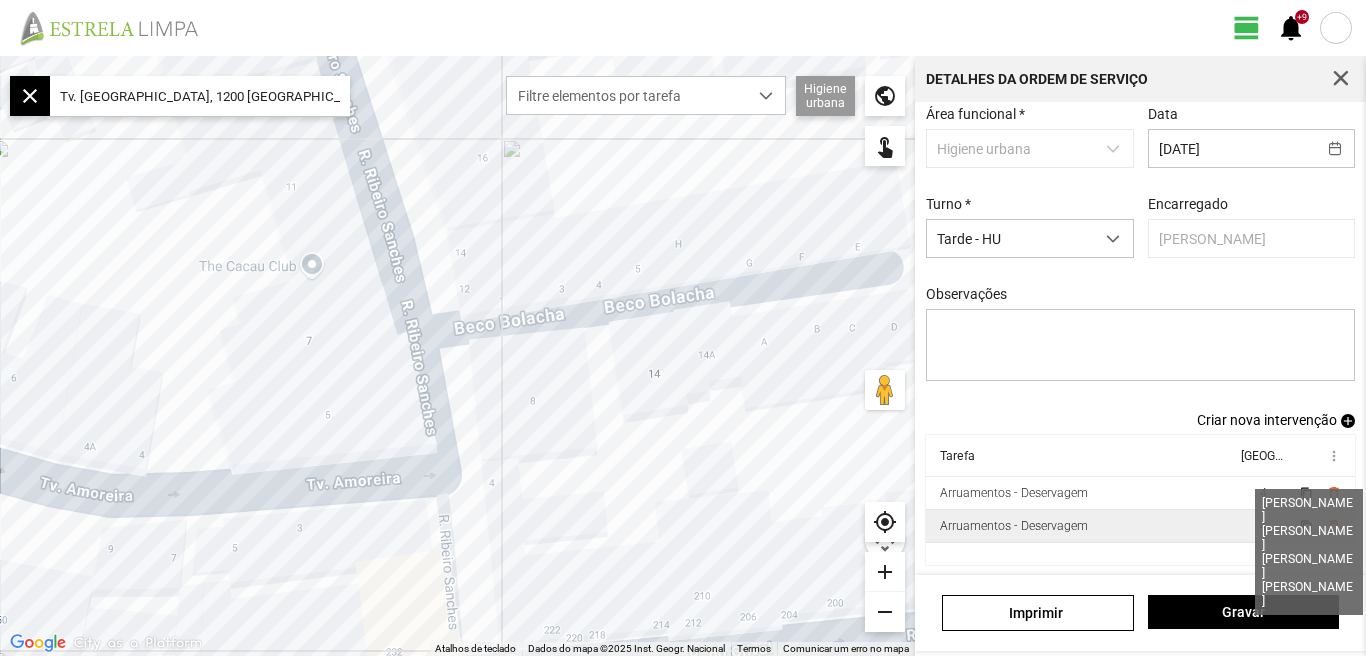 click on "4" at bounding box center (1263, 526) 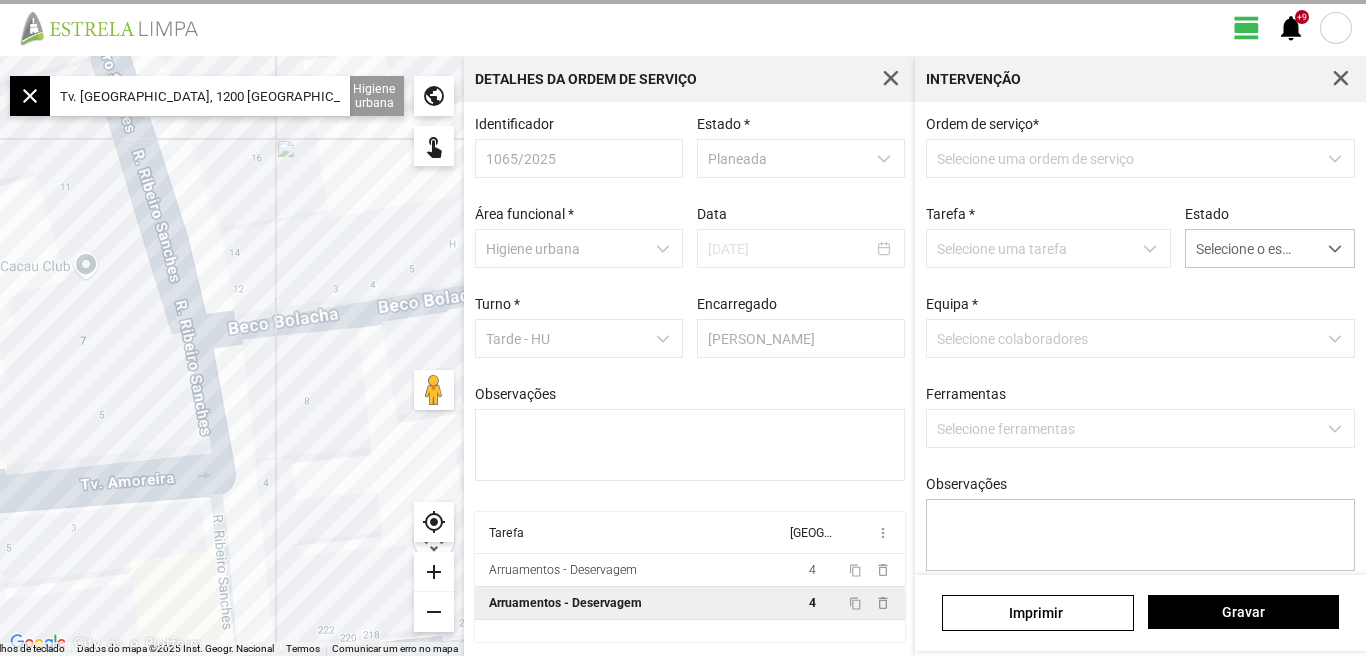 scroll, scrollTop: 4, scrollLeft: 0, axis: vertical 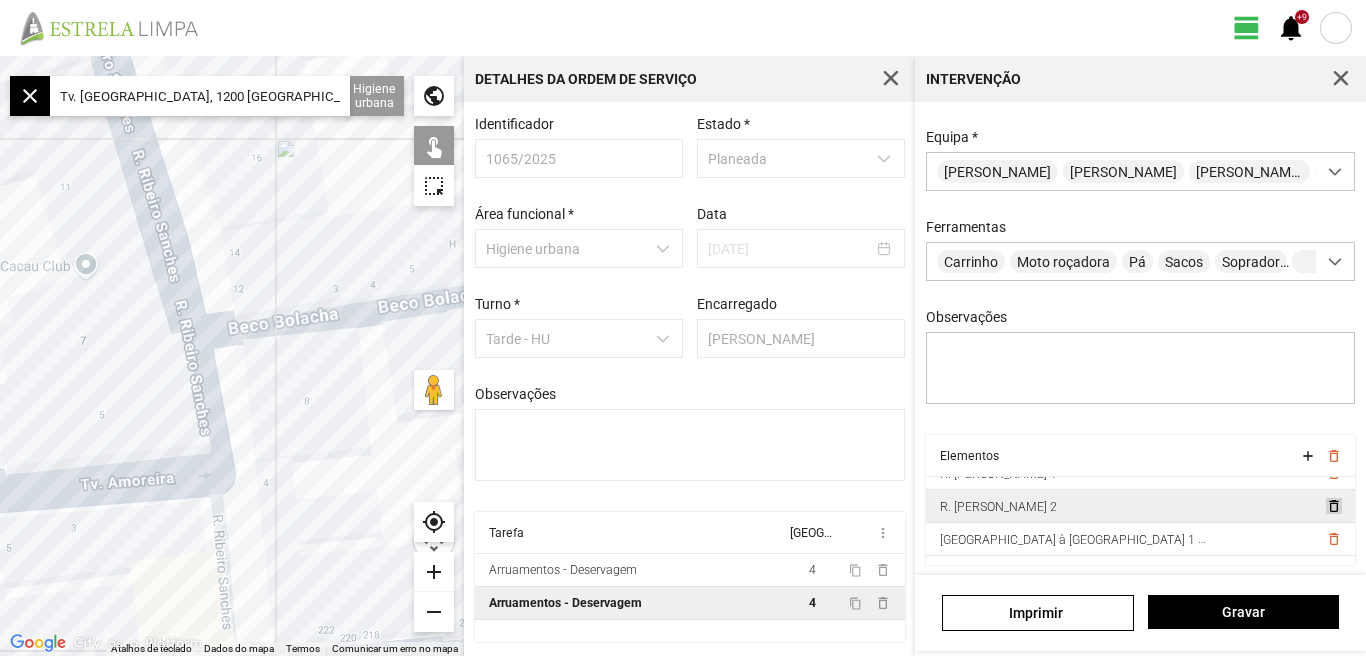 click on "delete_outline" at bounding box center [1333, 506] 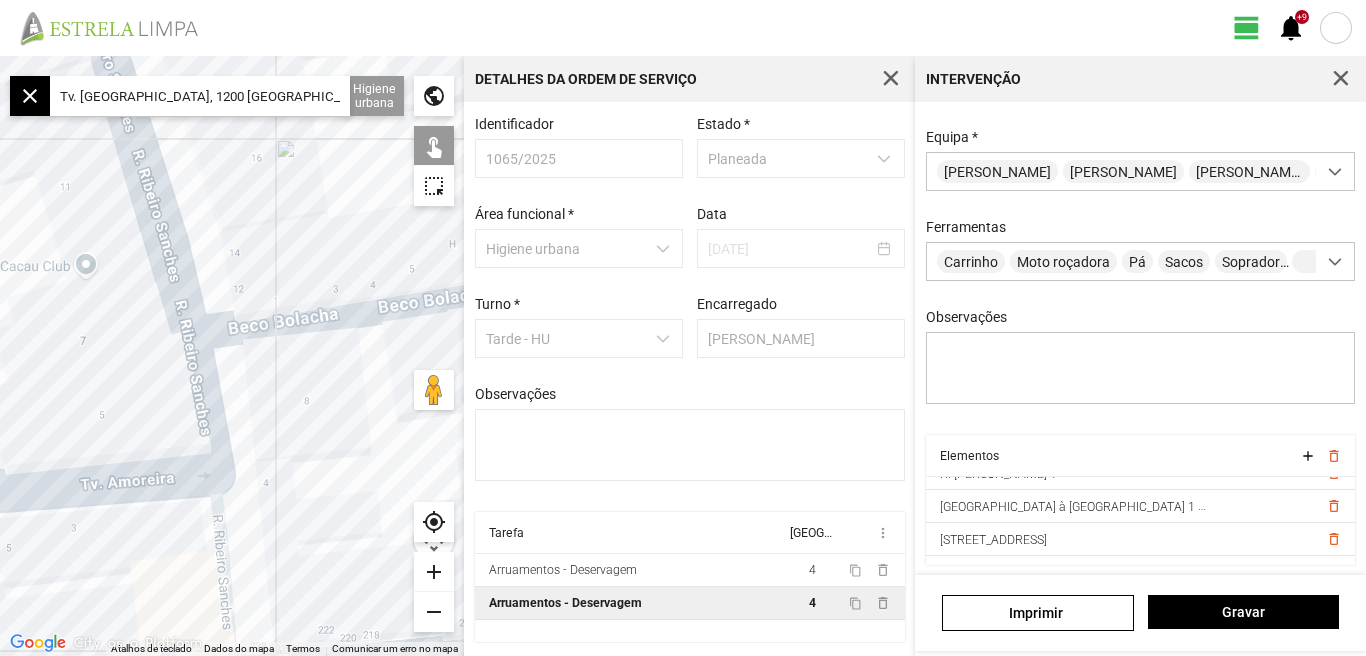scroll, scrollTop: 0, scrollLeft: 0, axis: both 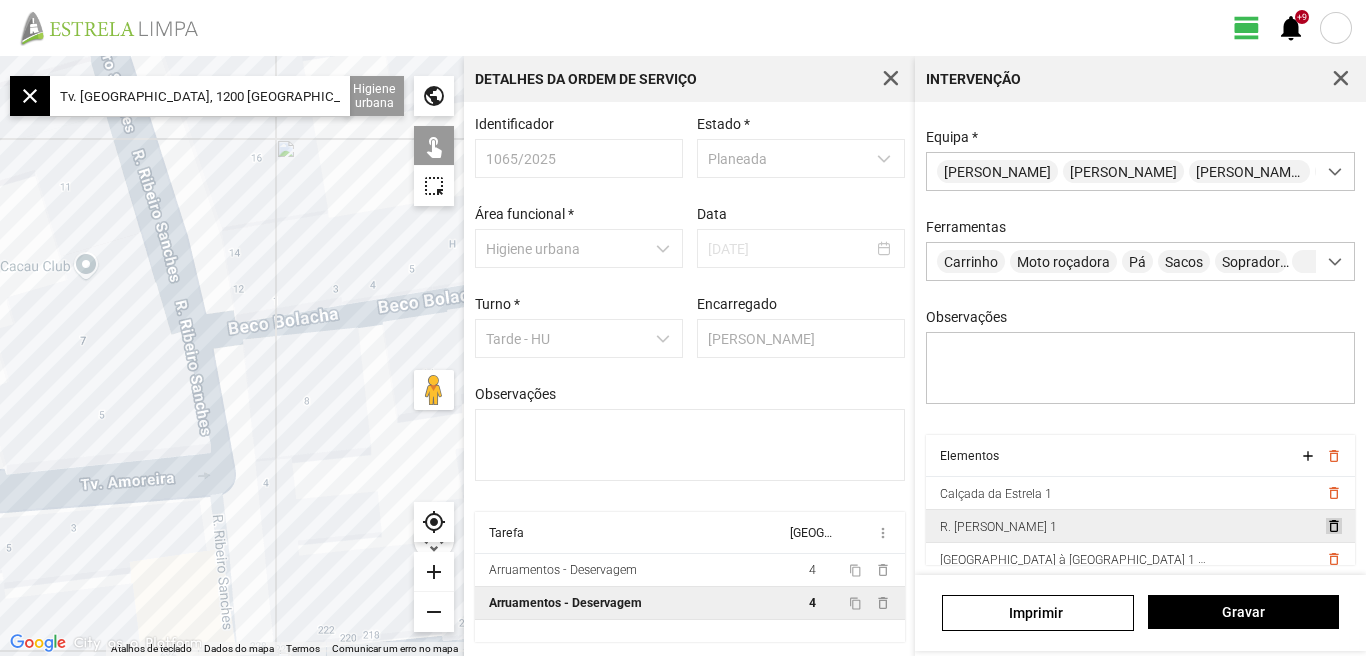 click on "delete_outline" at bounding box center [1333, 526] 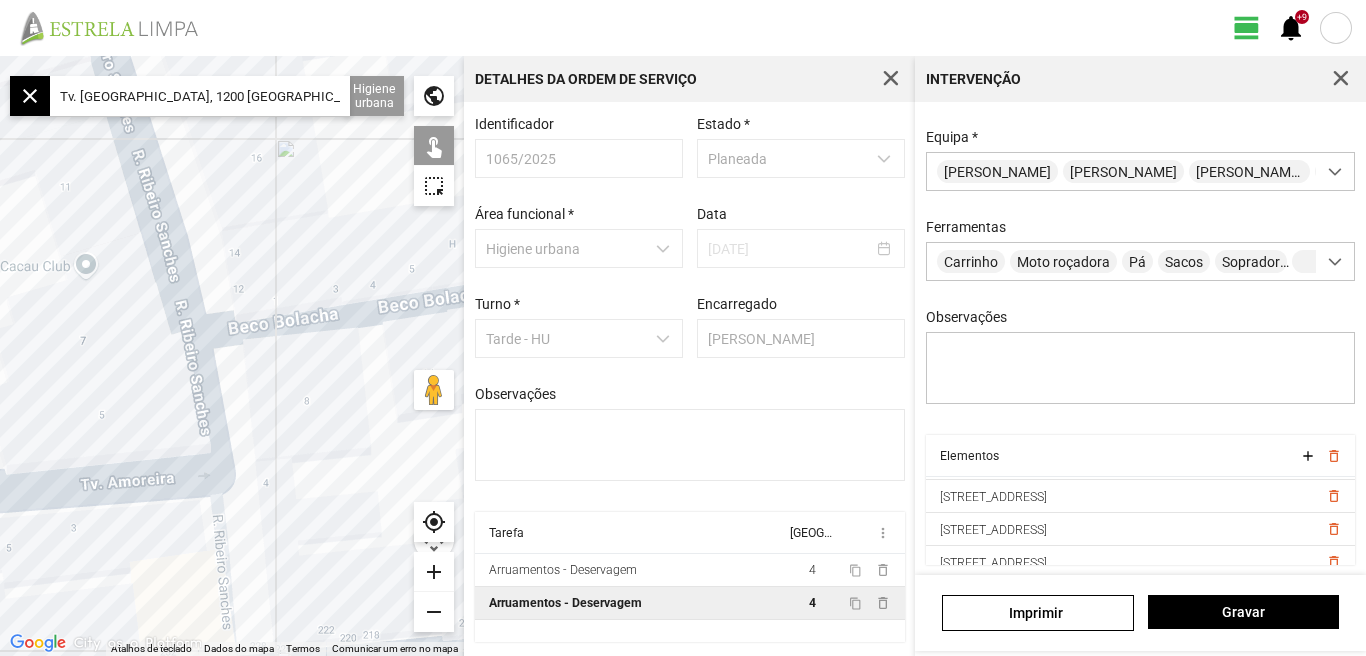 scroll, scrollTop: 66, scrollLeft: 0, axis: vertical 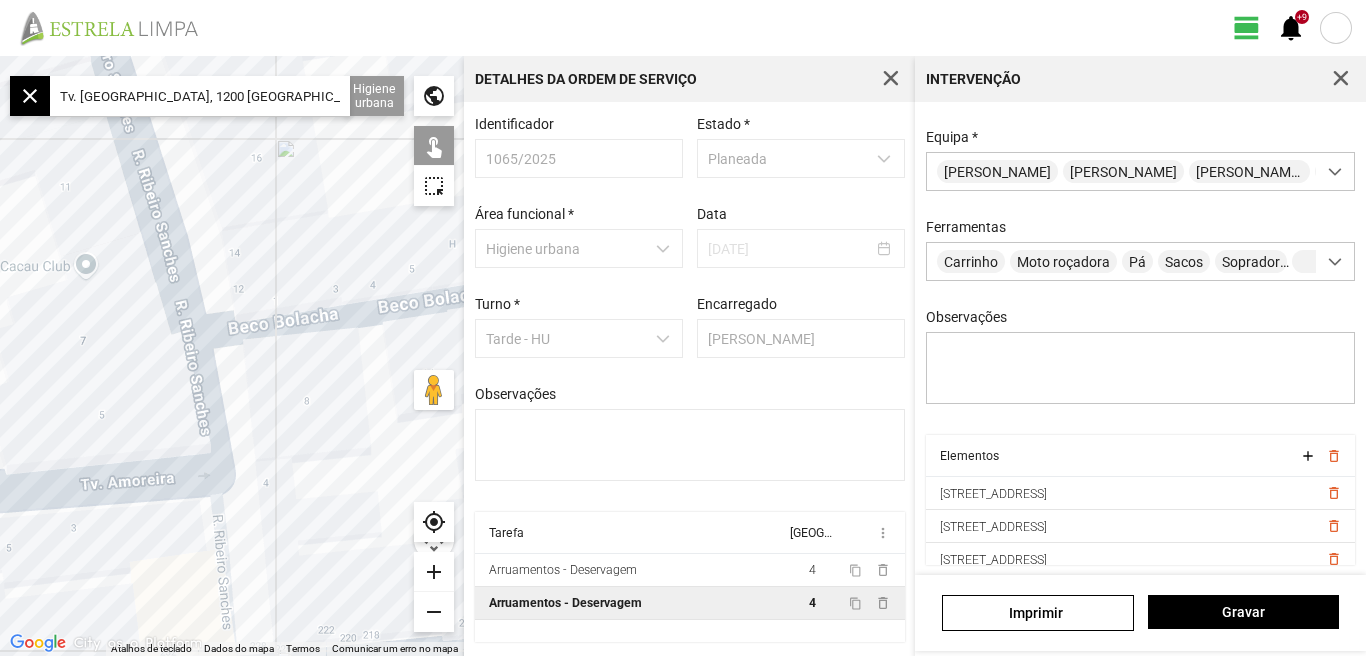 click on "Tv. [GEOGRAPHIC_DATA], 1200 [GEOGRAPHIC_DATA], [GEOGRAPHIC_DATA]" 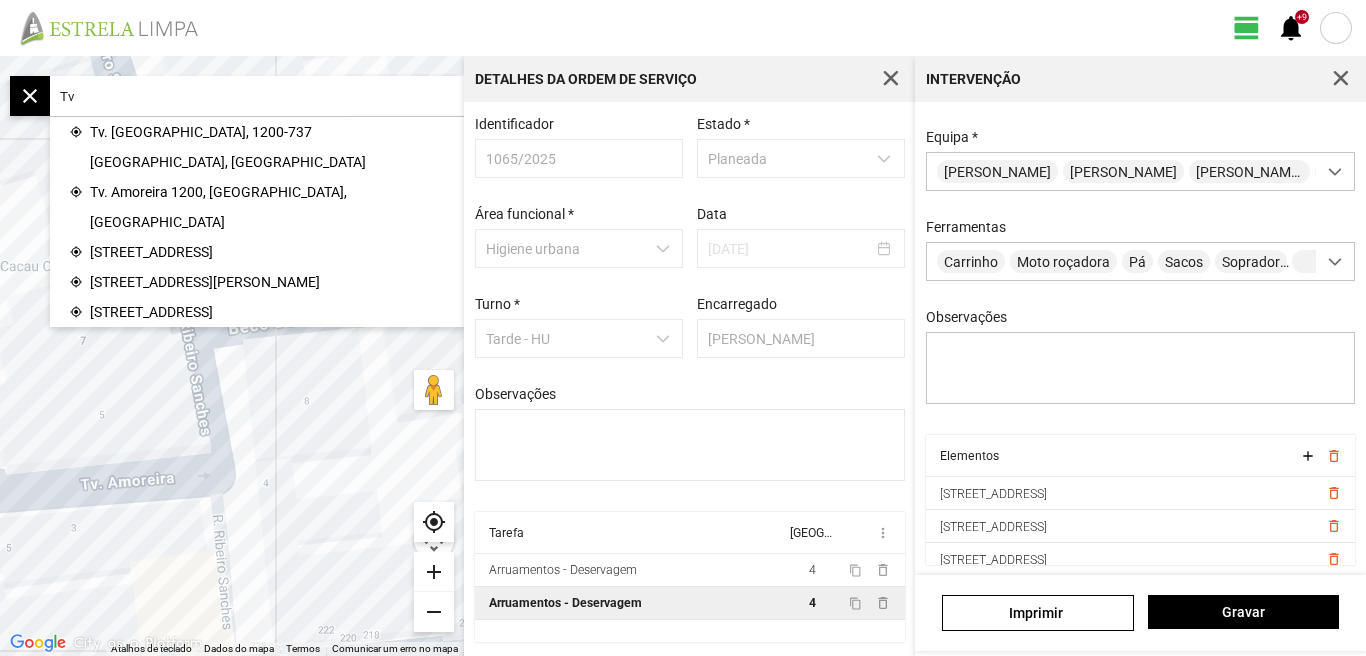 type on "T" 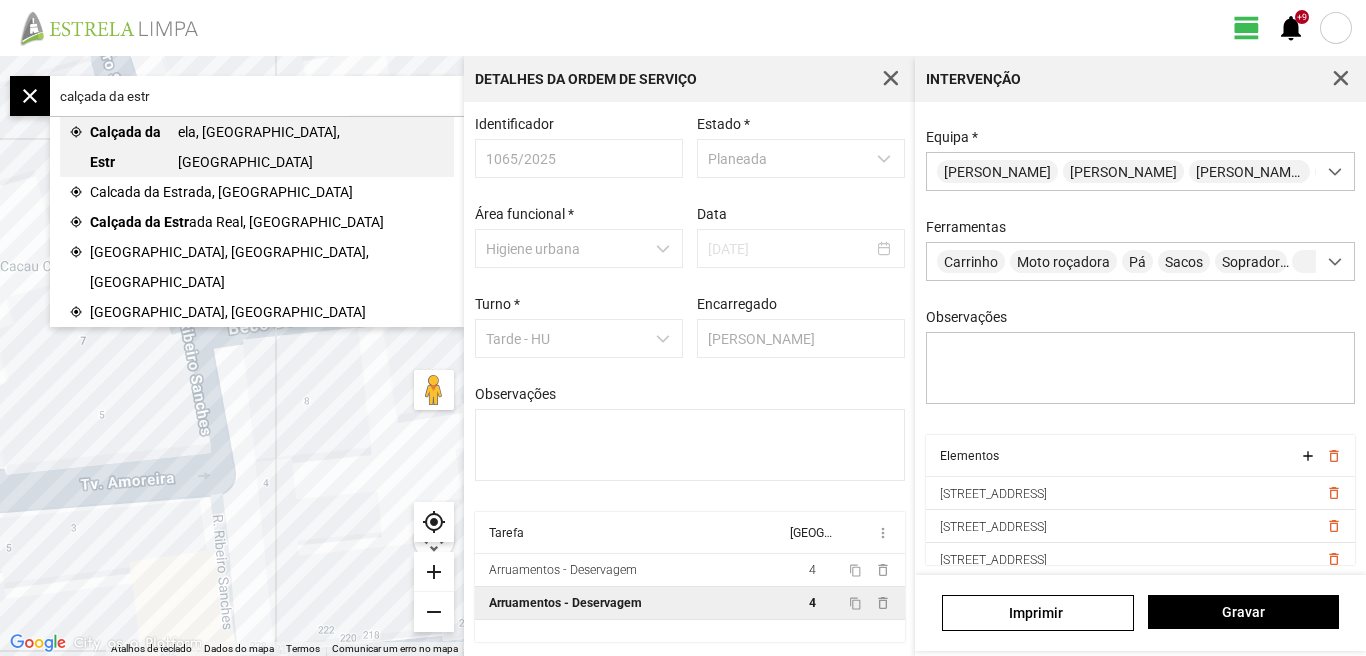 click on "Calçada da Estr" 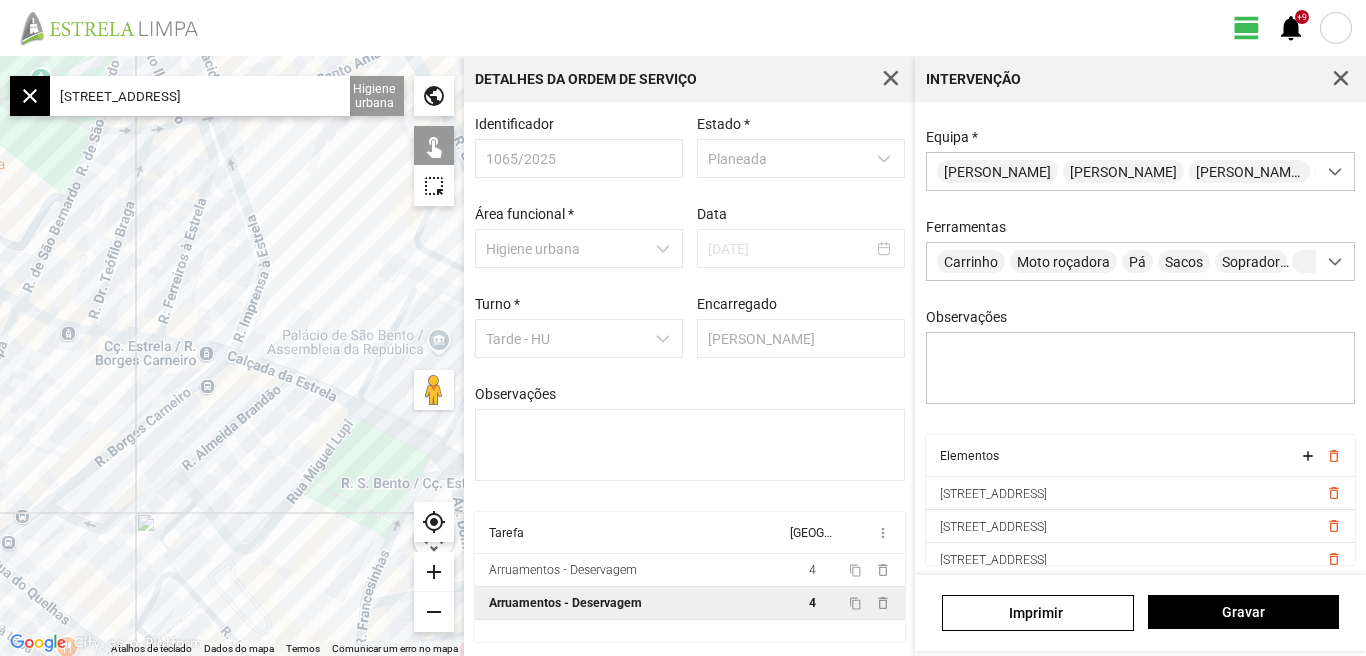 click on "public" 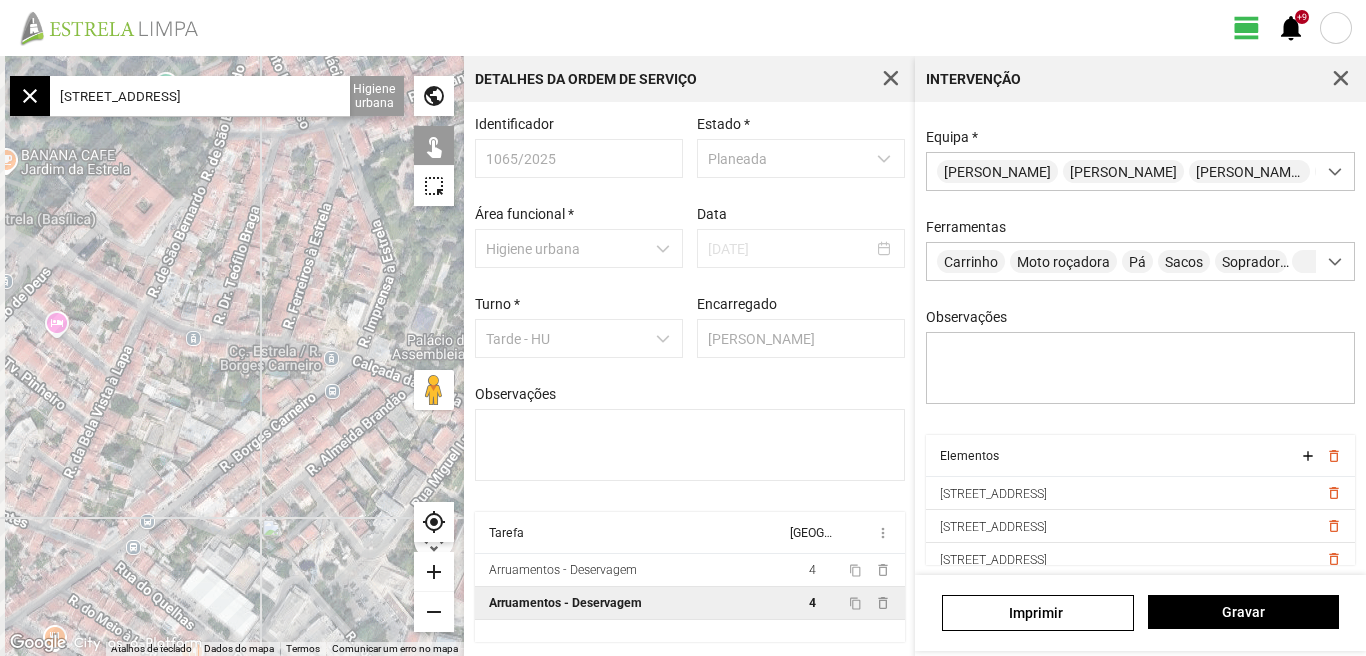 drag, startPoint x: 236, startPoint y: 390, endPoint x: 351, endPoint y: 397, distance: 115.212845 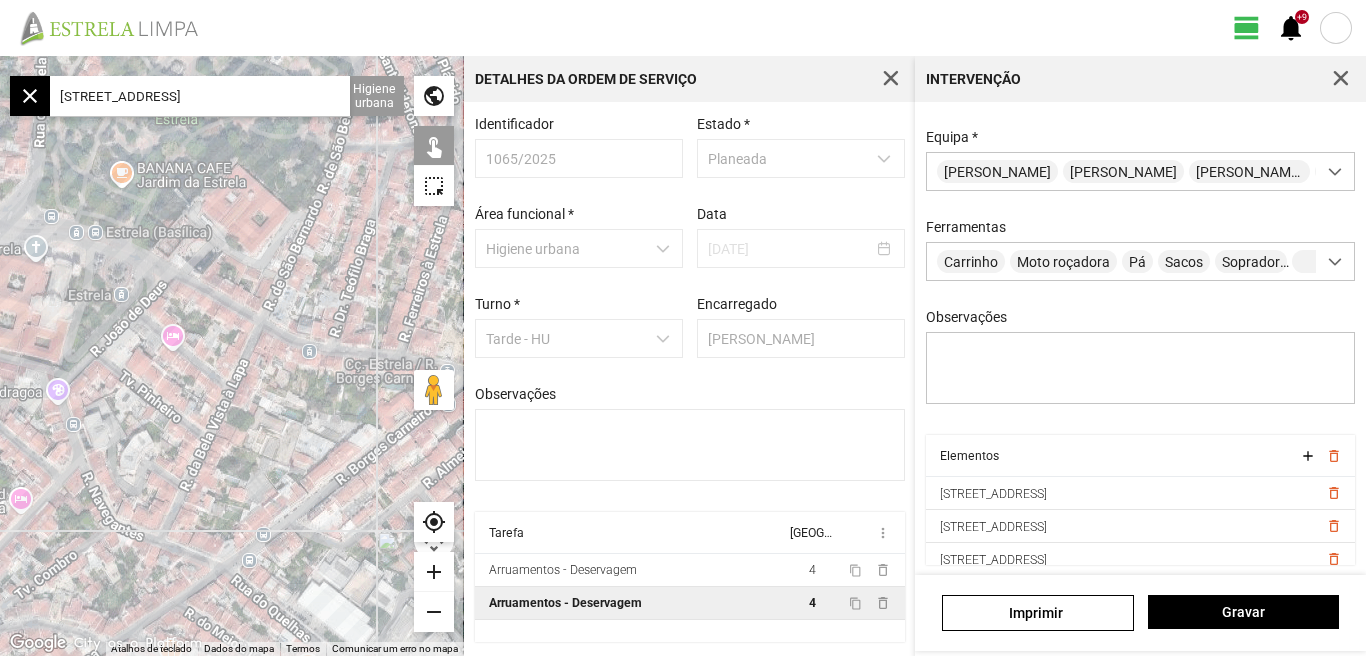 drag, startPoint x: 166, startPoint y: 401, endPoint x: 284, endPoint y: 416, distance: 118.94957 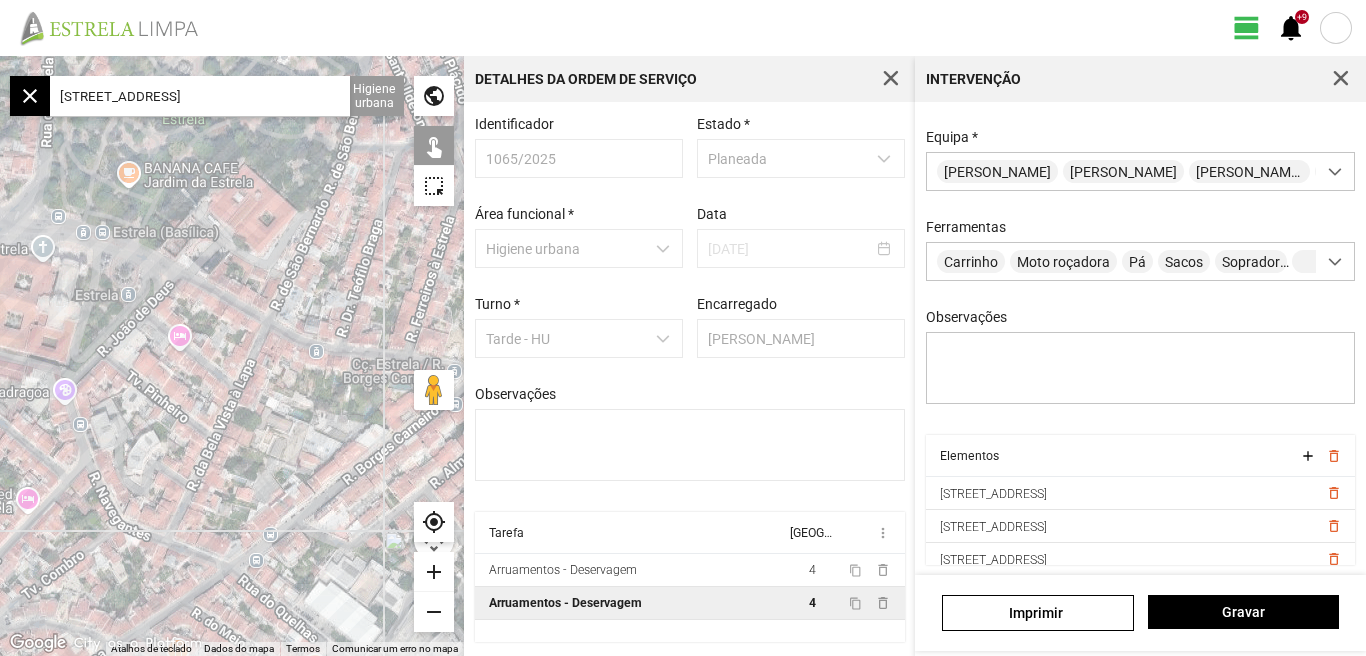 drag, startPoint x: 287, startPoint y: 409, endPoint x: 210, endPoint y: 416, distance: 77.31753 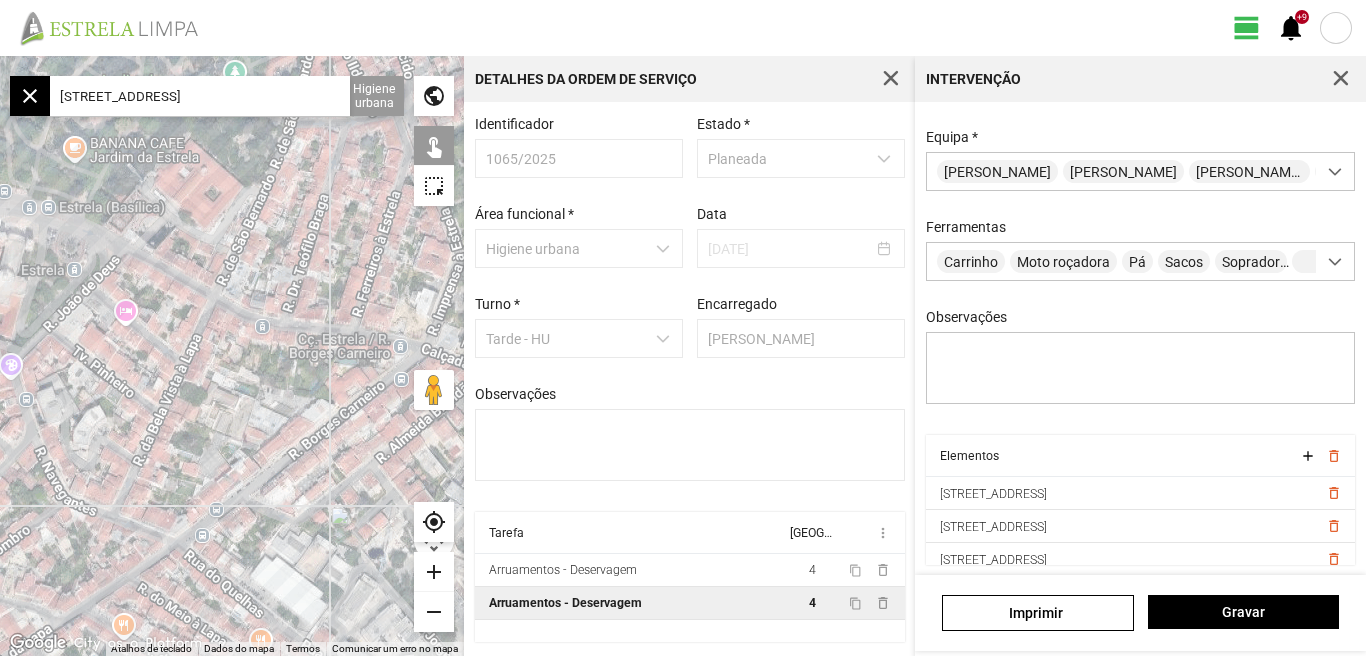 drag, startPoint x: 201, startPoint y: 414, endPoint x: 223, endPoint y: 382, distance: 38.832977 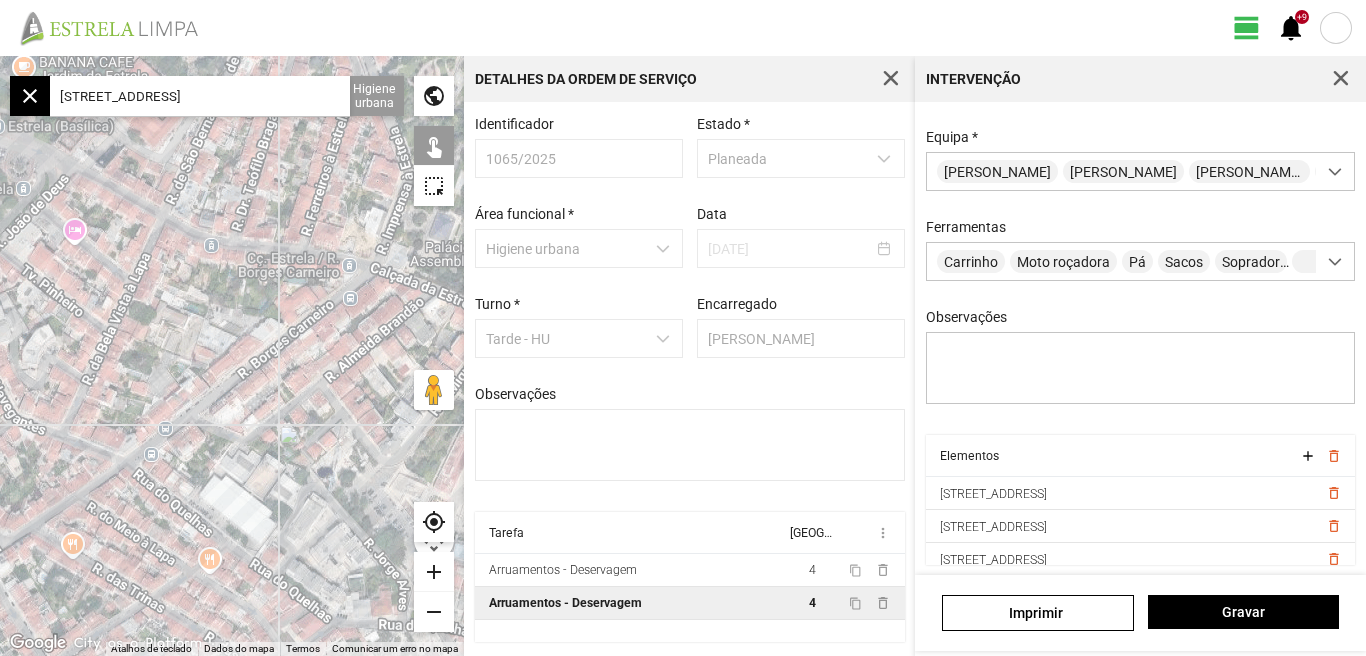 drag, startPoint x: 278, startPoint y: 359, endPoint x: 175, endPoint y: 360, distance: 103.00485 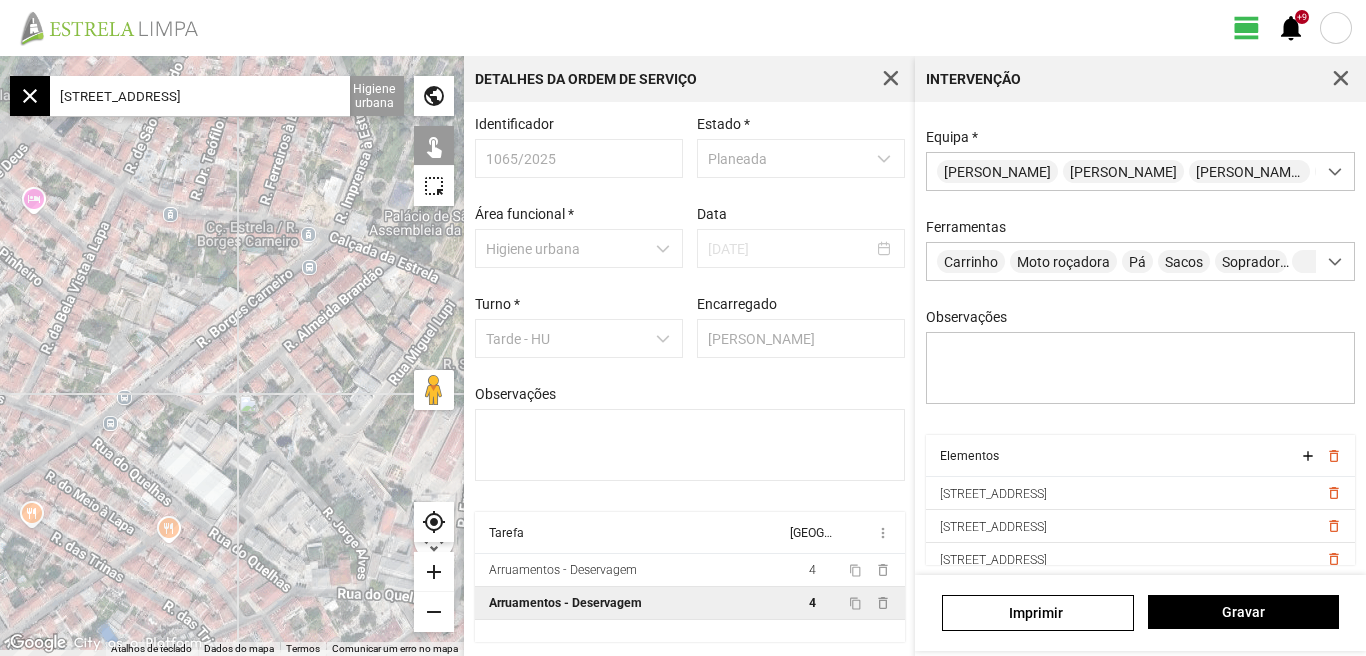 drag, startPoint x: 223, startPoint y: 509, endPoint x: 145, endPoint y: 454, distance: 95.44108 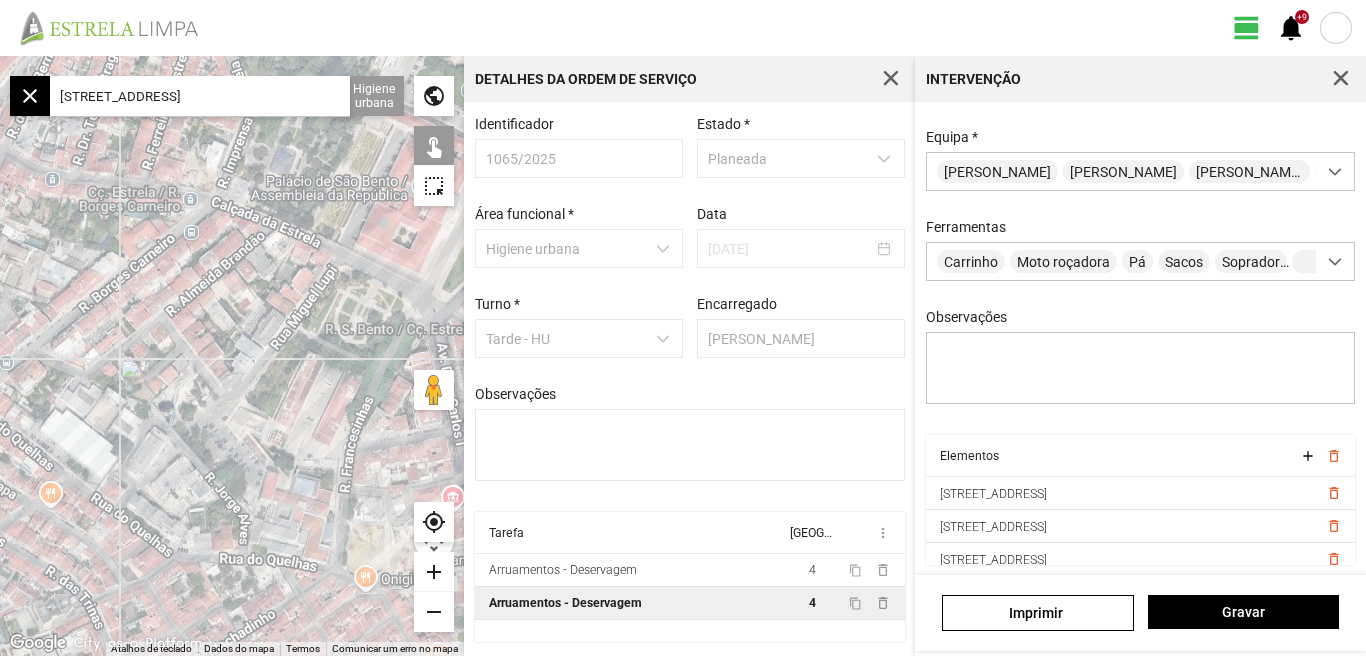 drag, startPoint x: 343, startPoint y: 483, endPoint x: 205, endPoint y: 469, distance: 138.70833 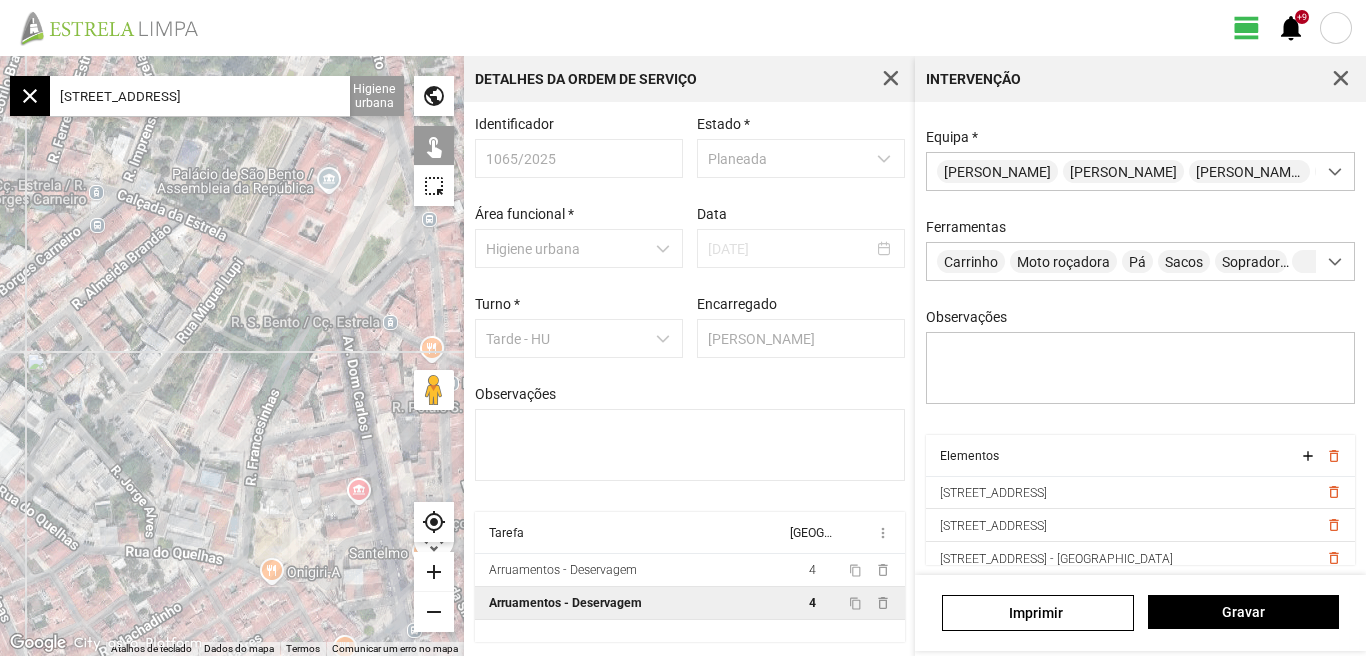 scroll, scrollTop: 341, scrollLeft: 0, axis: vertical 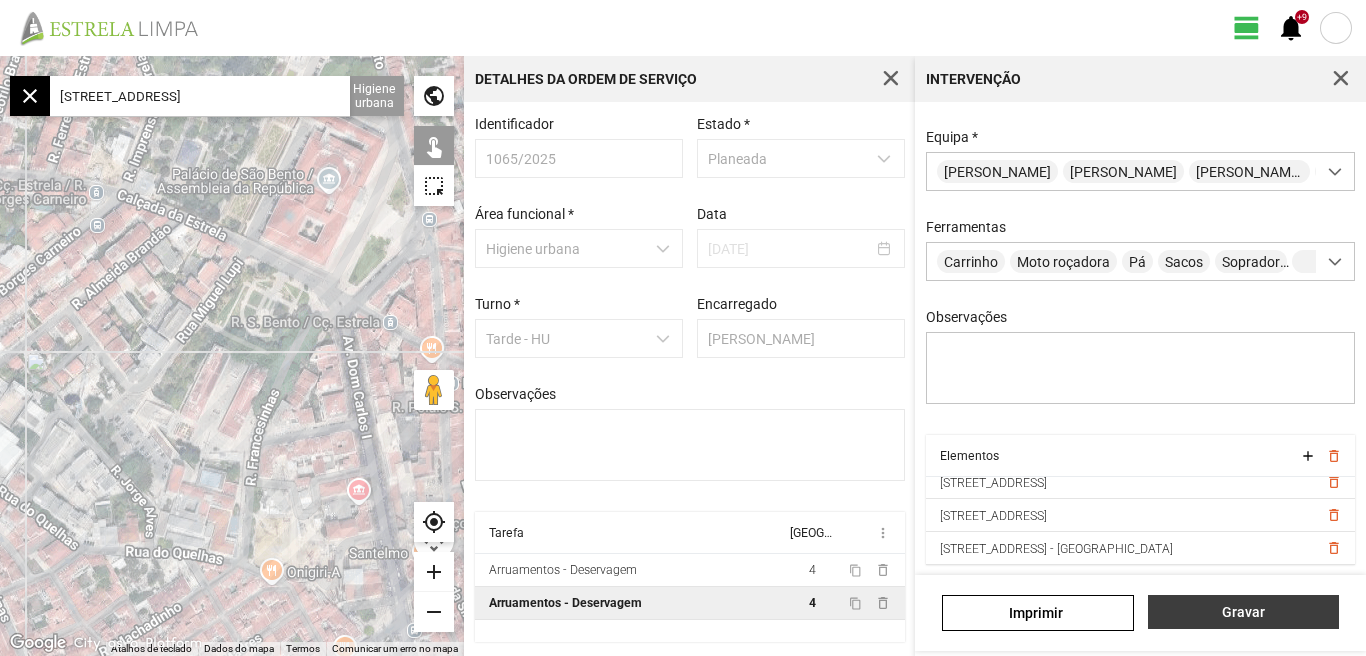 click on "Gravar" at bounding box center (1243, 612) 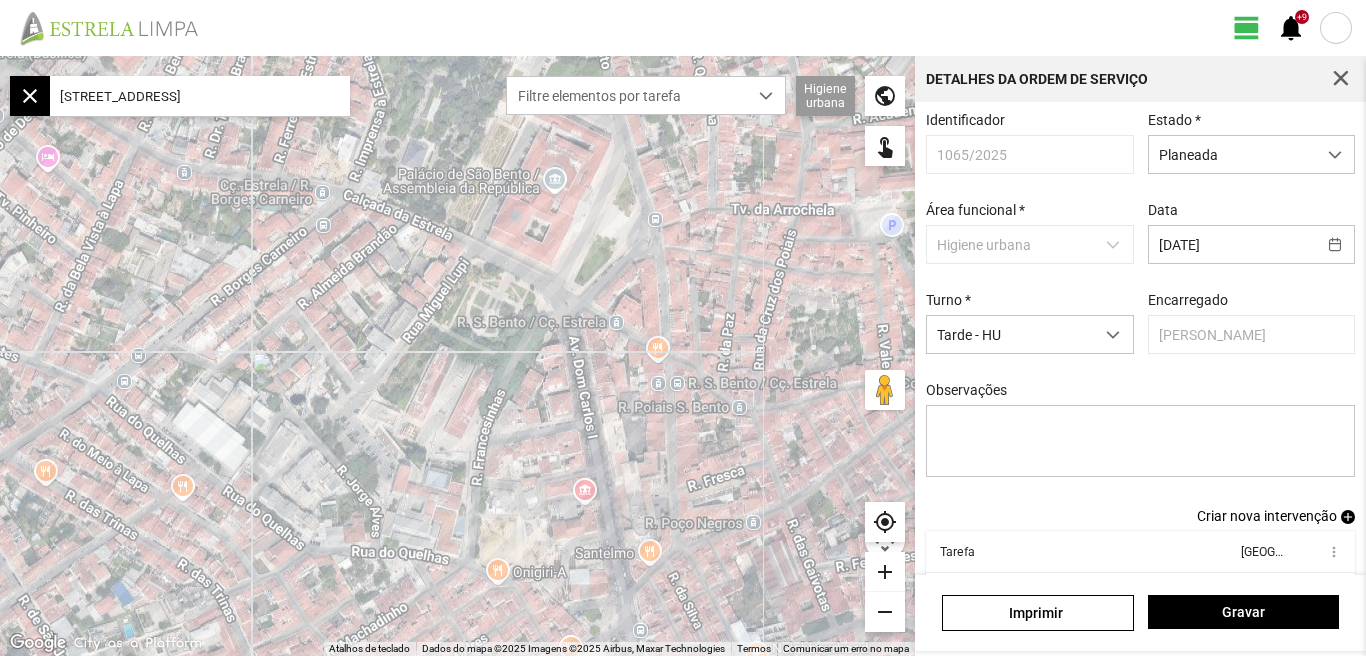 click on "Criar nova intervenção" at bounding box center [1267, 516] 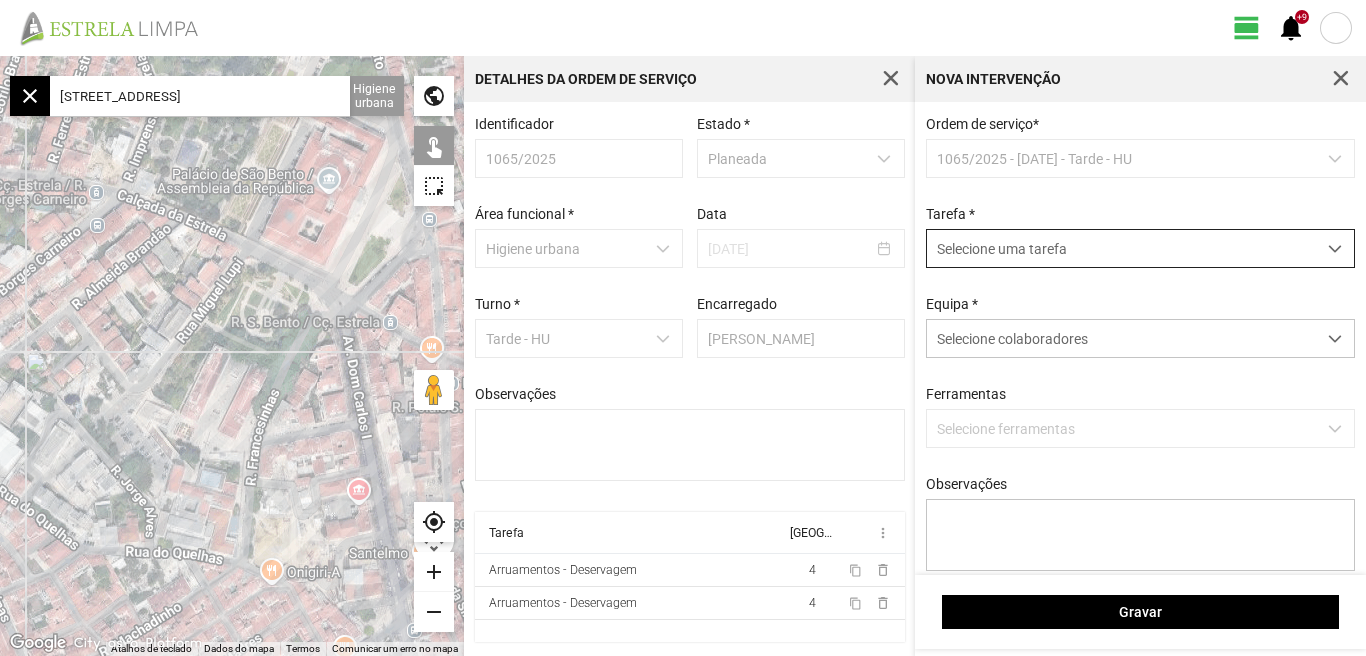 click at bounding box center [1335, 249] 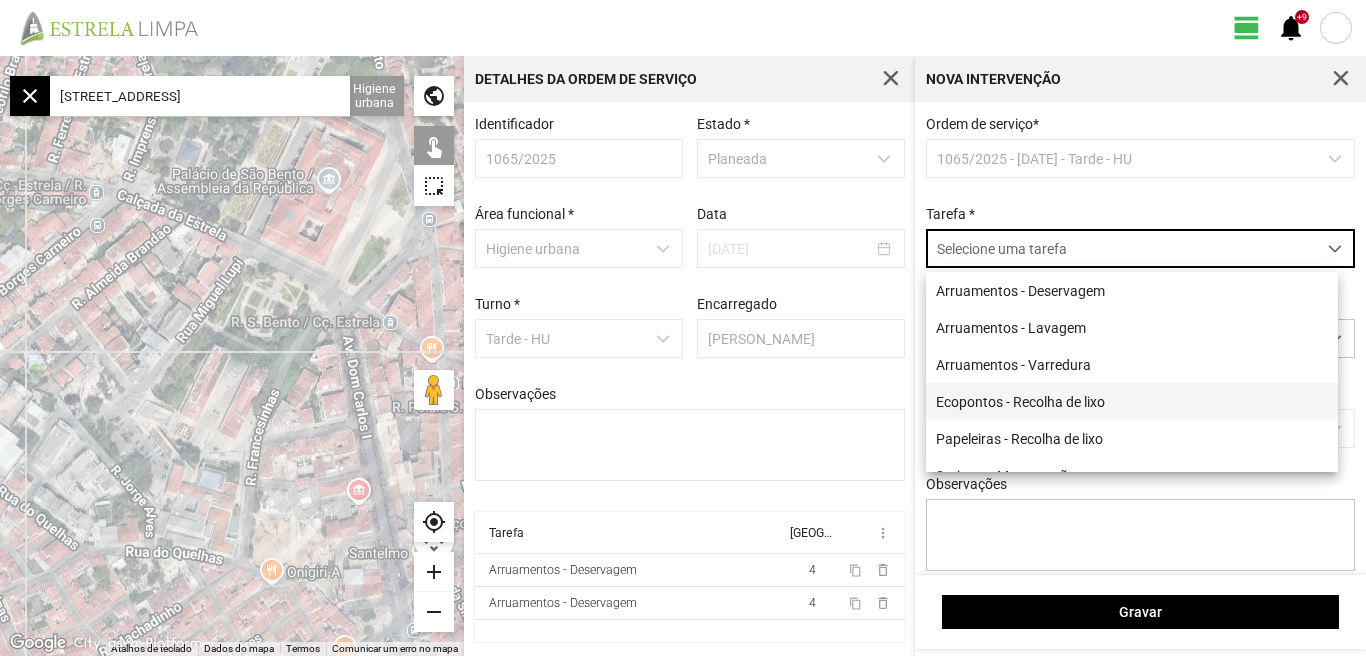 click on "Ecopontos - Recolha de lixo" at bounding box center [1132, 401] 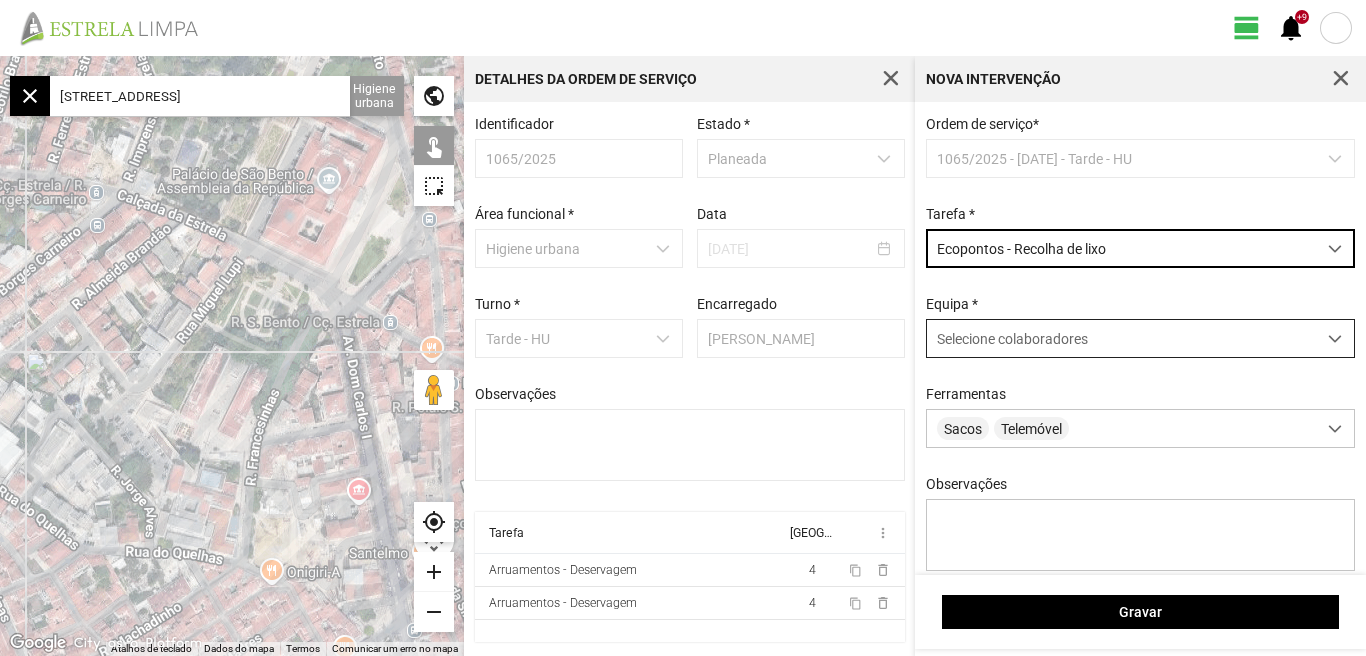 click at bounding box center (1335, 339) 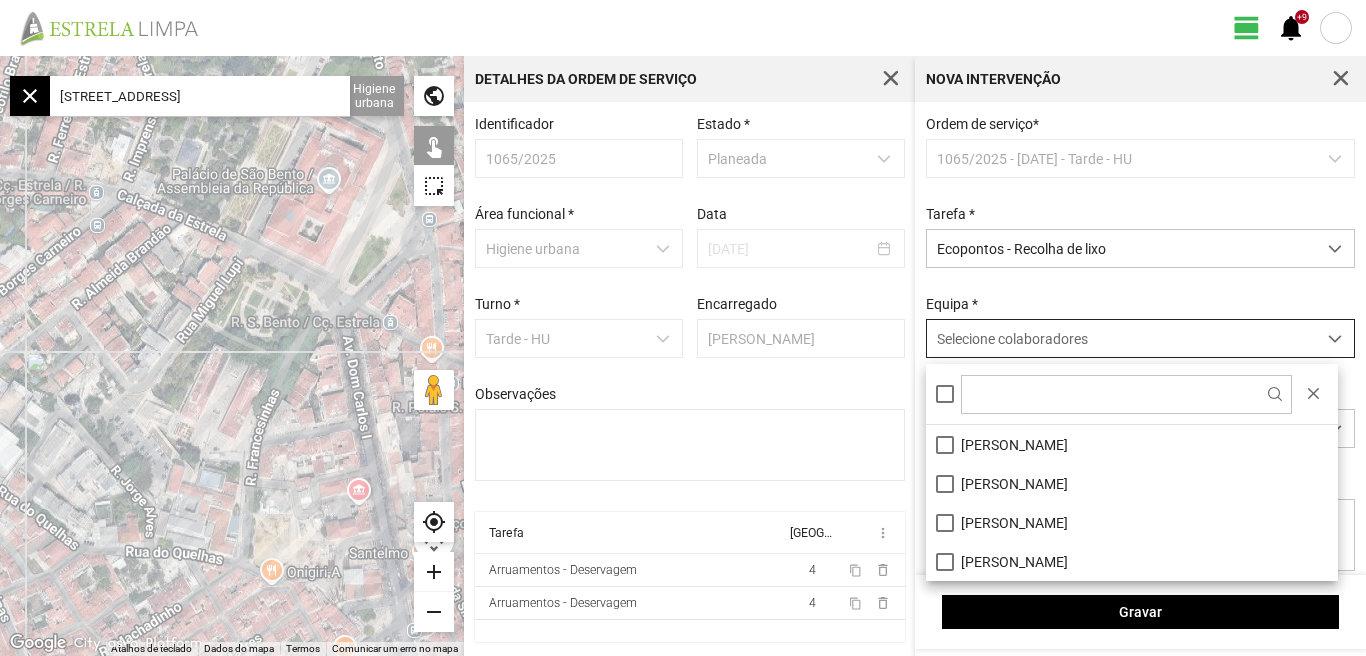 scroll, scrollTop: 11, scrollLeft: 89, axis: both 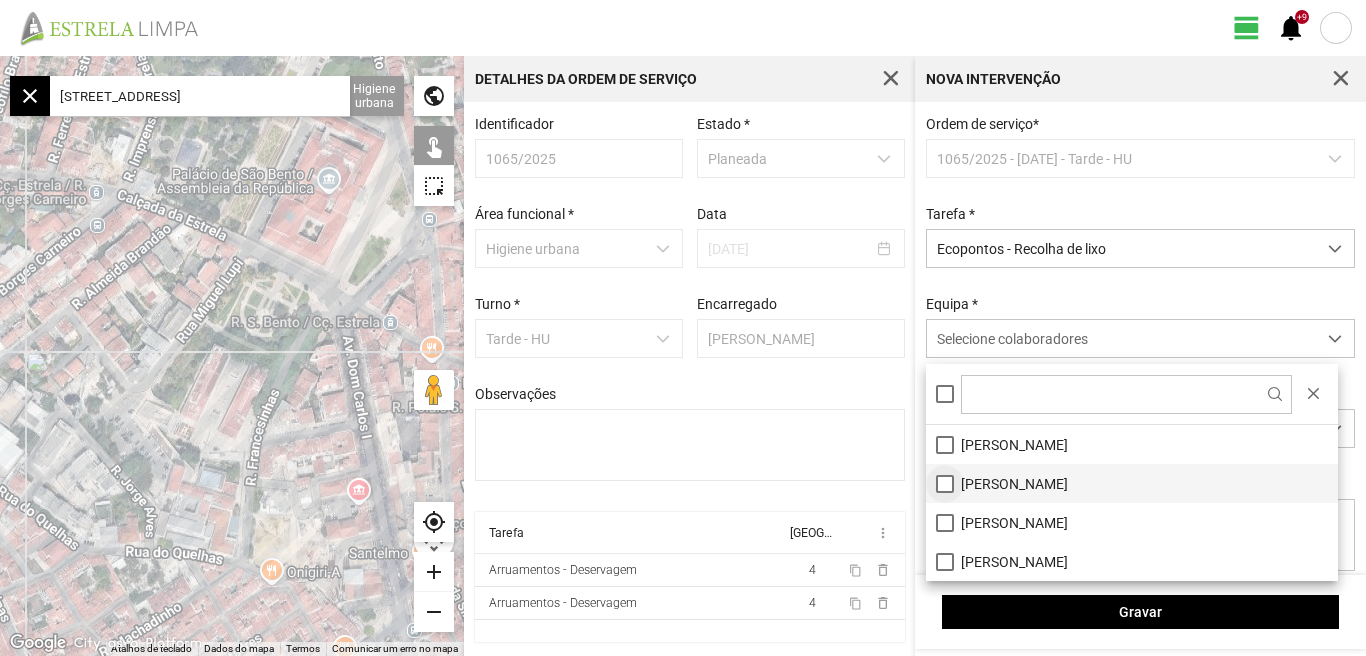click on "[PERSON_NAME]" at bounding box center [1132, 483] 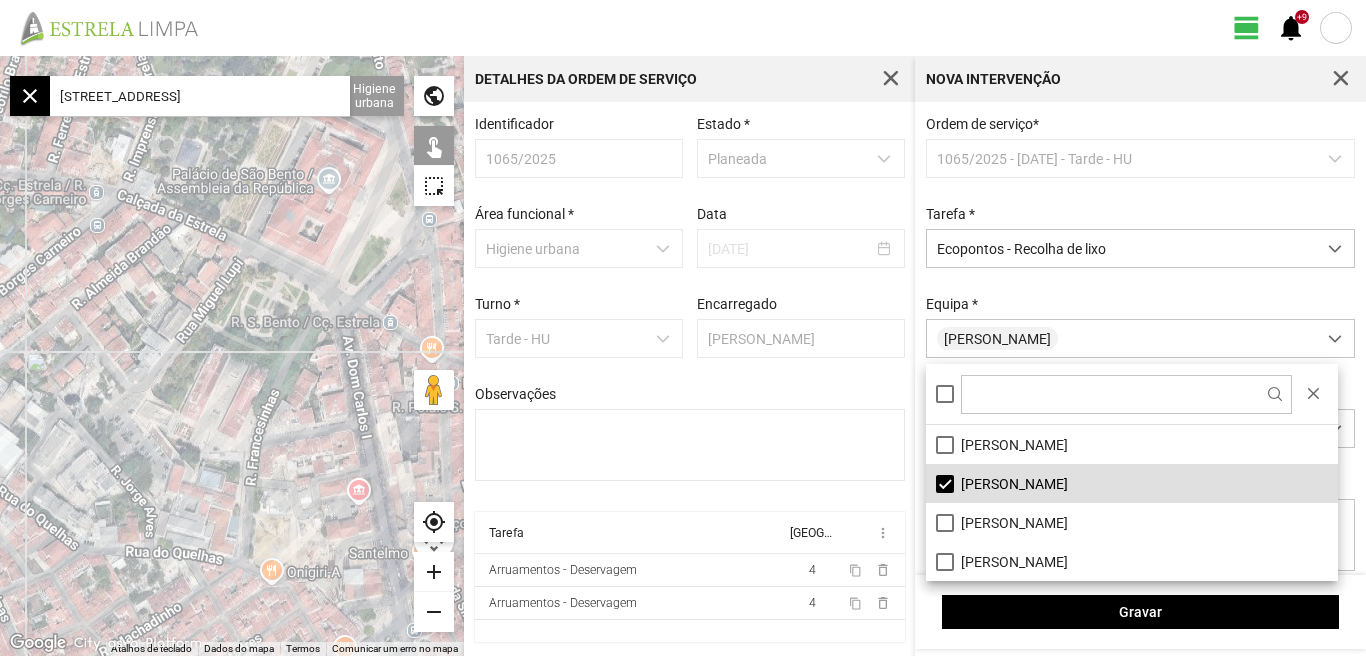 click on "view_day   +9   notifications" 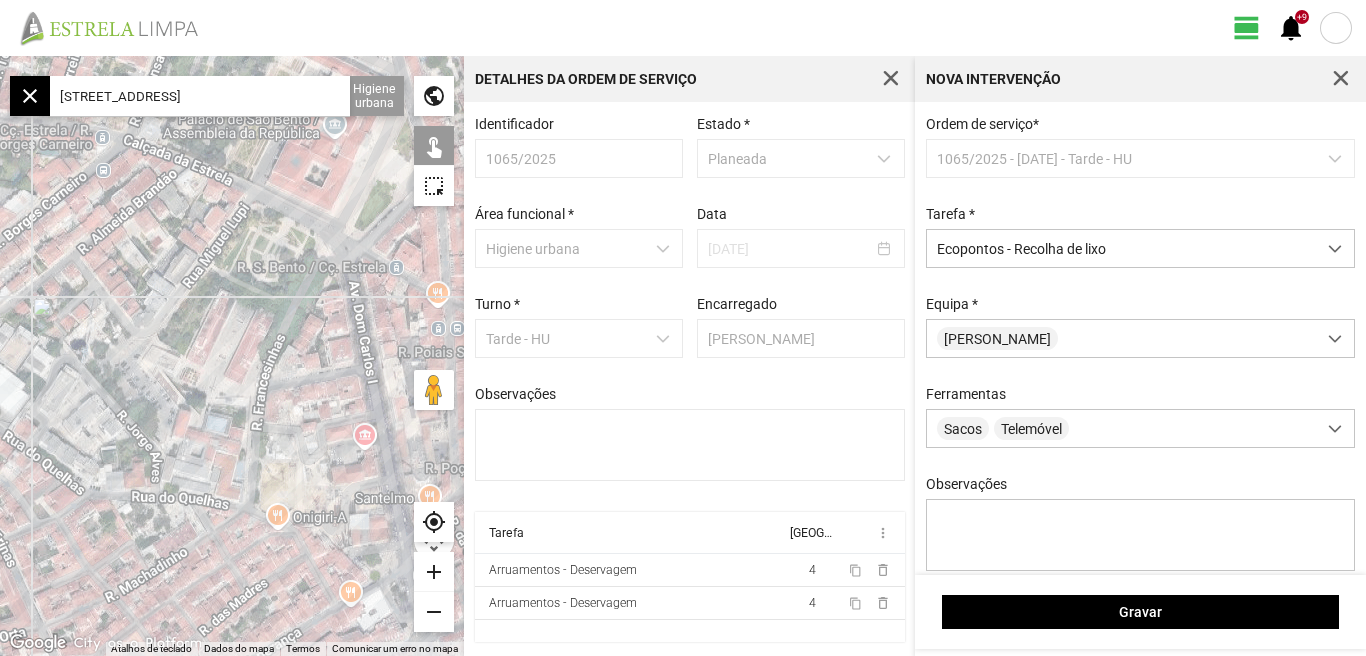 drag, startPoint x: 291, startPoint y: 496, endPoint x: 314, endPoint y: 383, distance: 115.316956 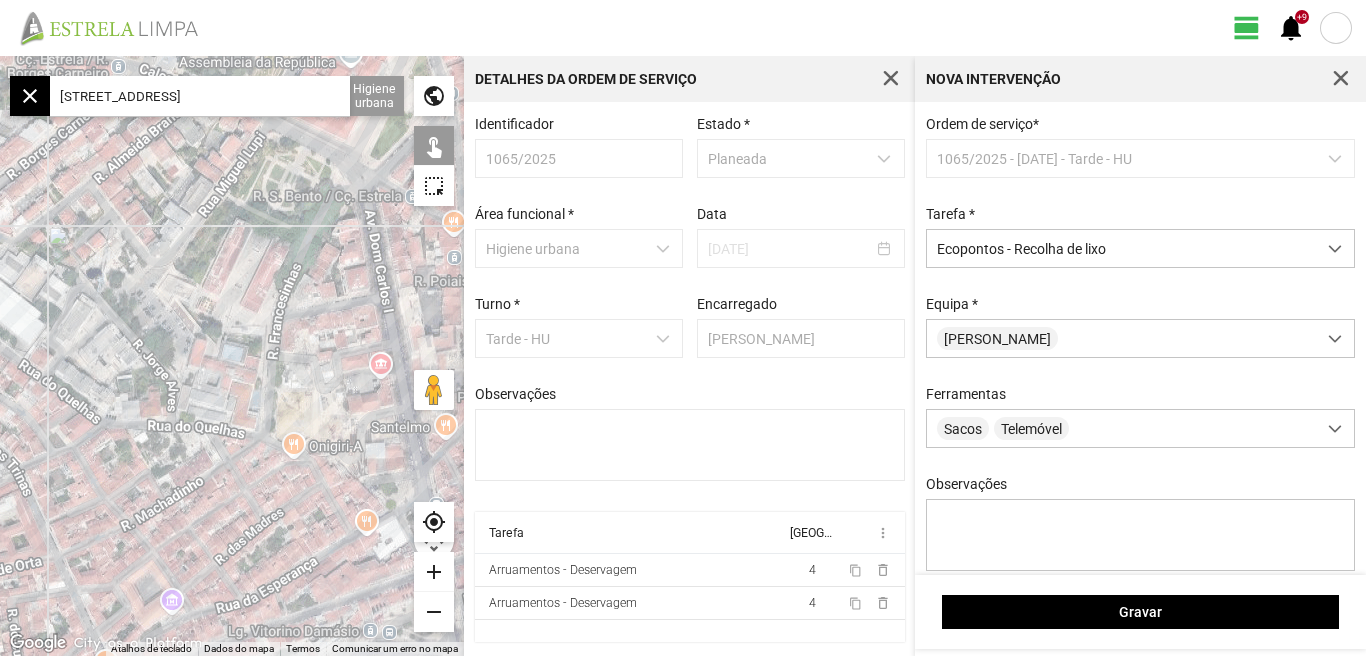 drag, startPoint x: 207, startPoint y: 284, endPoint x: 264, endPoint y: 370, distance: 103.17461 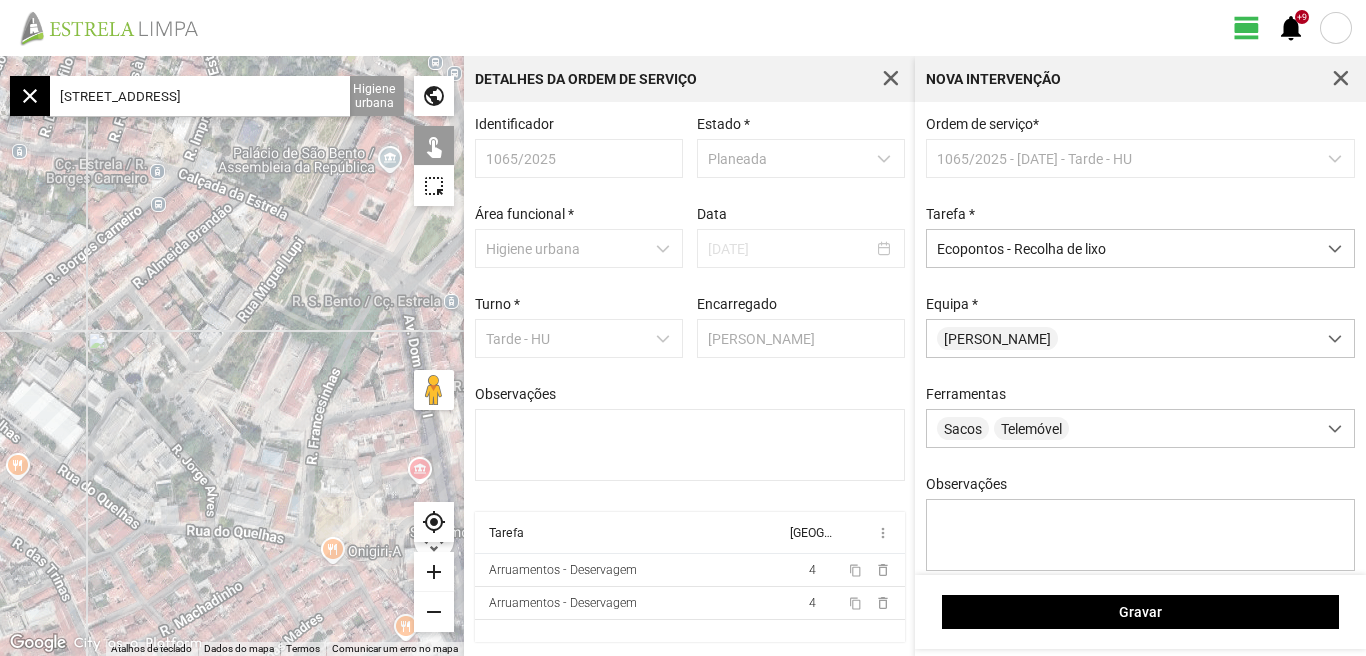 drag, startPoint x: 220, startPoint y: 346, endPoint x: 131, endPoint y: 328, distance: 90.80198 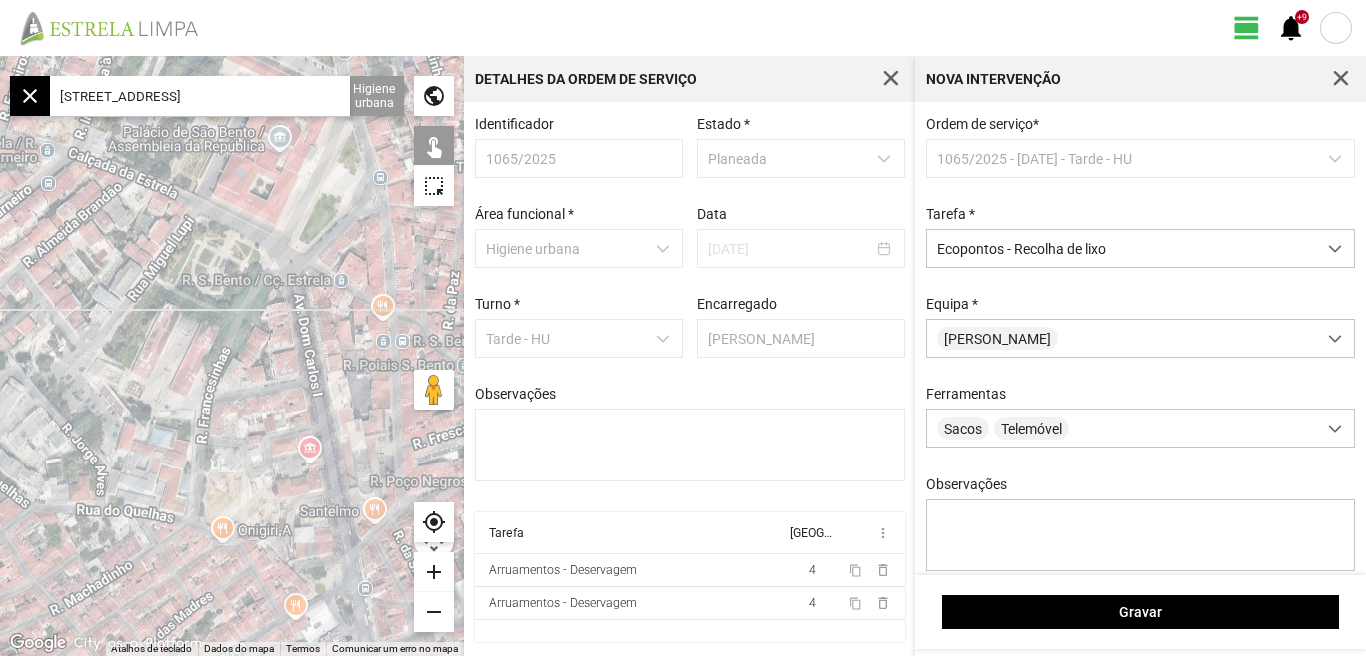 click 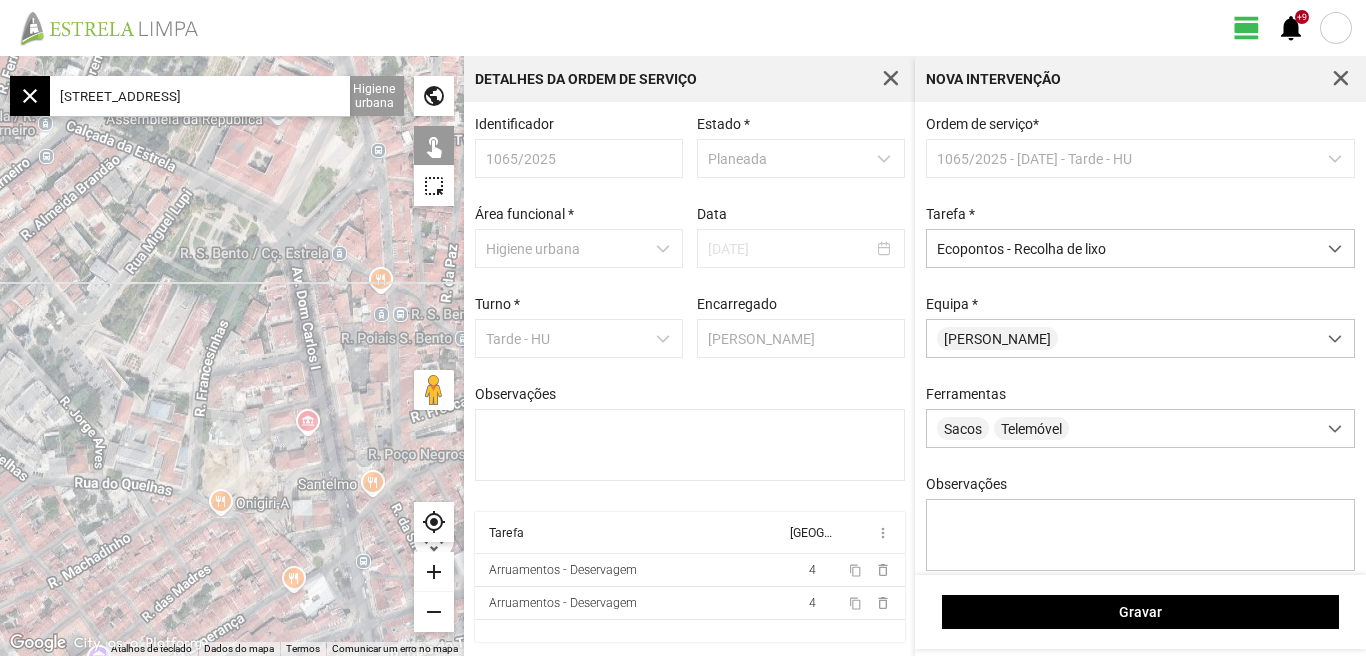 drag, startPoint x: 243, startPoint y: 430, endPoint x: 202, endPoint y: 296, distance: 140.13208 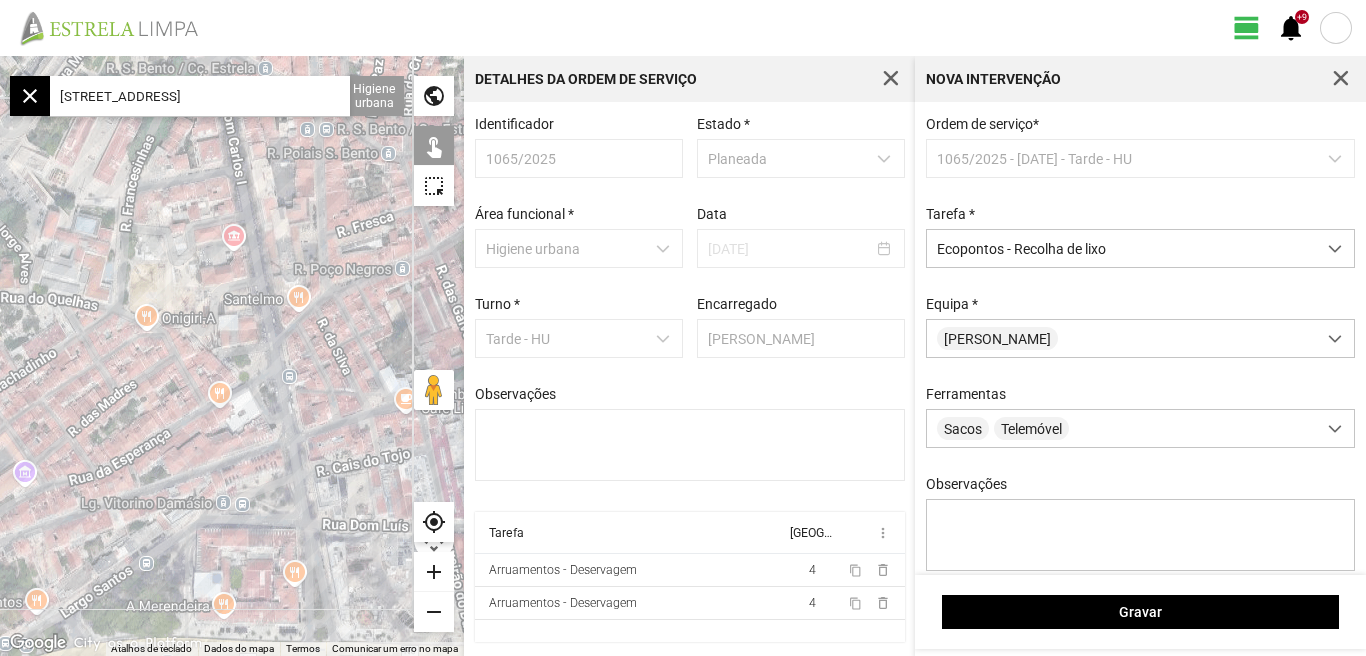 click 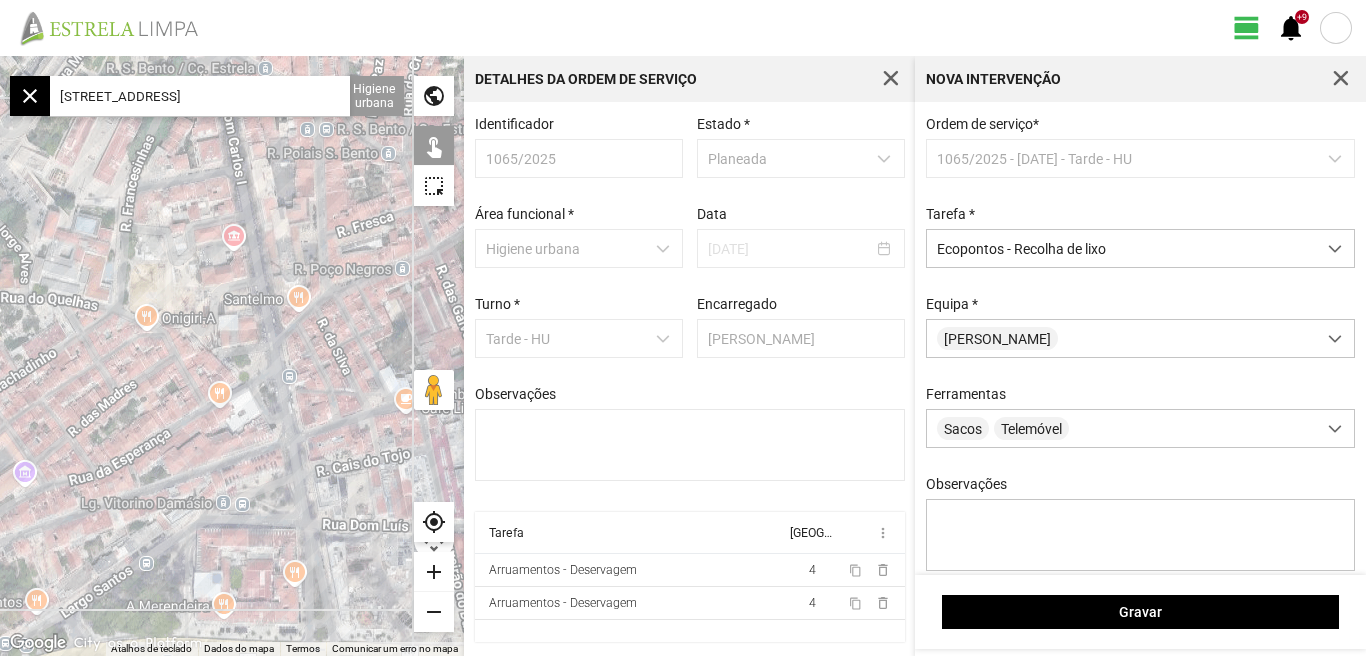 click 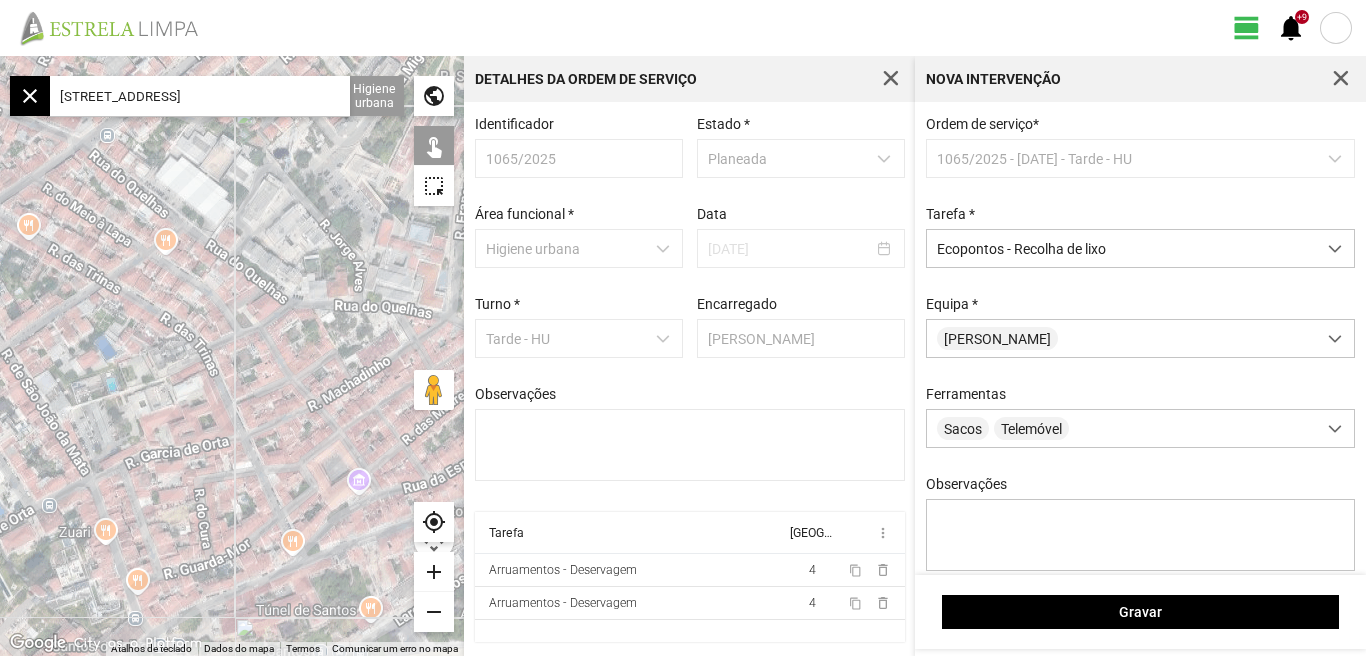 drag, startPoint x: 187, startPoint y: 420, endPoint x: 223, endPoint y: 445, distance: 43.829212 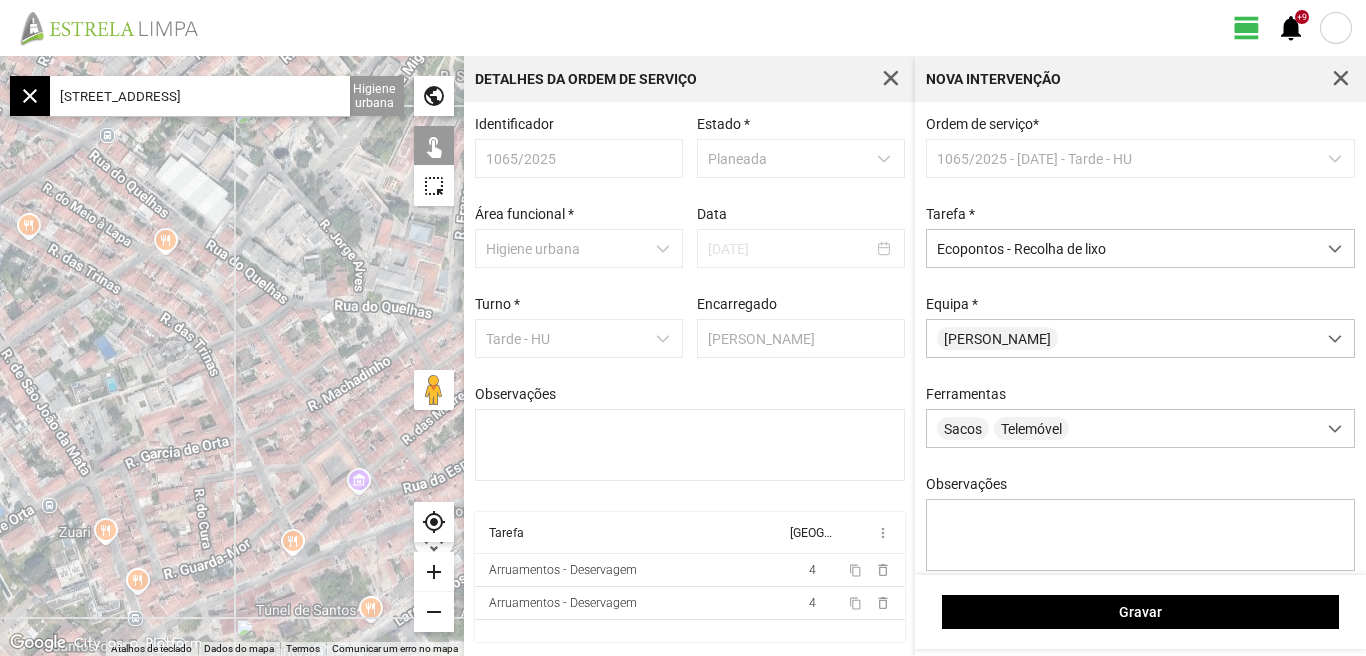 click 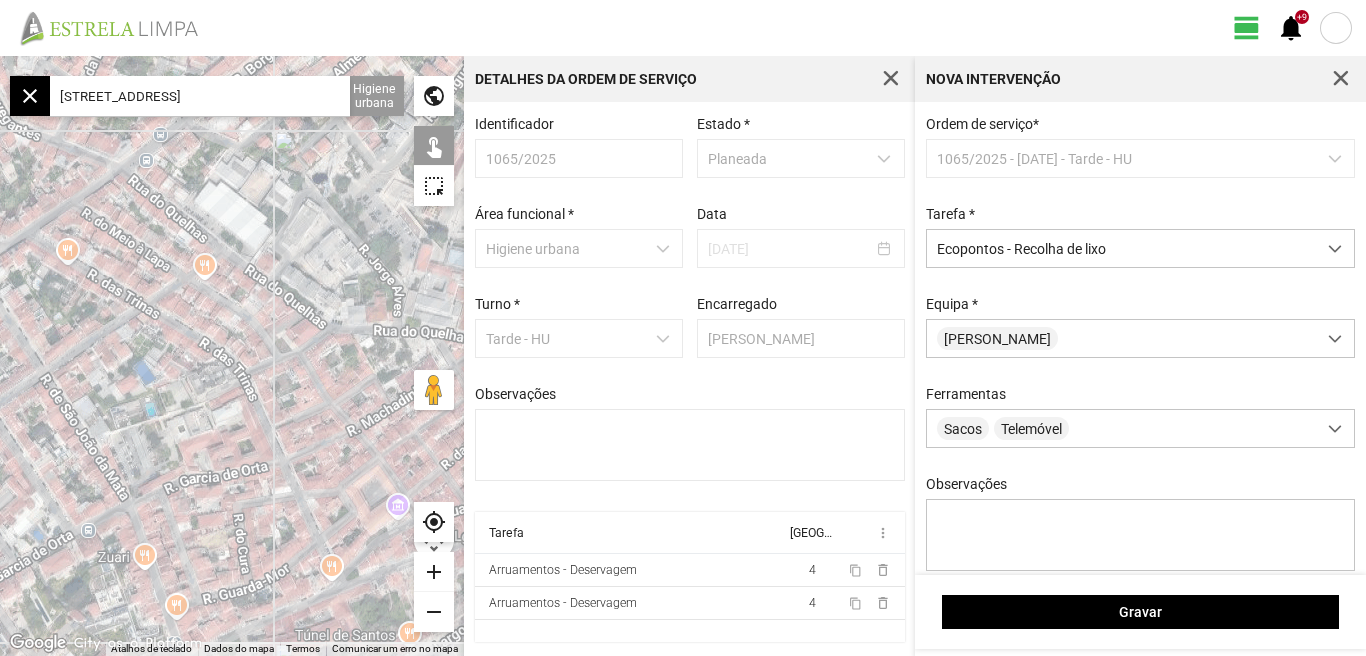 click 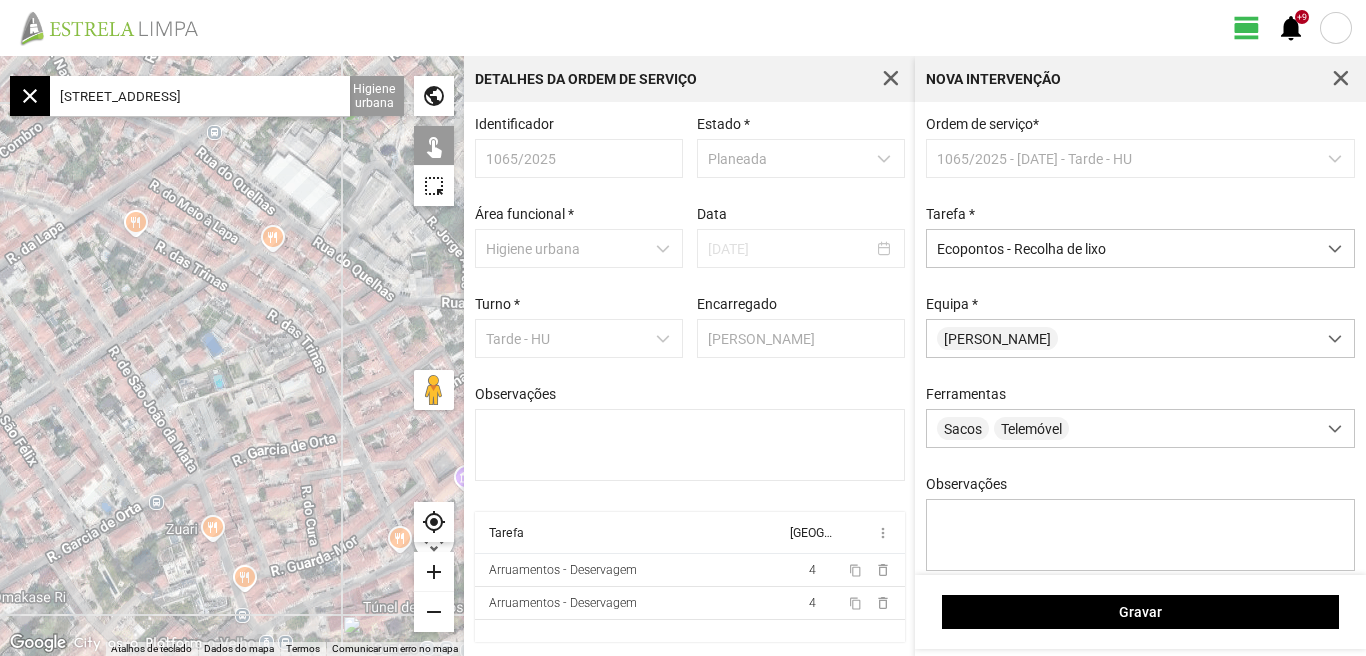 drag, startPoint x: 147, startPoint y: 376, endPoint x: 218, endPoint y: 334, distance: 82.492424 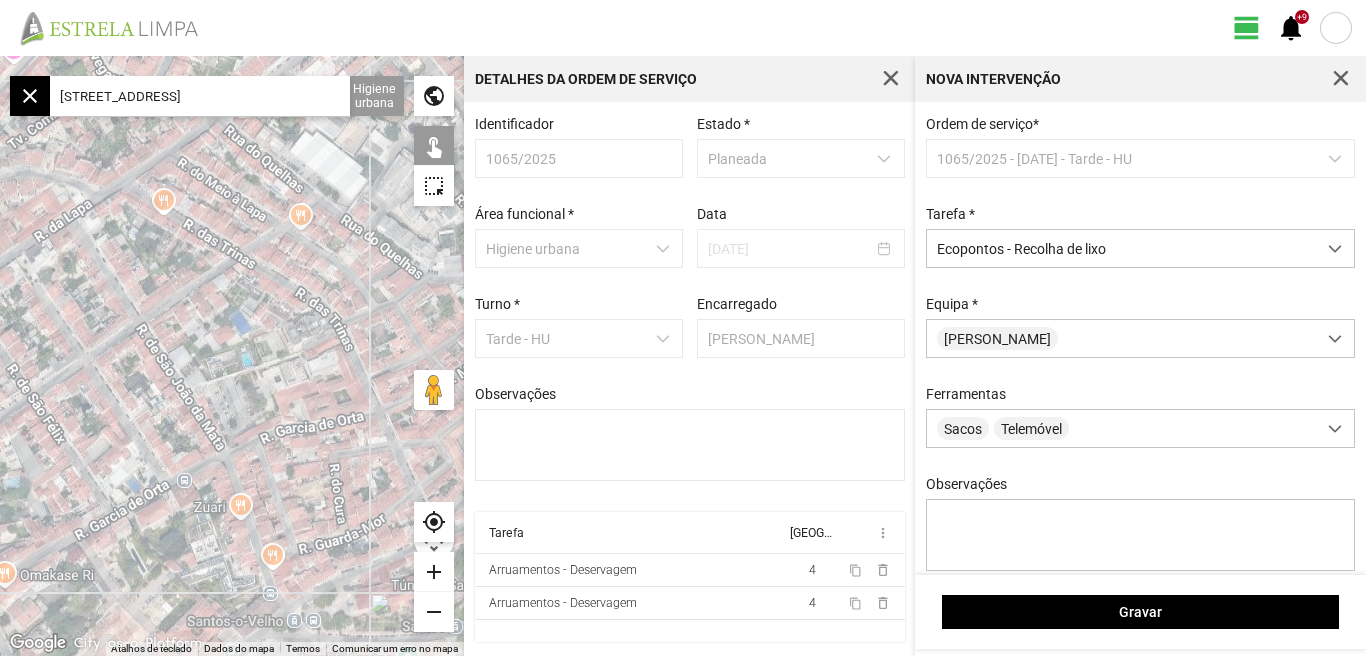 click 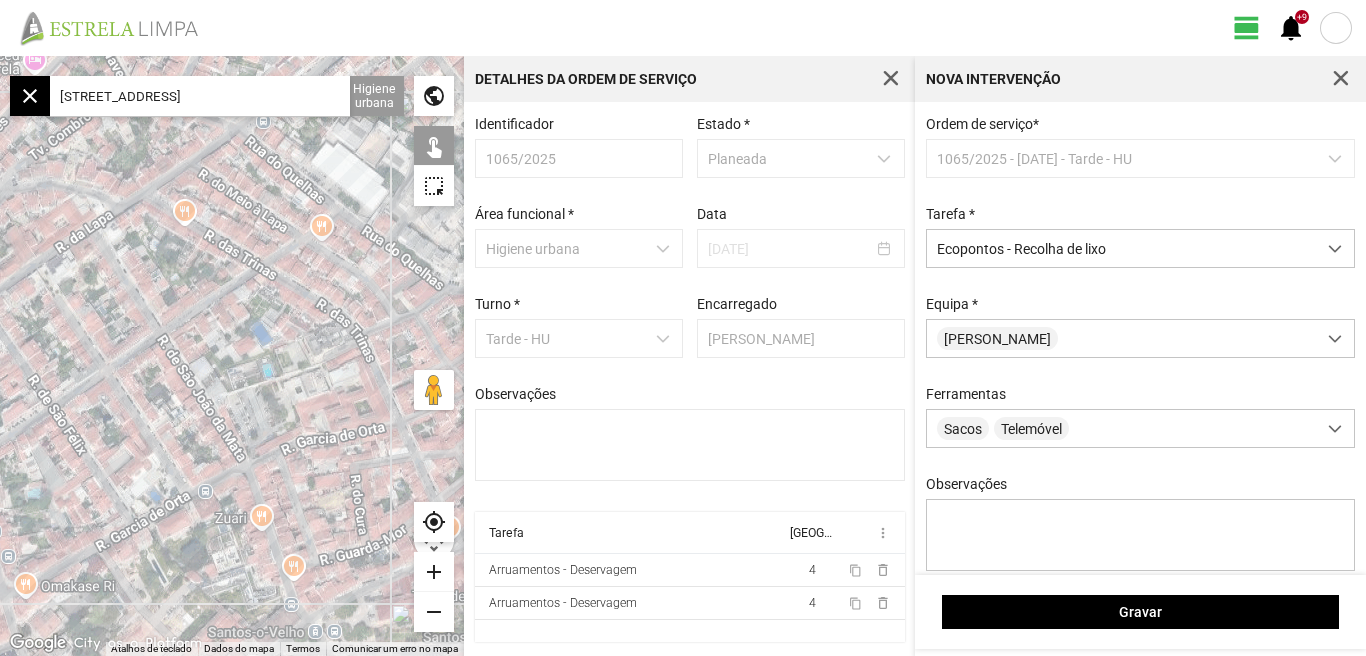 drag, startPoint x: 114, startPoint y: 273, endPoint x: 207, endPoint y: 314, distance: 101.636604 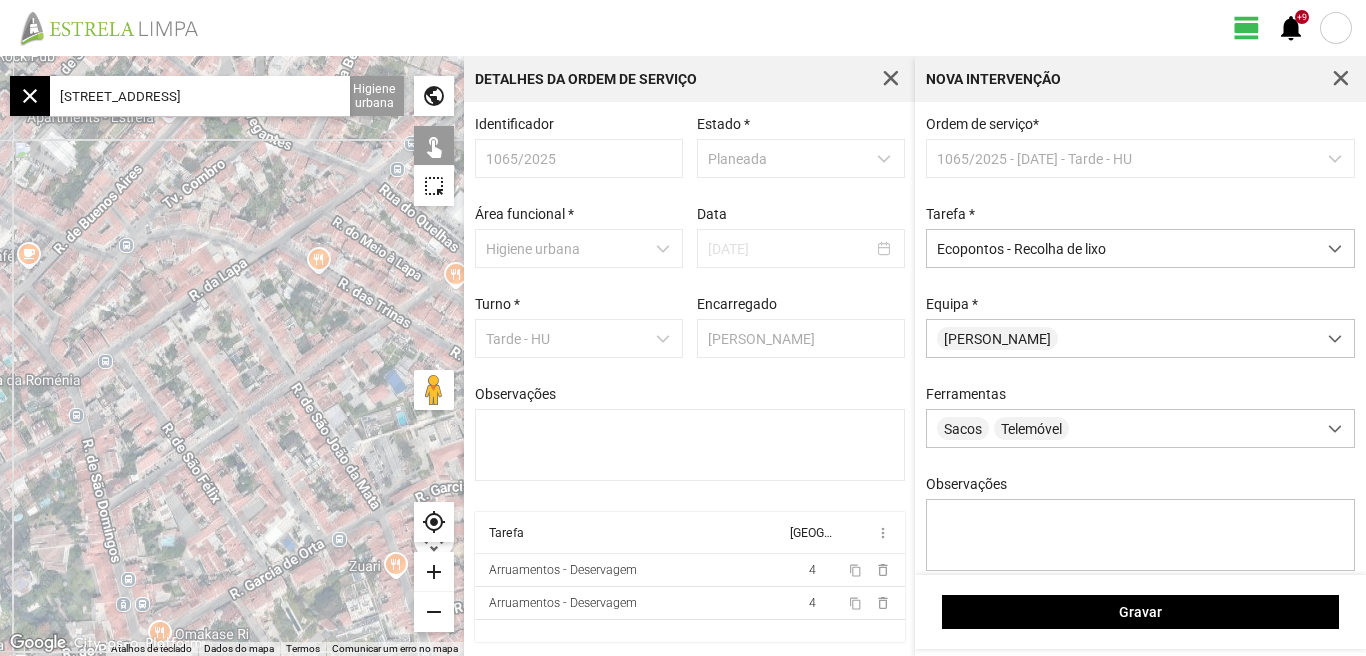 click 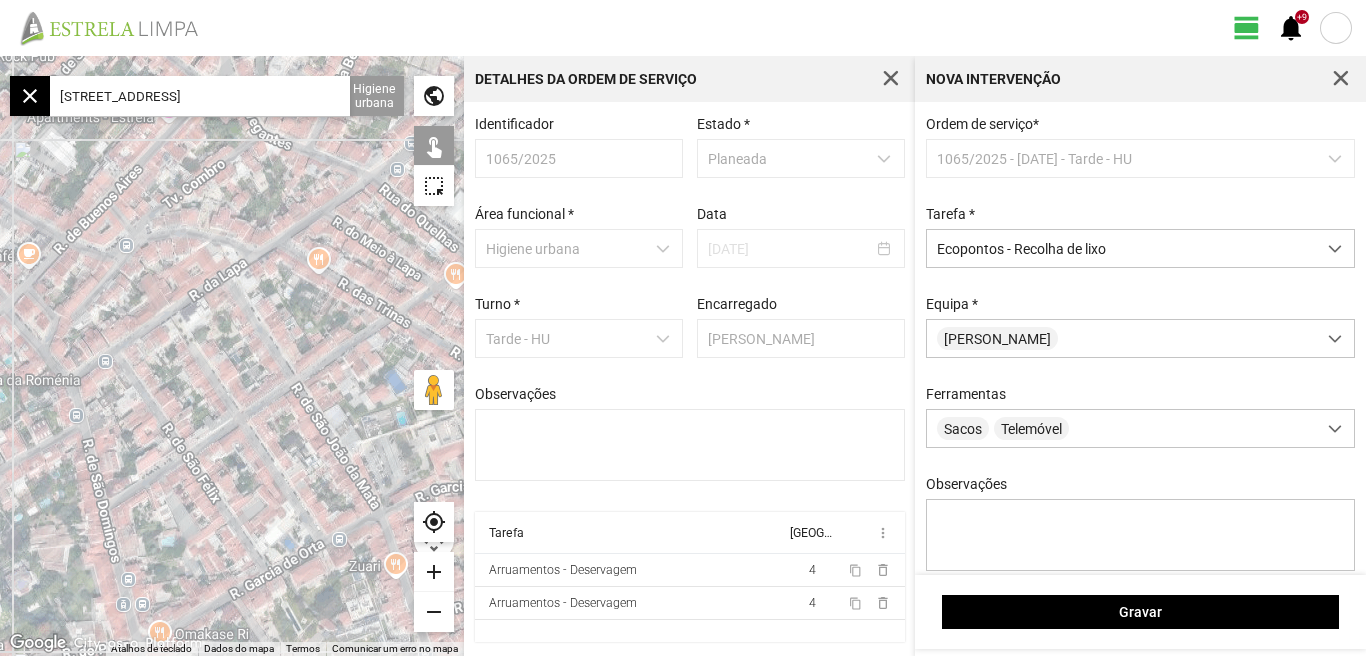 click 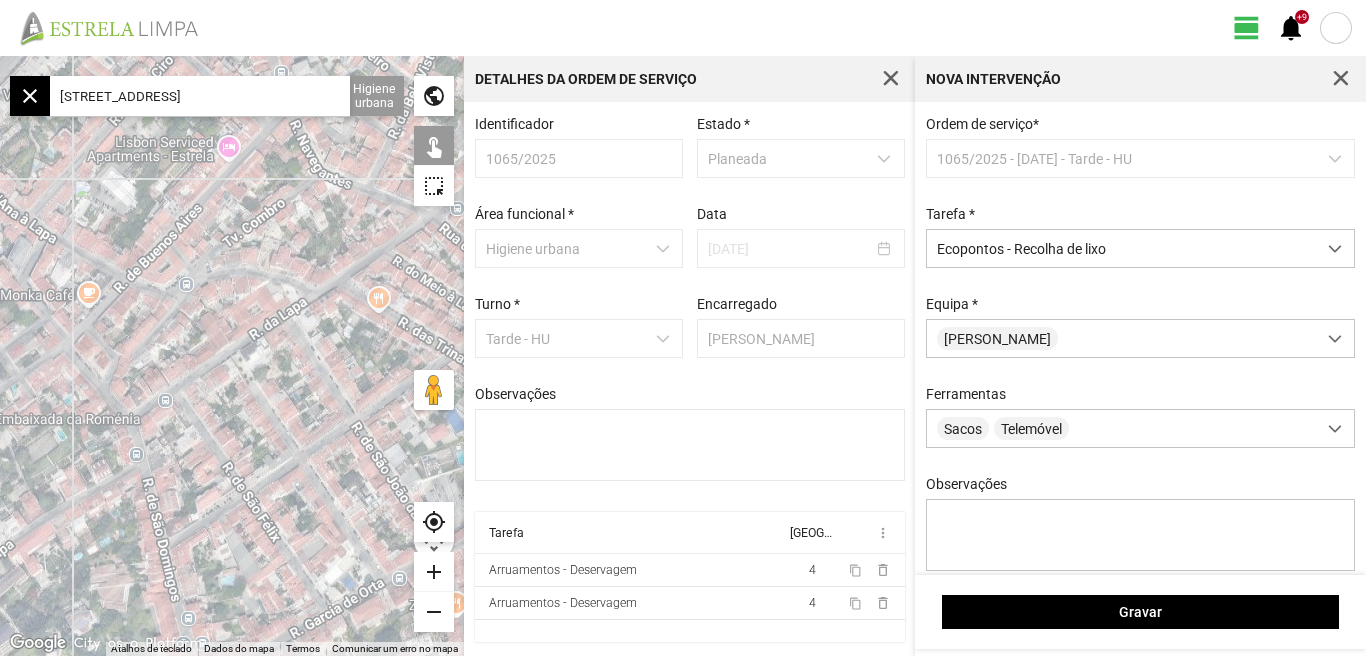 drag, startPoint x: 141, startPoint y: 395, endPoint x: 206, endPoint y: 435, distance: 76.321686 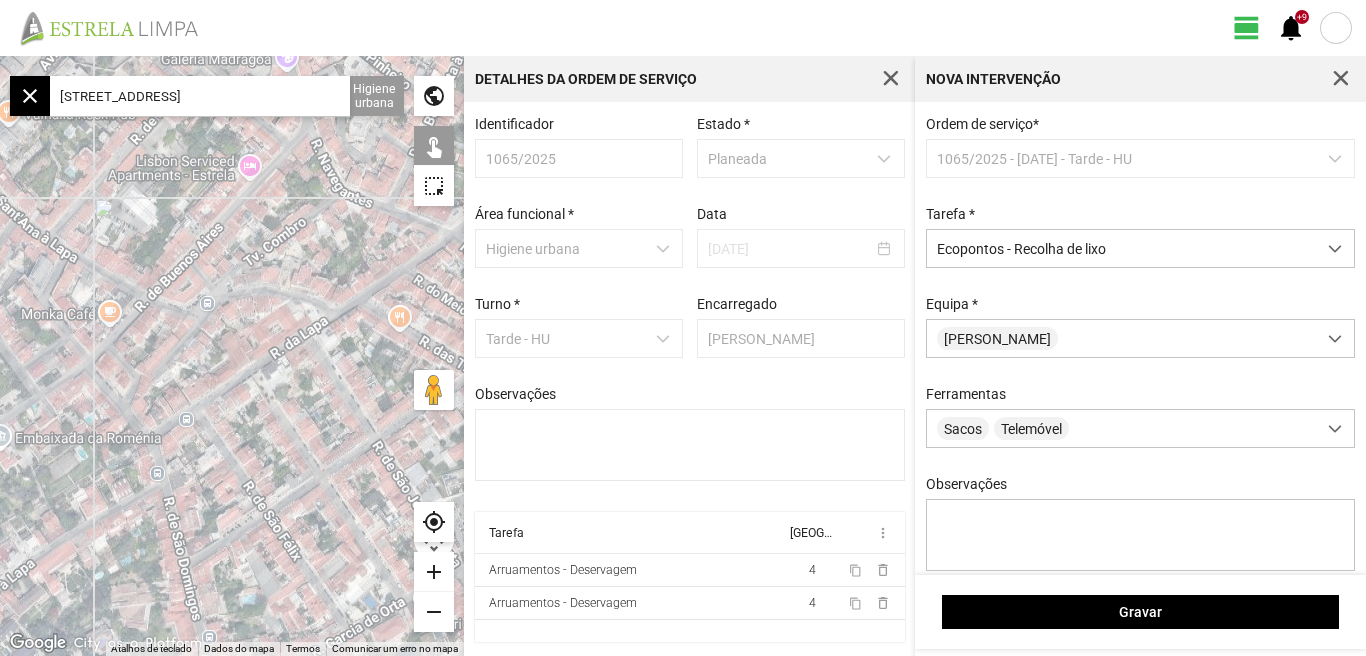 drag, startPoint x: 178, startPoint y: 360, endPoint x: 217, endPoint y: 398, distance: 54.451813 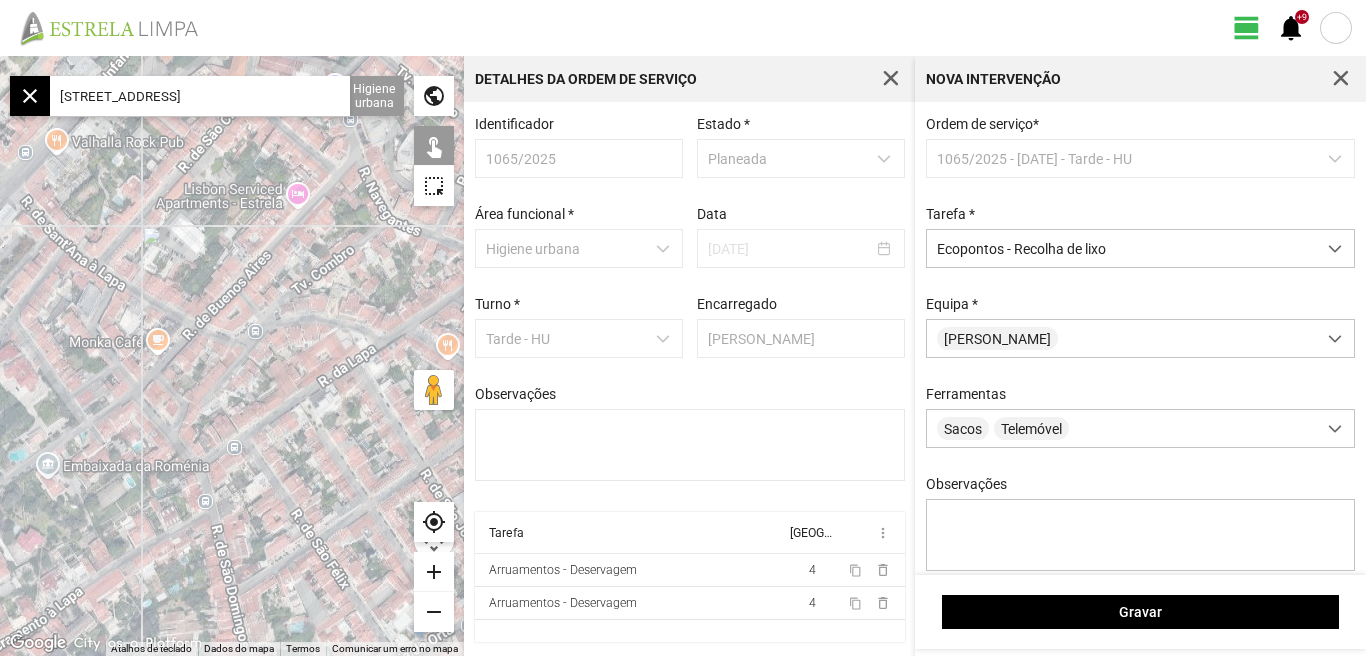 drag, startPoint x: 228, startPoint y: 383, endPoint x: 290, endPoint y: 378, distance: 62.201286 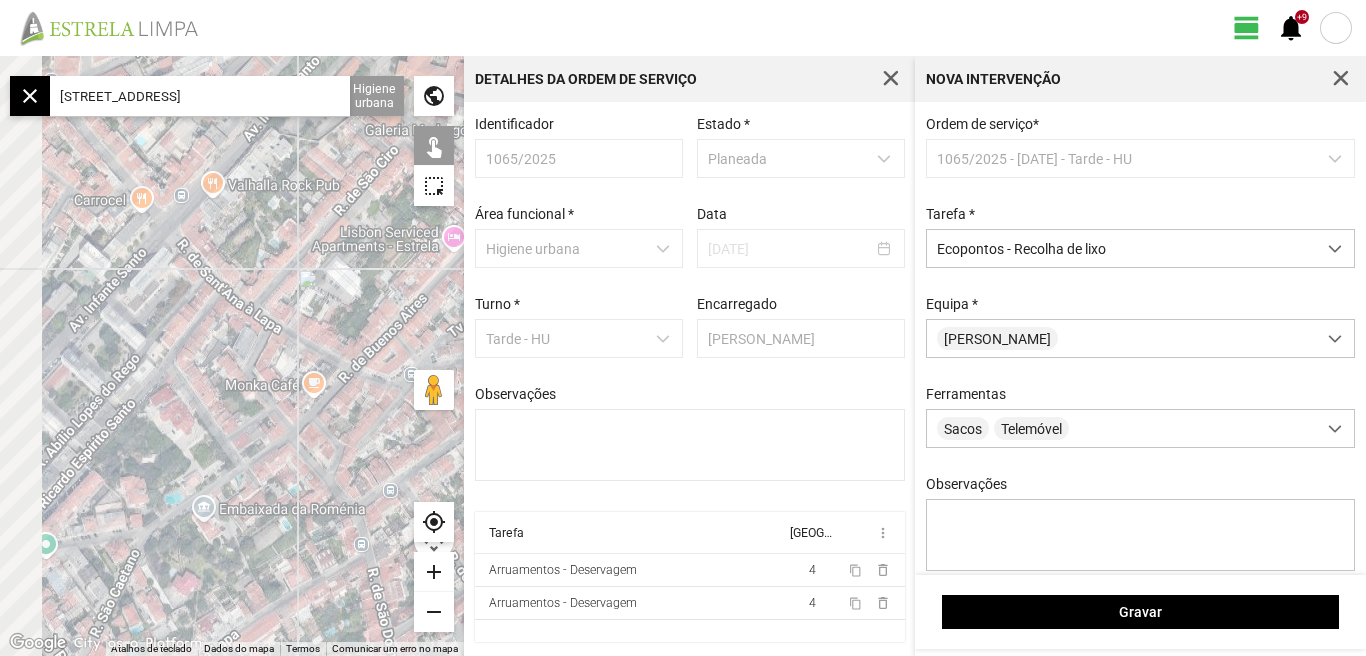 drag, startPoint x: 170, startPoint y: 346, endPoint x: 237, endPoint y: 404, distance: 88.61716 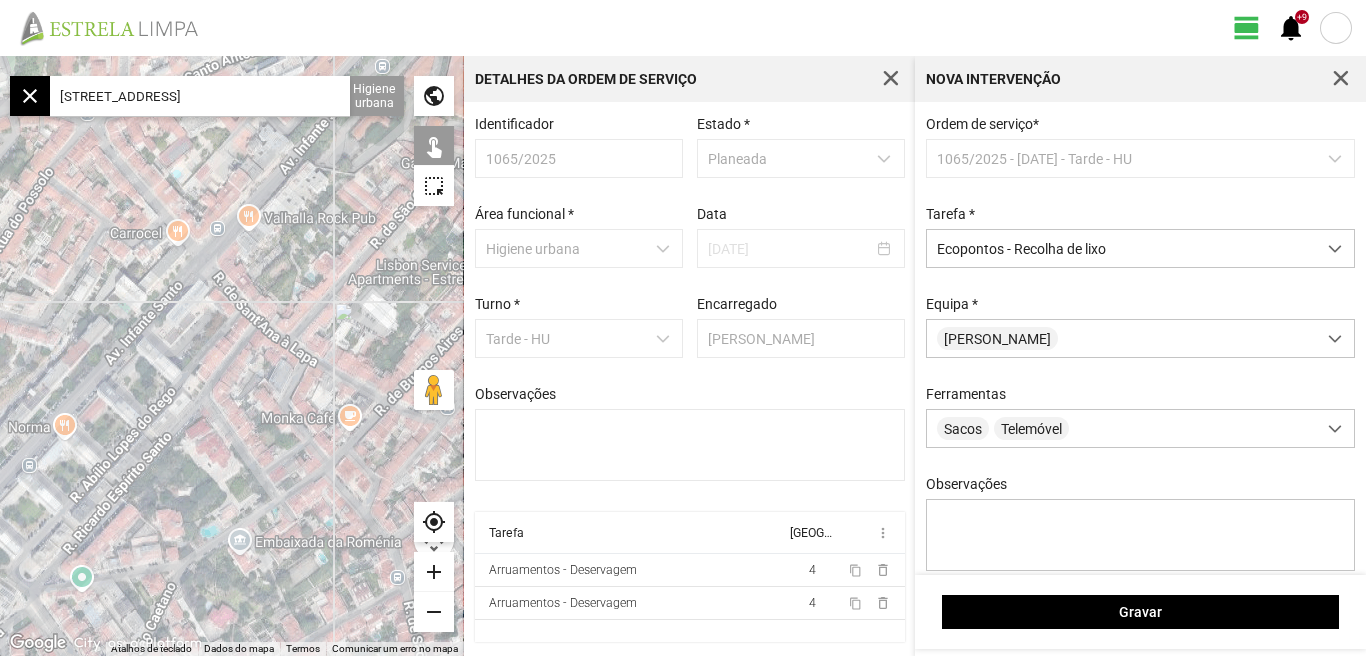 click 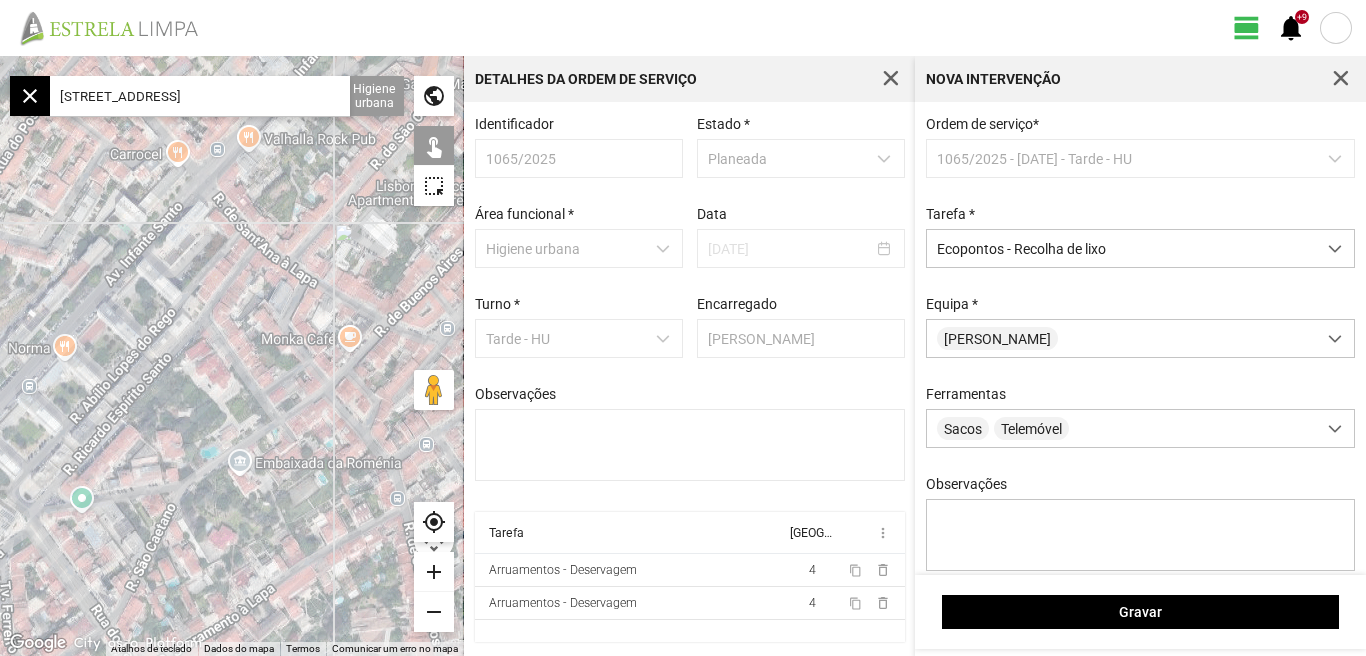 drag, startPoint x: 227, startPoint y: 420, endPoint x: 227, endPoint y: 375, distance: 45 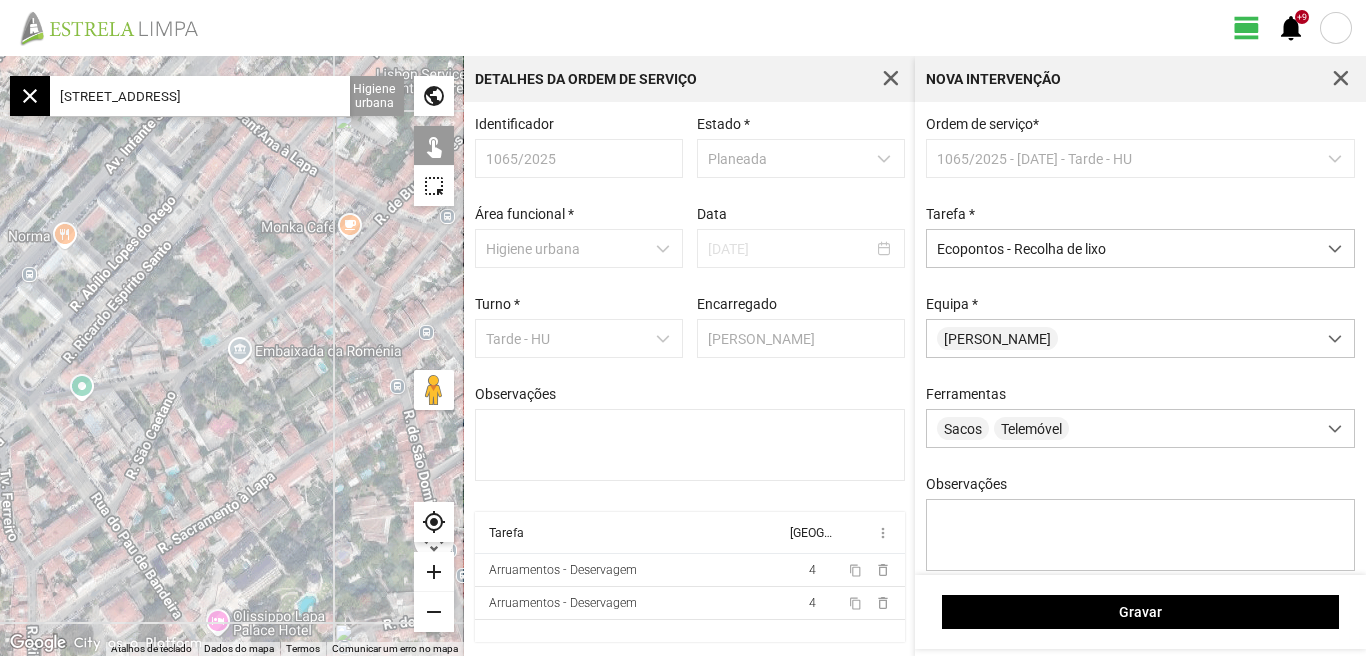 drag, startPoint x: 222, startPoint y: 395, endPoint x: 166, endPoint y: 351, distance: 71.21797 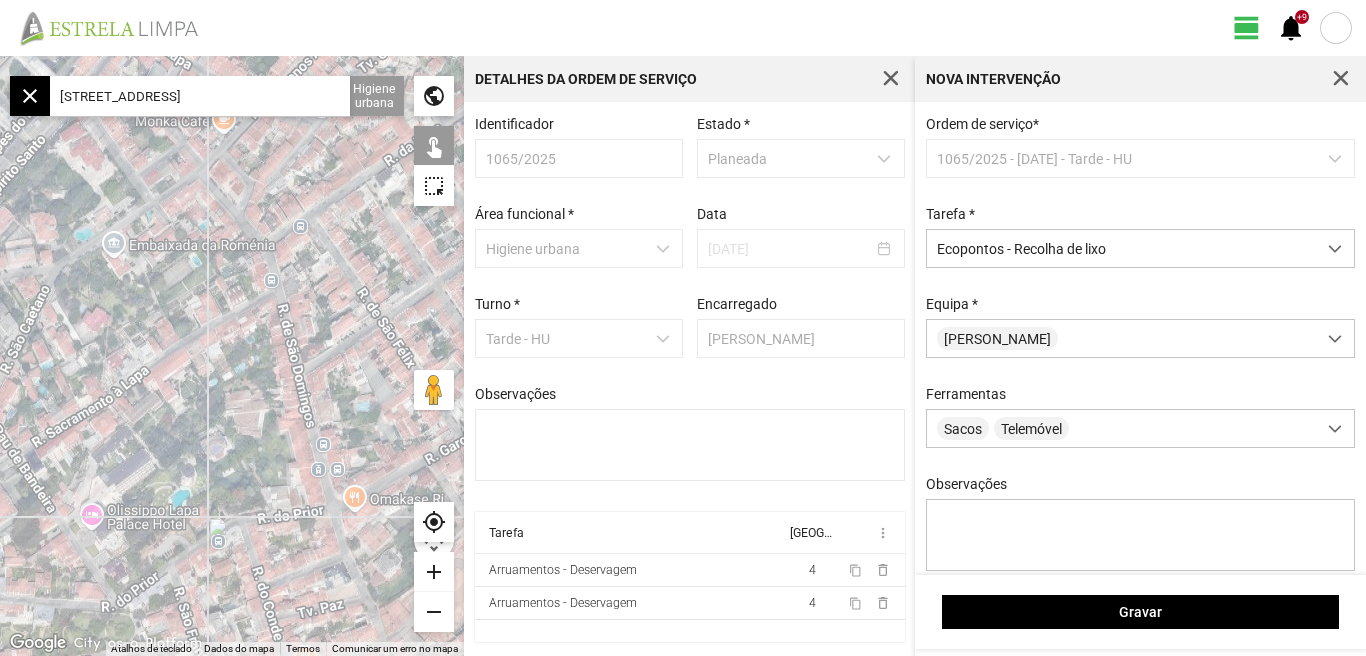 drag, startPoint x: 172, startPoint y: 357, endPoint x: 139, endPoint y: 319, distance: 50.32892 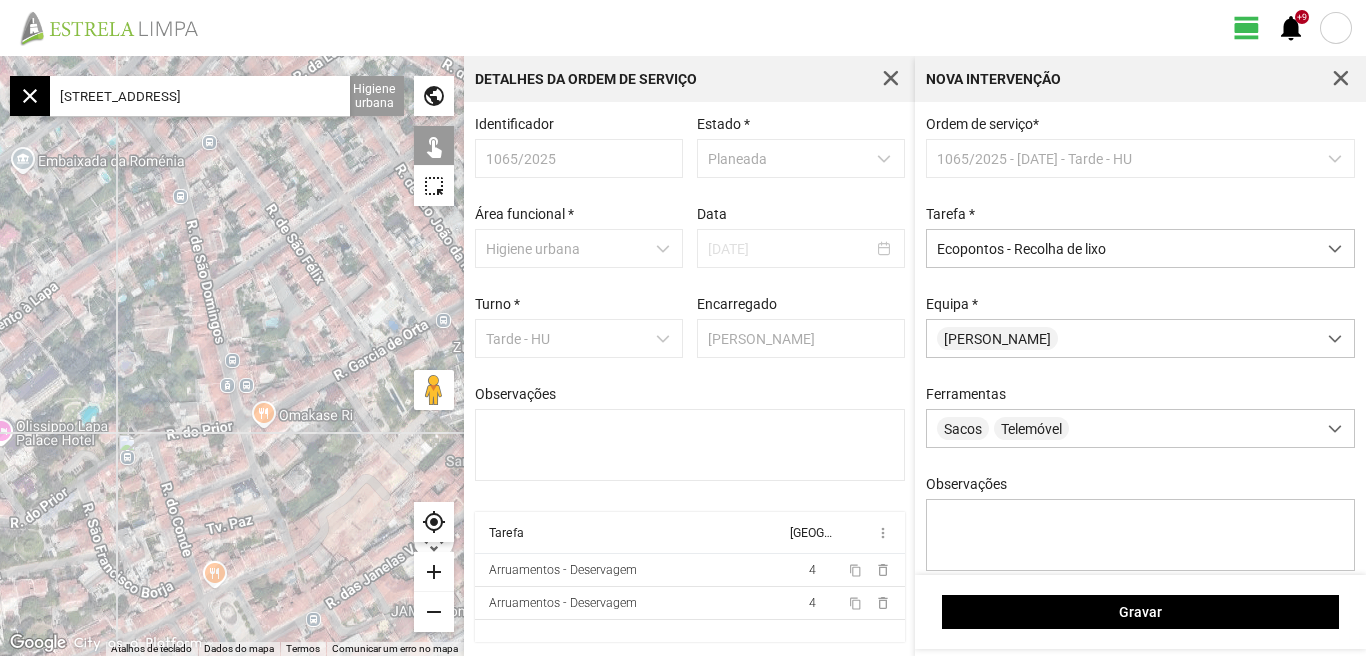 drag, startPoint x: 147, startPoint y: 363, endPoint x: 121, endPoint y: 325, distance: 46.043457 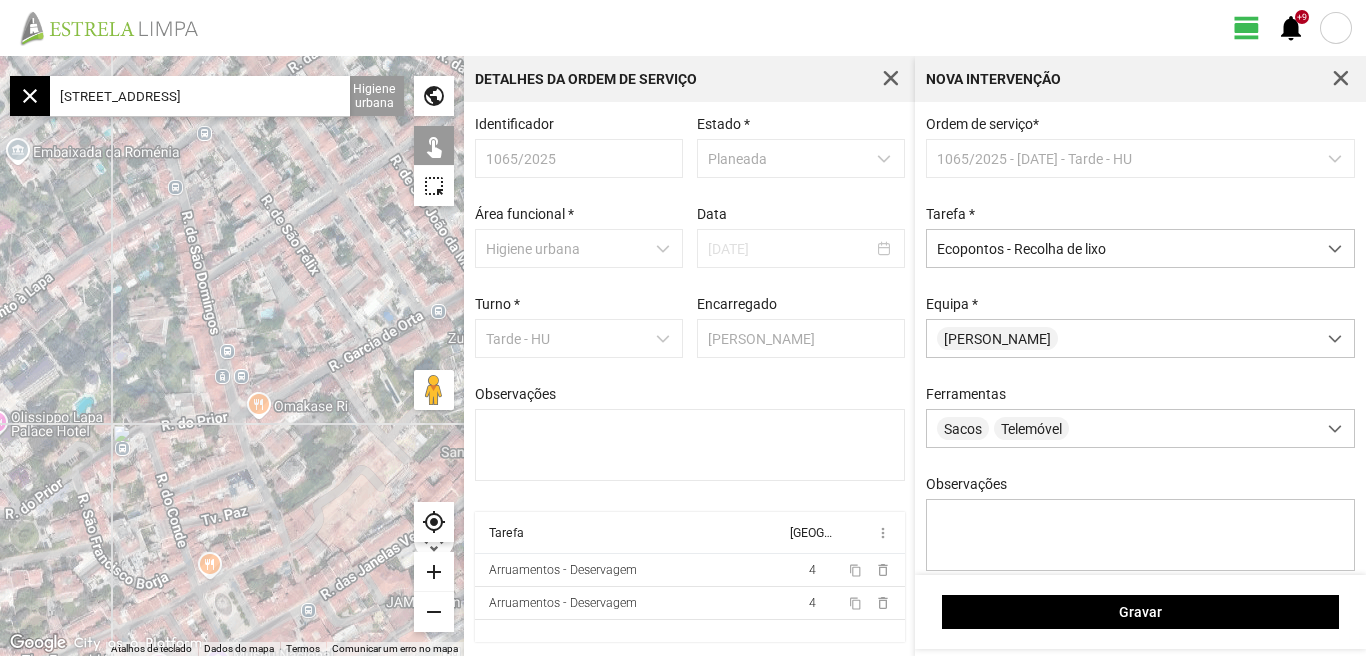 drag, startPoint x: 174, startPoint y: 392, endPoint x: 123, endPoint y: 373, distance: 54.42426 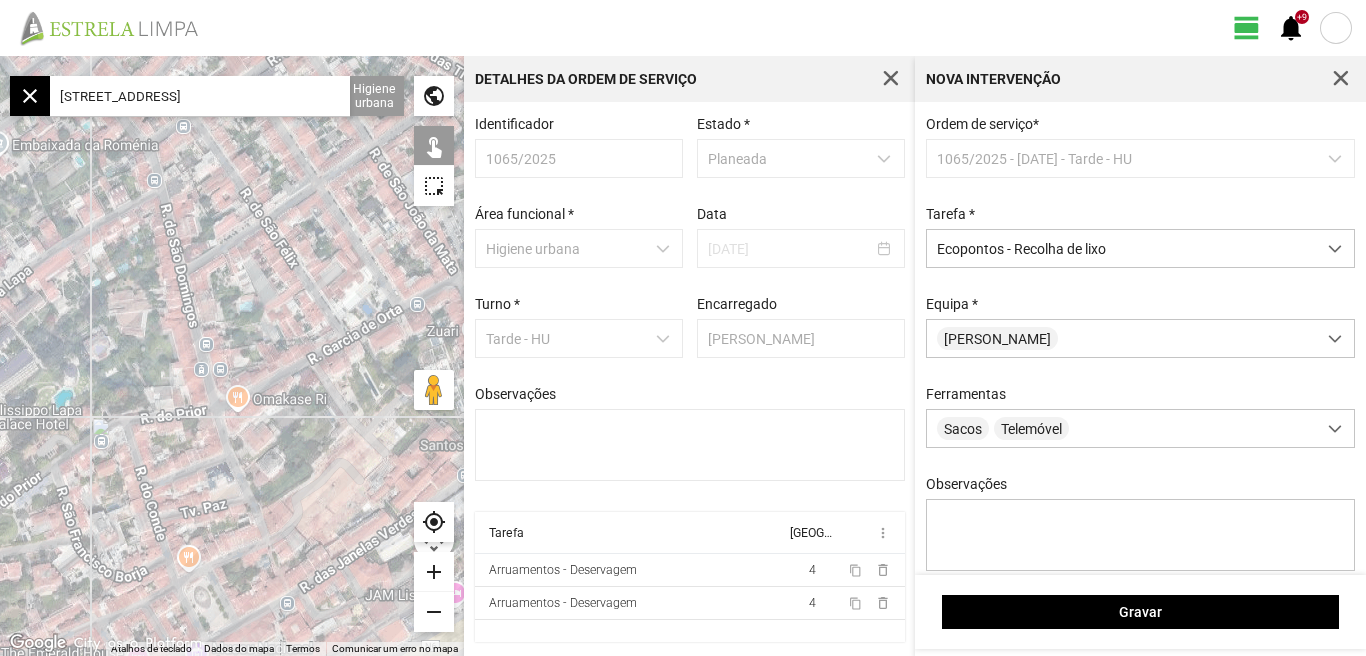 drag, startPoint x: 197, startPoint y: 401, endPoint x: 132, endPoint y: 382, distance: 67.72001 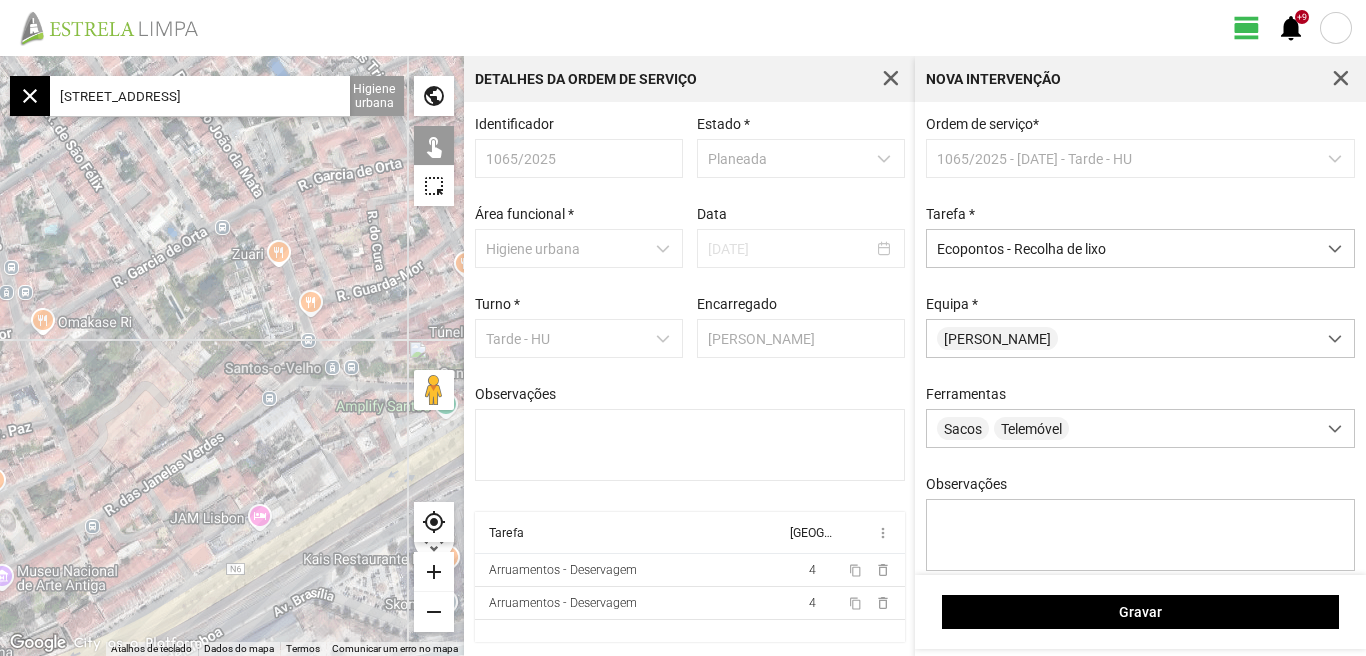 drag, startPoint x: 183, startPoint y: 400, endPoint x: 112, endPoint y: 368, distance: 77.87811 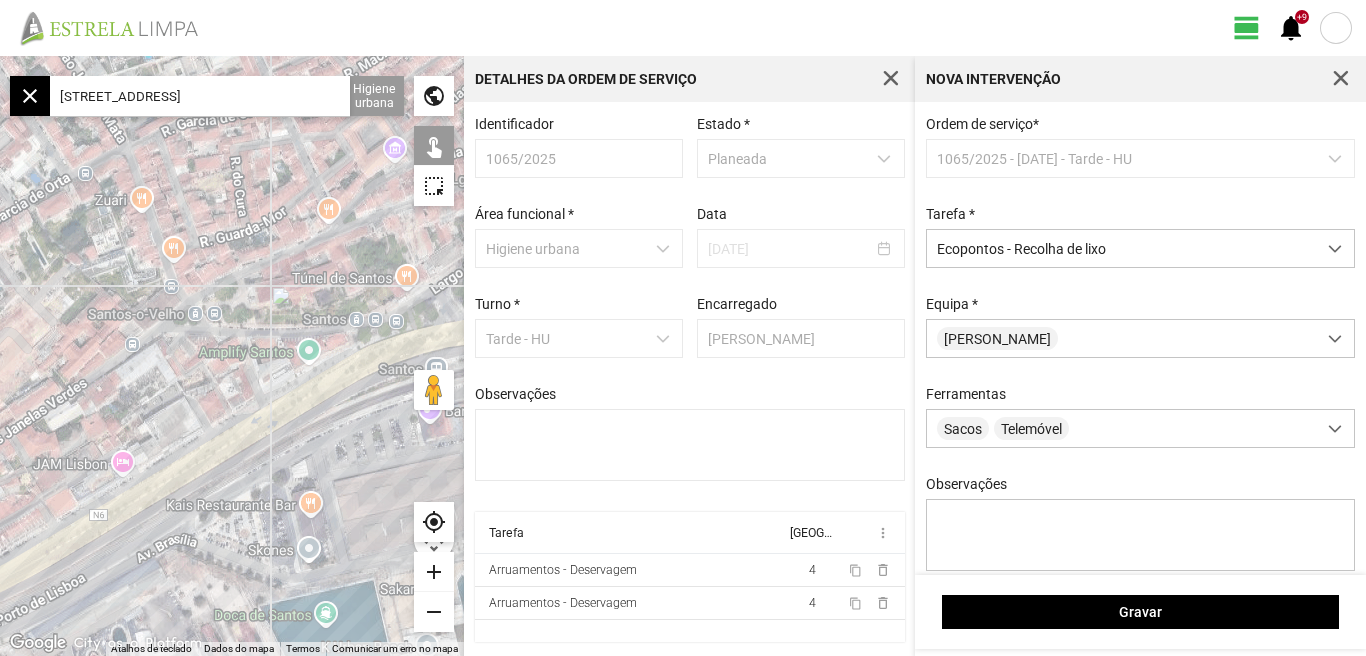 click 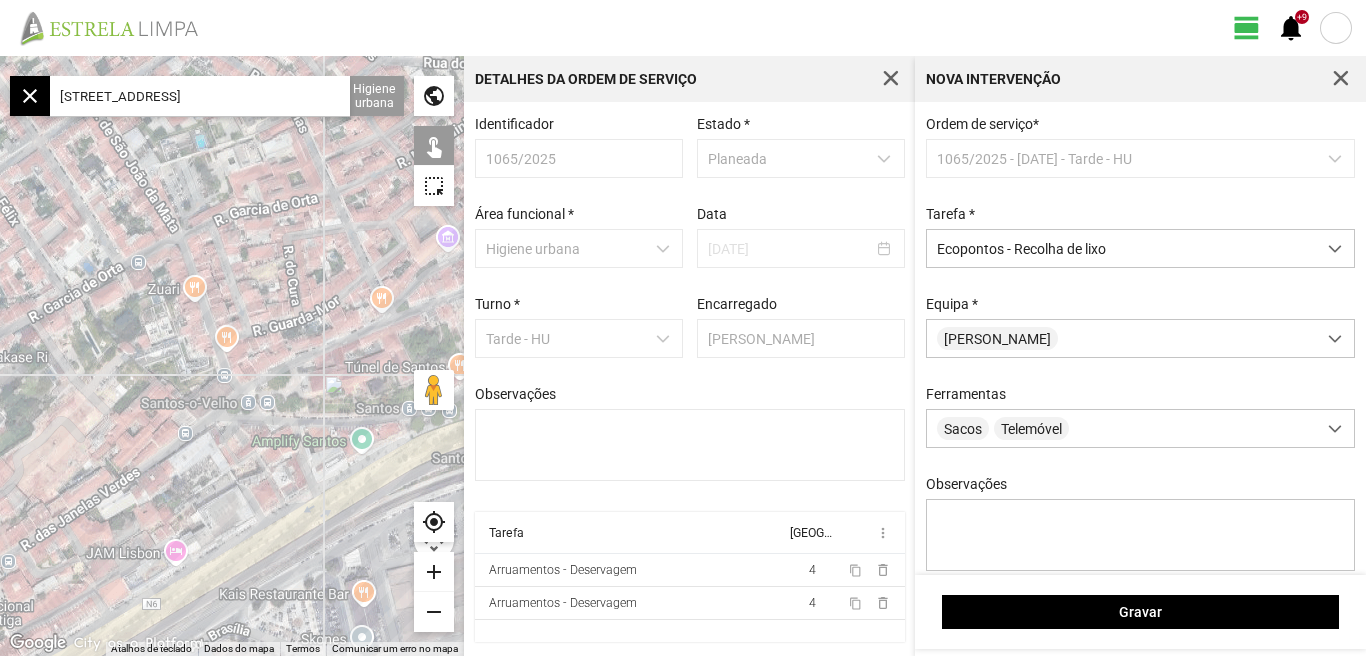 drag, startPoint x: 171, startPoint y: 317, endPoint x: 240, endPoint y: 419, distance: 123.146255 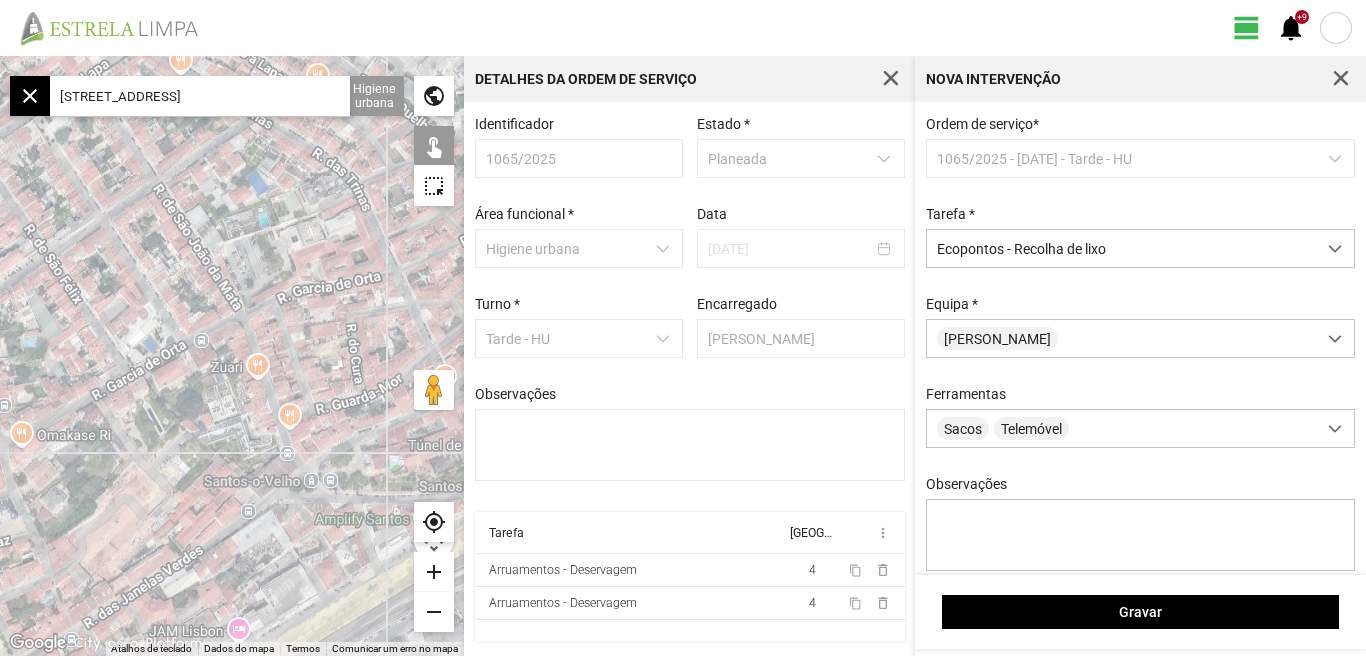 drag, startPoint x: 227, startPoint y: 377, endPoint x: 257, endPoint y: 387, distance: 31.622776 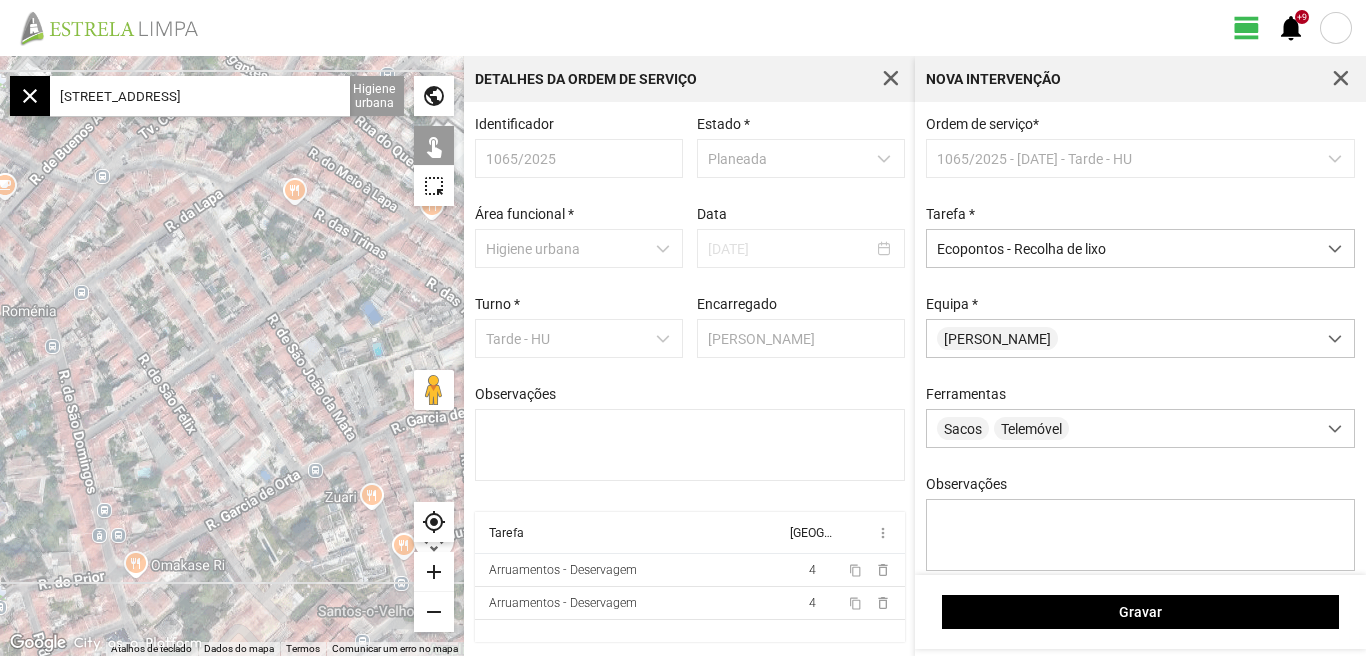drag, startPoint x: 223, startPoint y: 388, endPoint x: 243, endPoint y: 421, distance: 38.587563 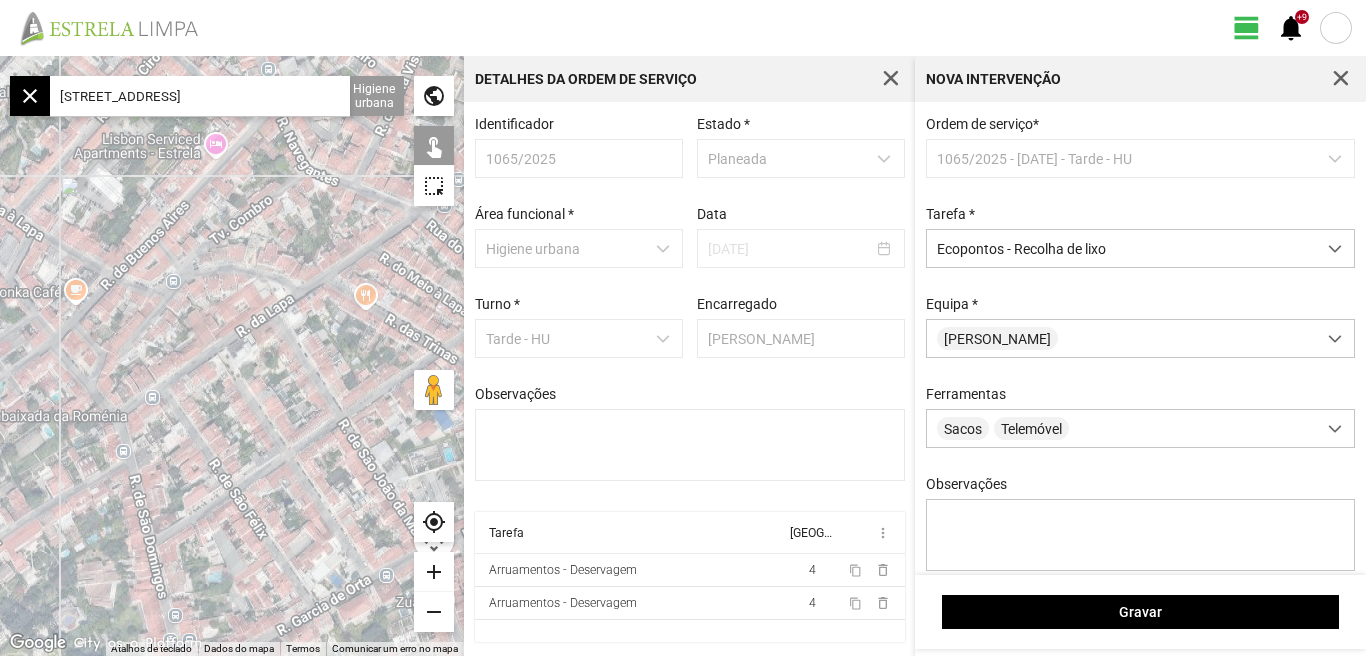 click 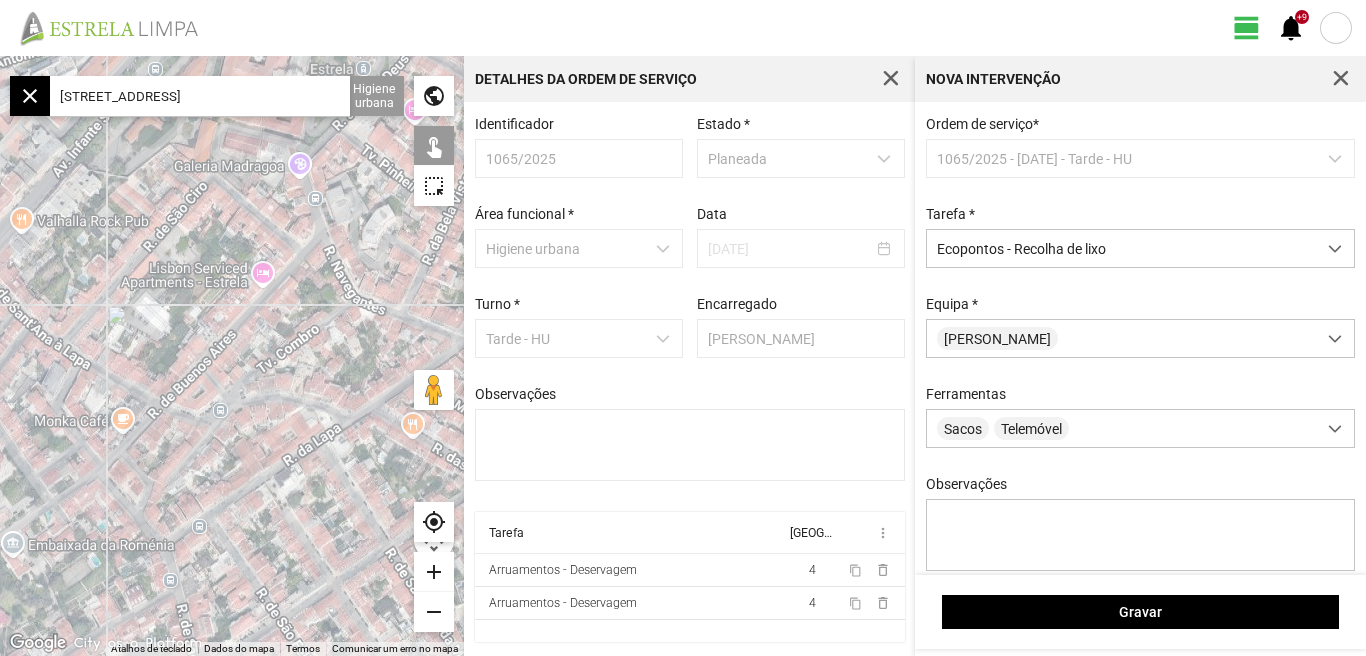 drag, startPoint x: 360, startPoint y: 358, endPoint x: 365, endPoint y: 368, distance: 11.18034 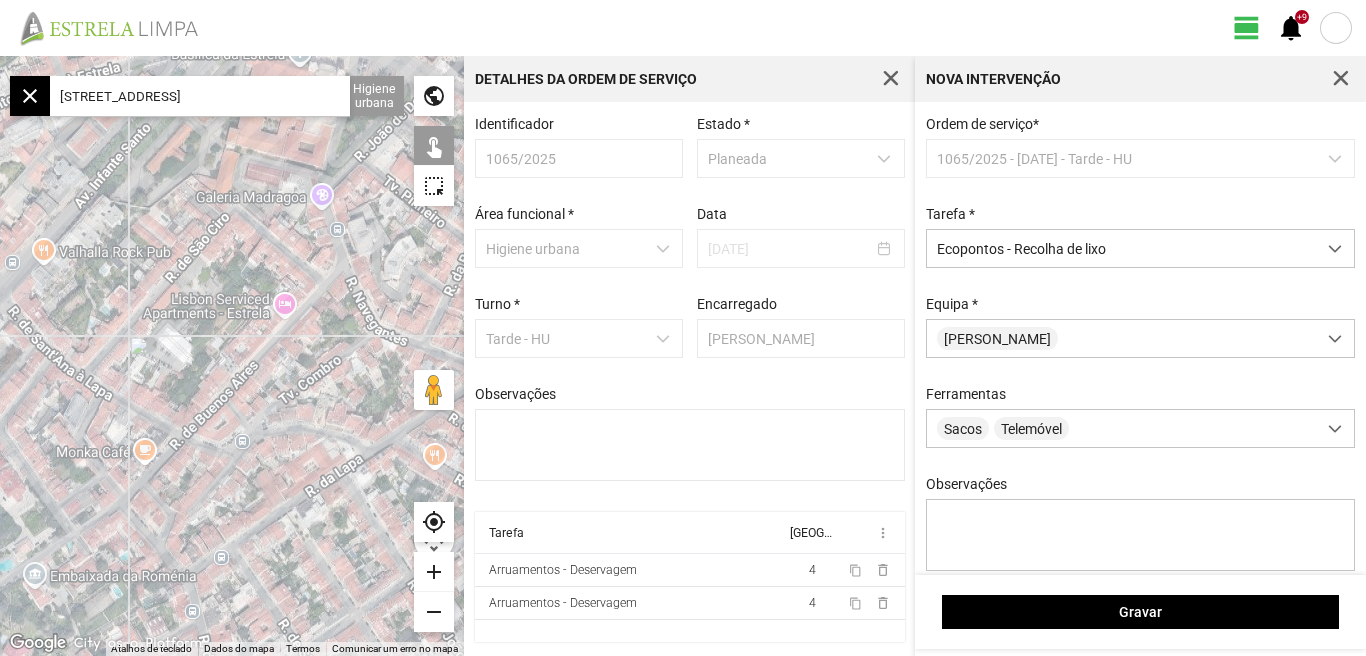 drag, startPoint x: 239, startPoint y: 397, endPoint x: 304, endPoint y: 424, distance: 70.38466 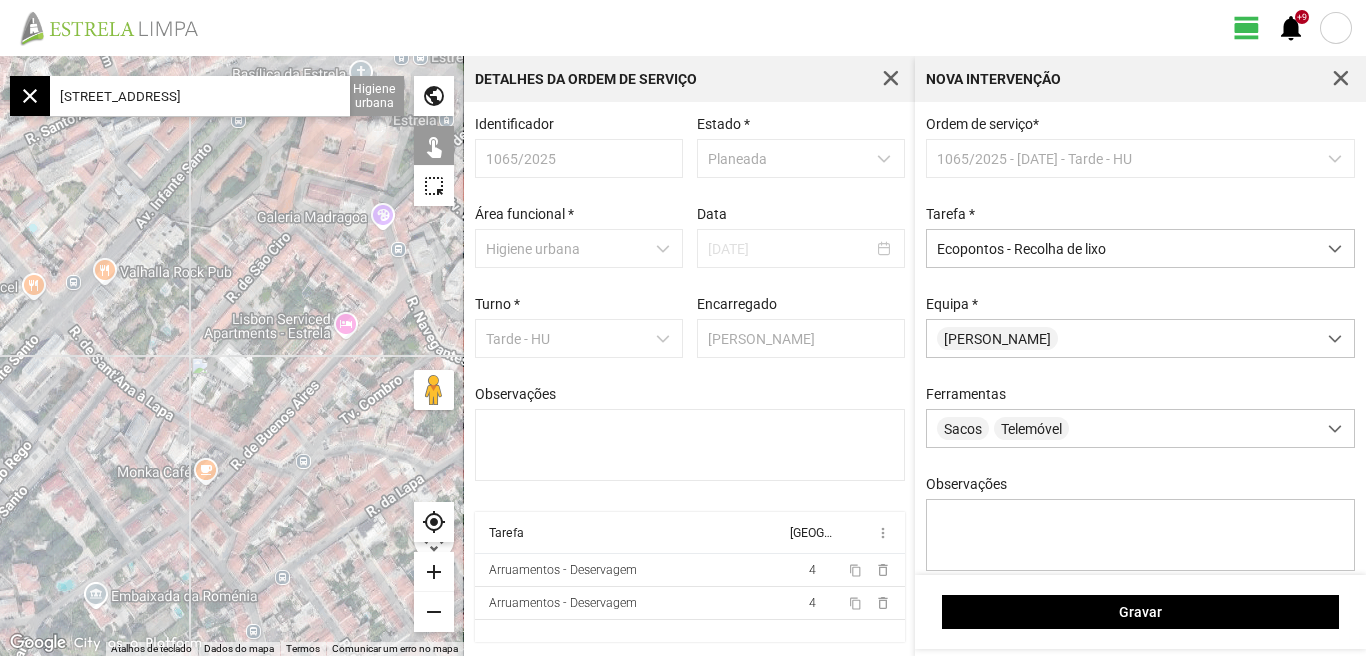 drag, startPoint x: 212, startPoint y: 382, endPoint x: 238, endPoint y: 401, distance: 32.202484 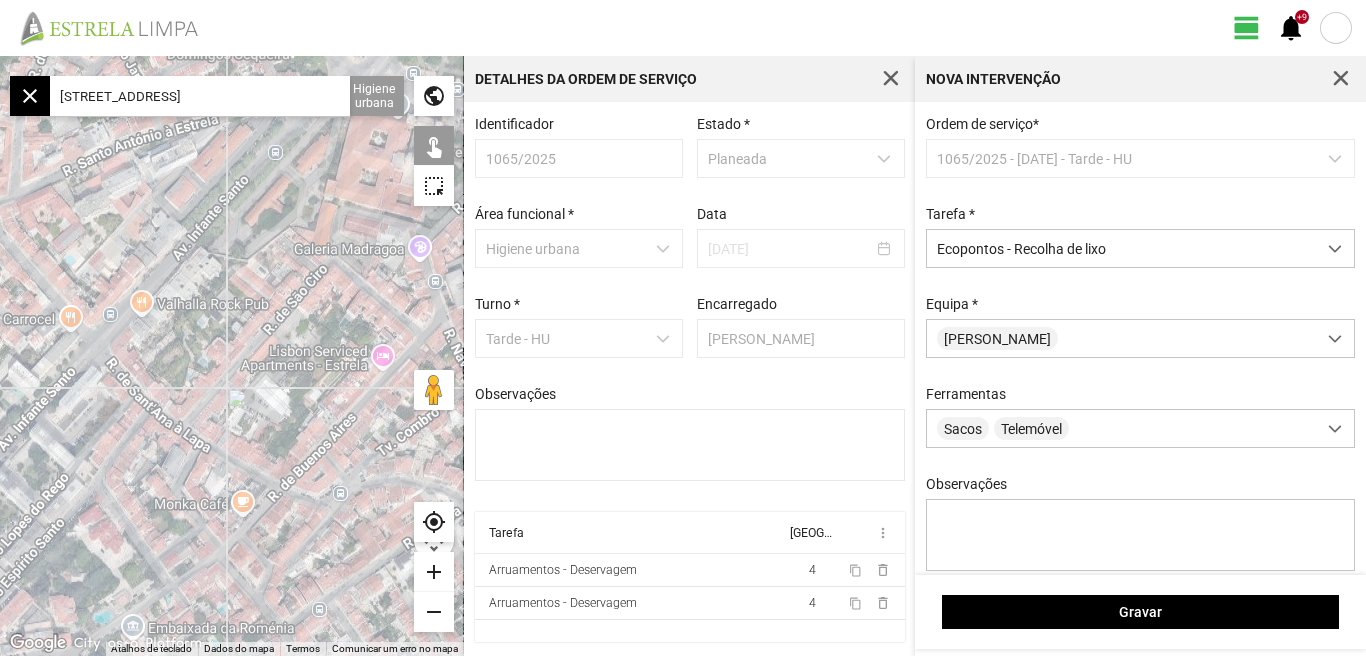 click on "[STREET_ADDRESS]" 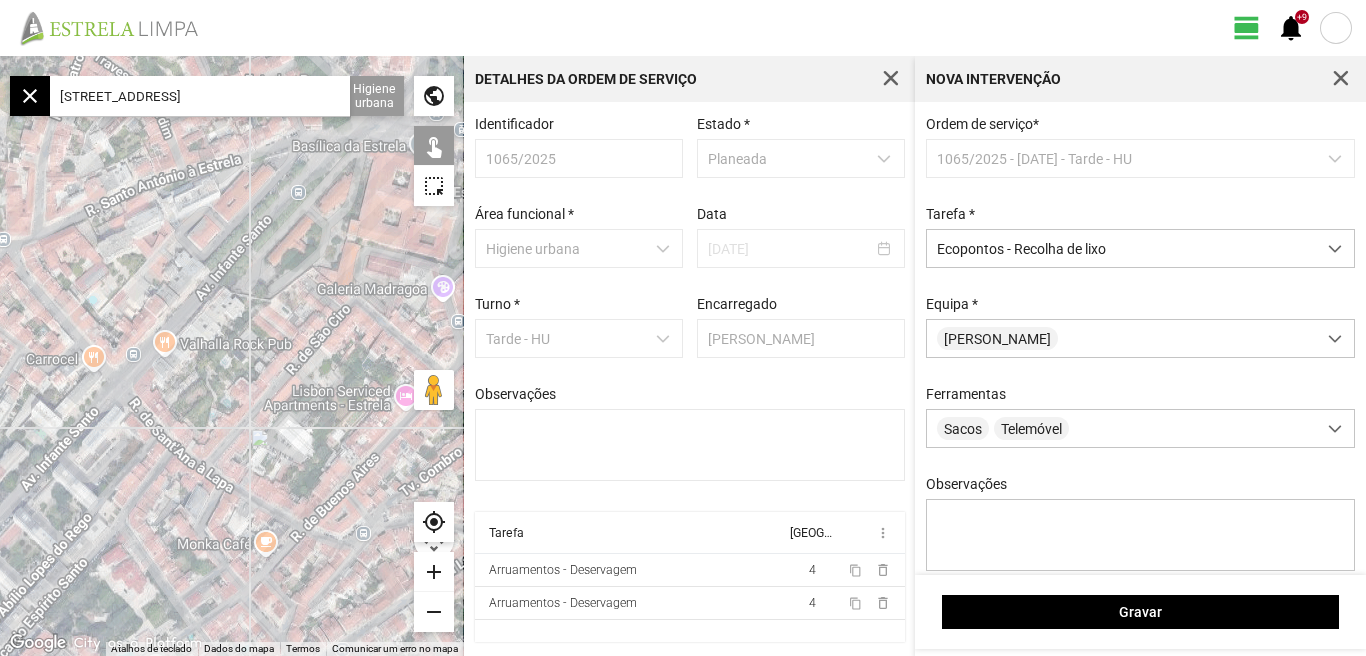 drag, startPoint x: 170, startPoint y: 220, endPoint x: 181, endPoint y: 252, distance: 33.83785 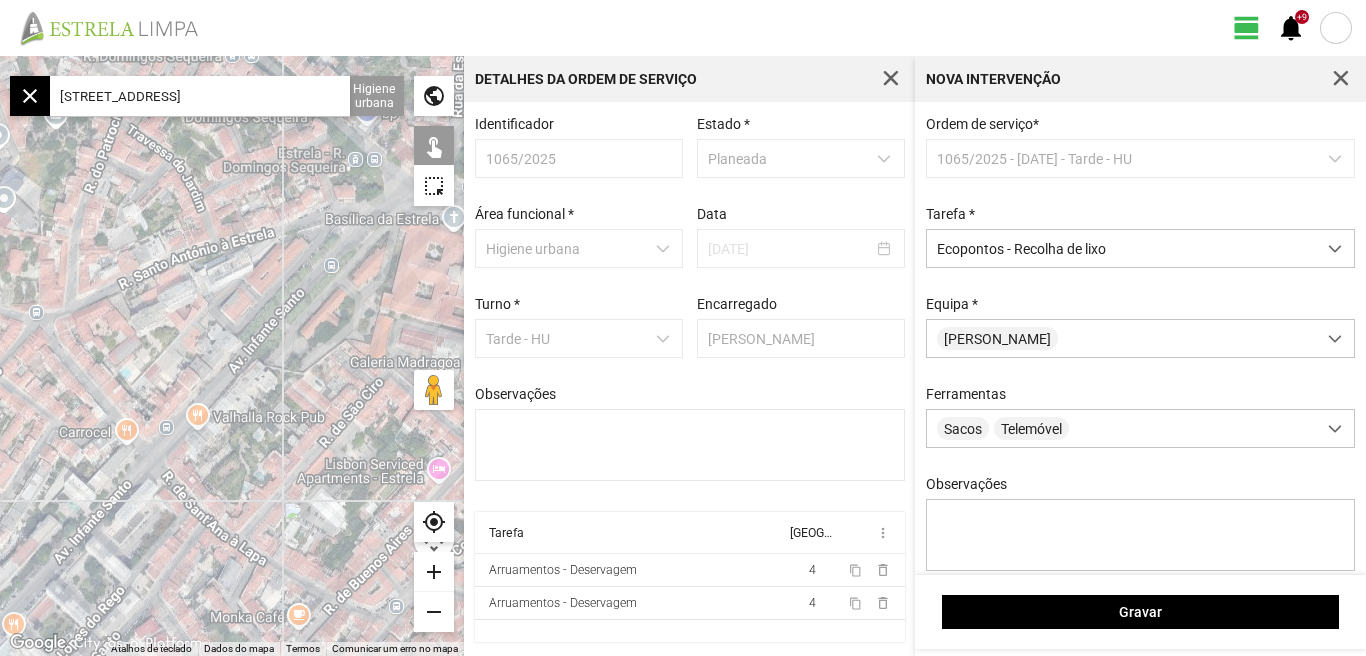 drag, startPoint x: 167, startPoint y: 214, endPoint x: 215, endPoint y: 253, distance: 61.846584 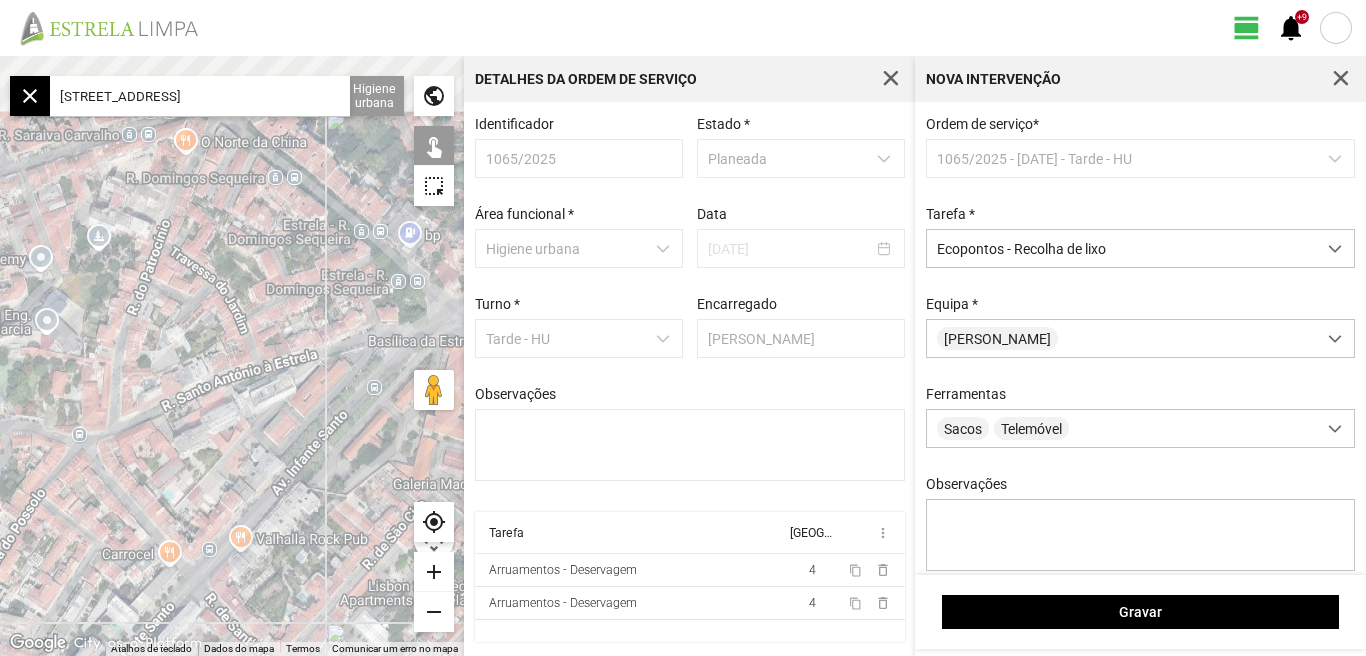 drag, startPoint x: 188, startPoint y: 234, endPoint x: 177, endPoint y: 312, distance: 78.77182 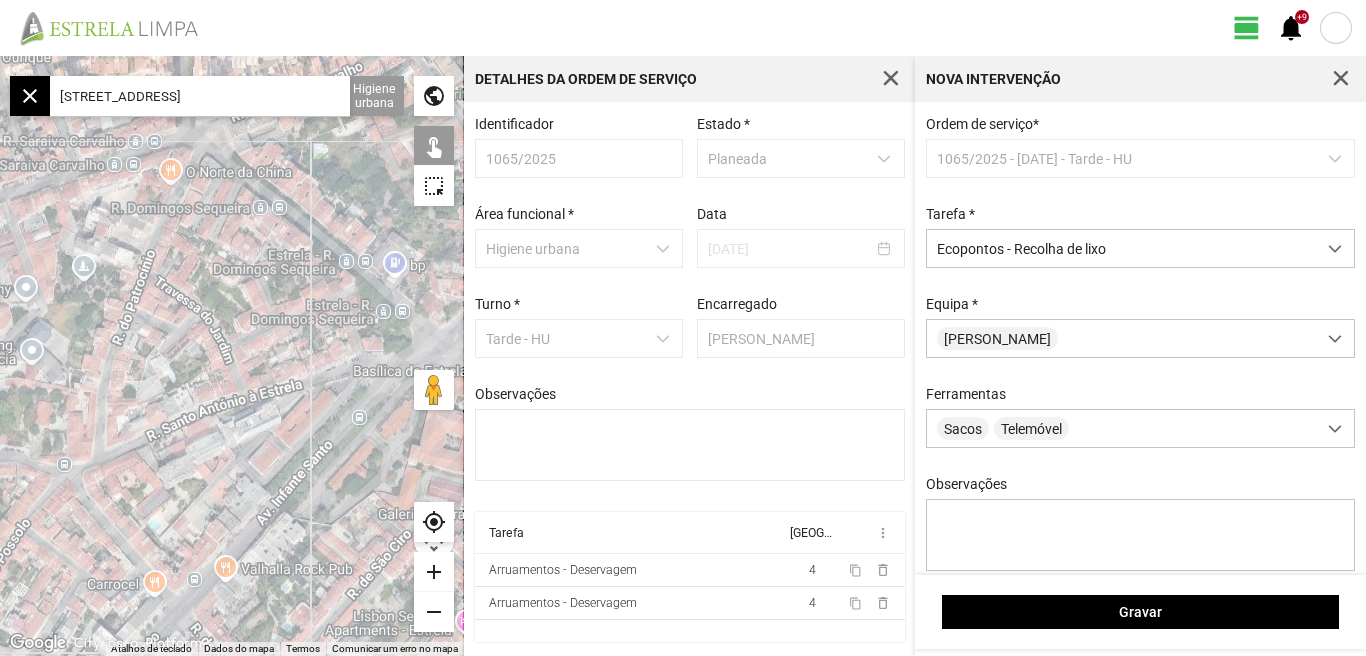 drag, startPoint x: 219, startPoint y: 275, endPoint x: 213, endPoint y: 291, distance: 17.088007 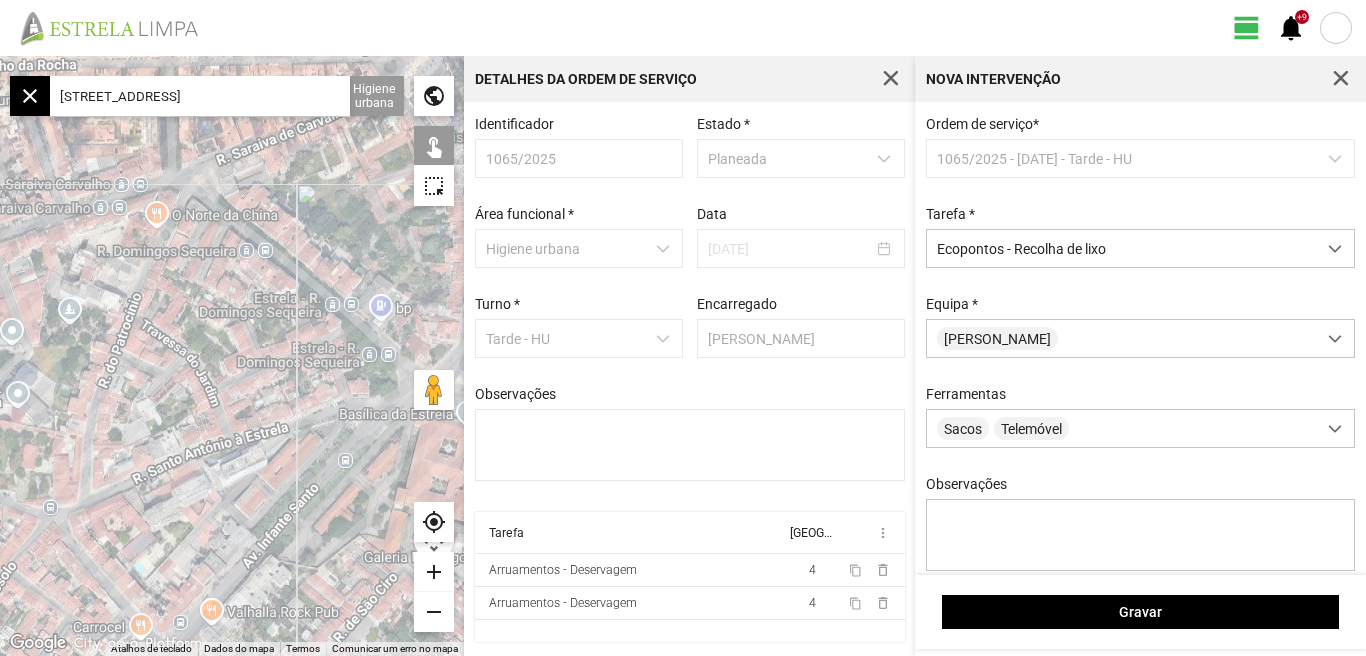 click 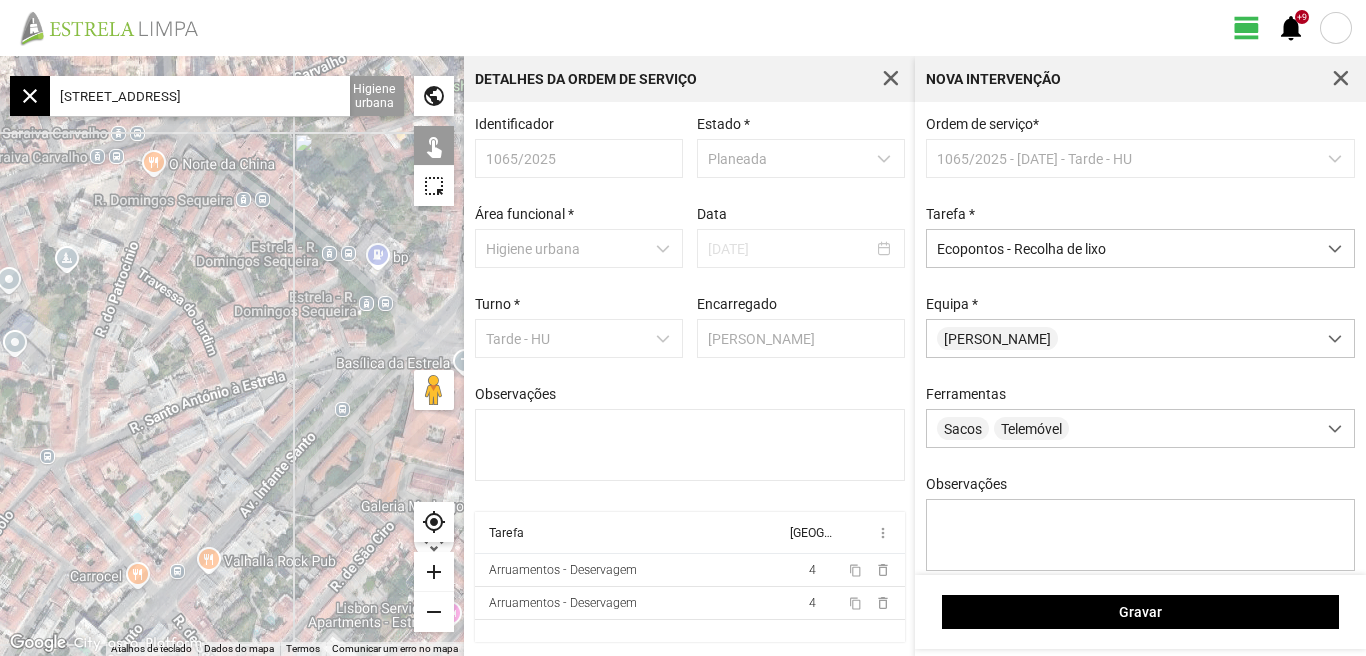 drag 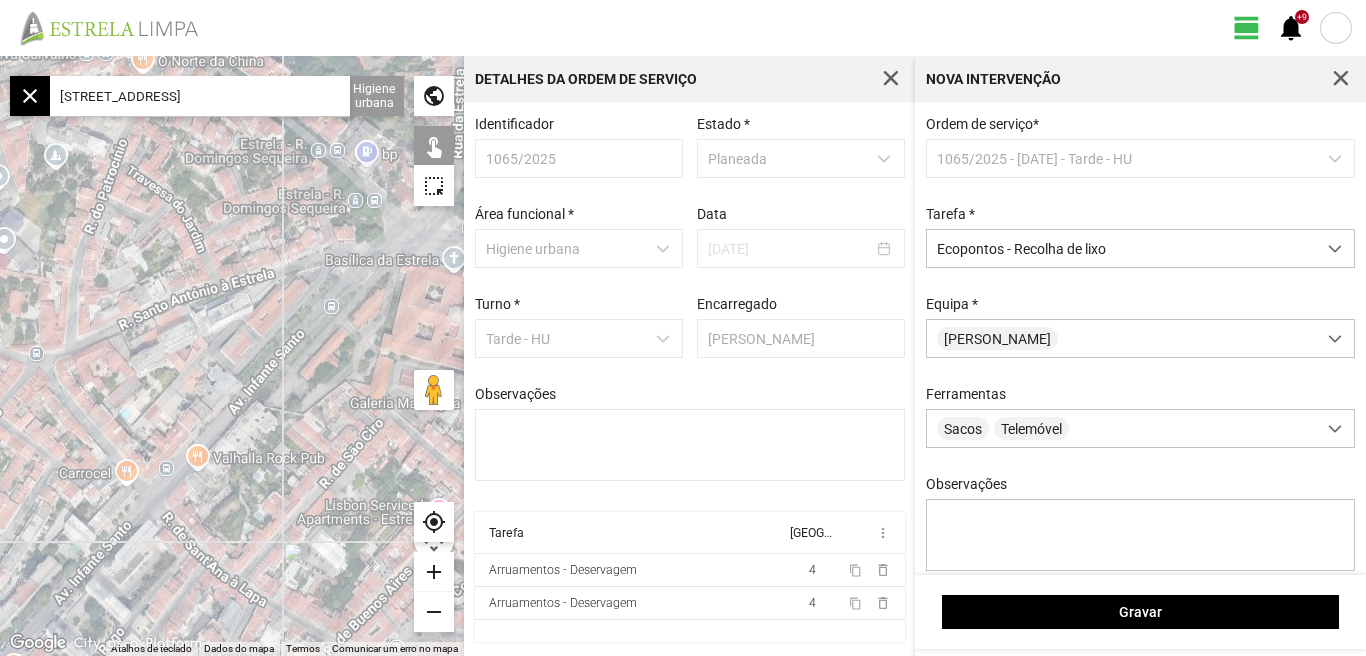click 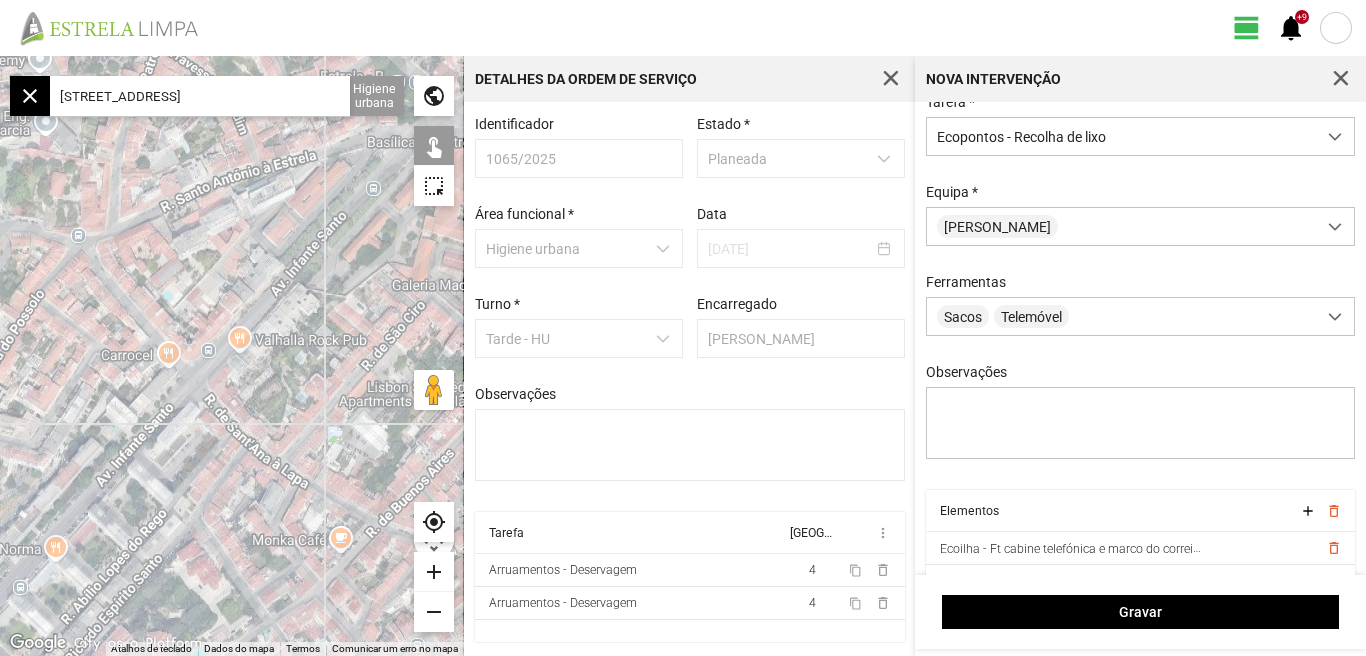 scroll, scrollTop: 177, scrollLeft: 0, axis: vertical 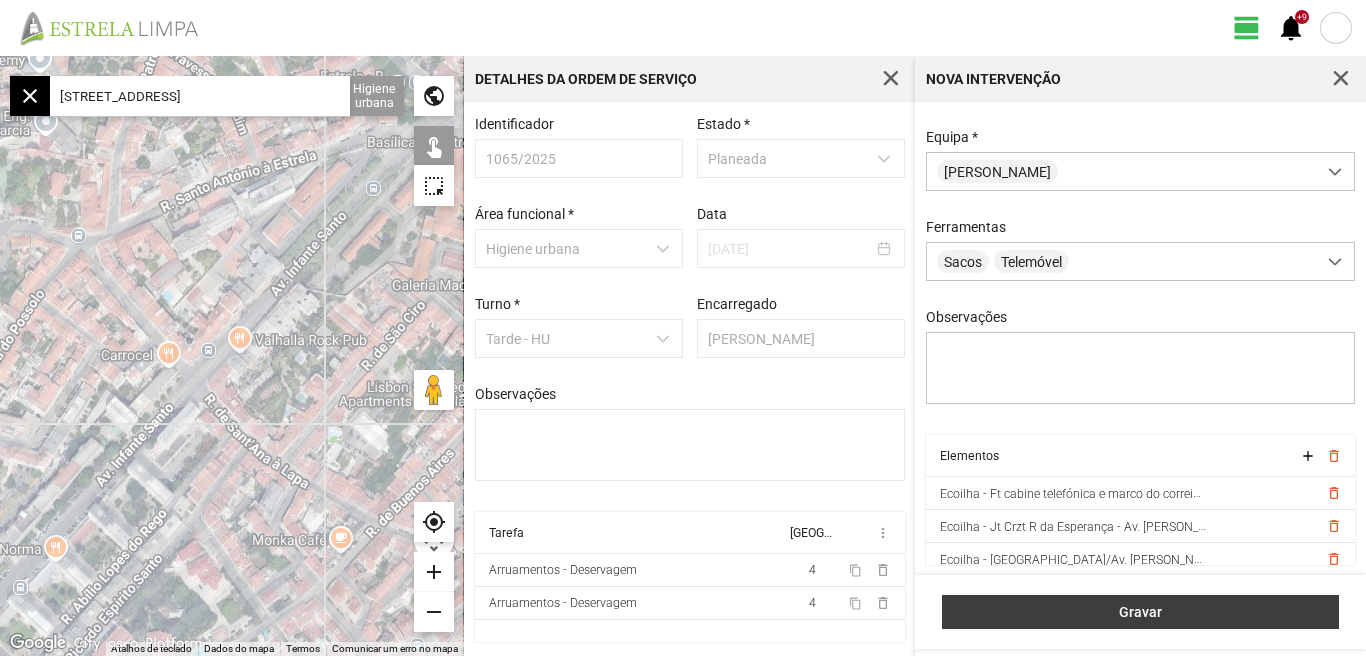 click on "Gravar" at bounding box center (1141, 612) 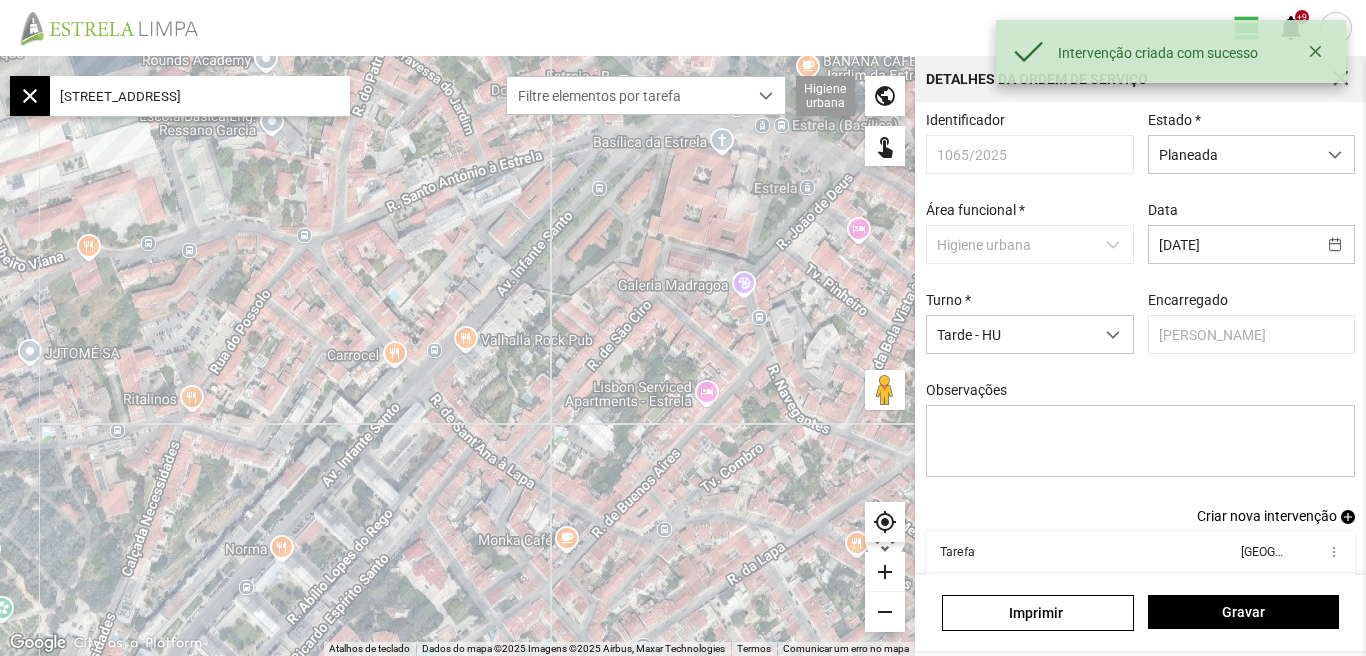 click on "Criar nova intervenção" at bounding box center [1267, 516] 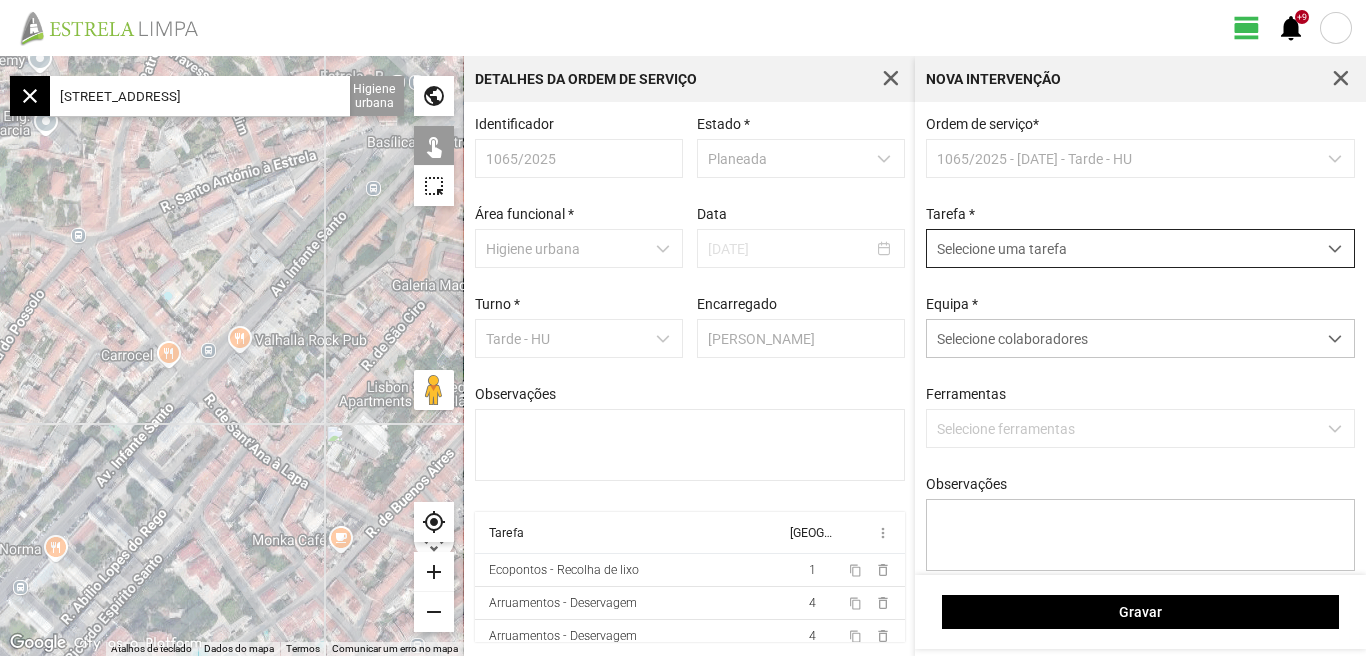 click at bounding box center (1335, 249) 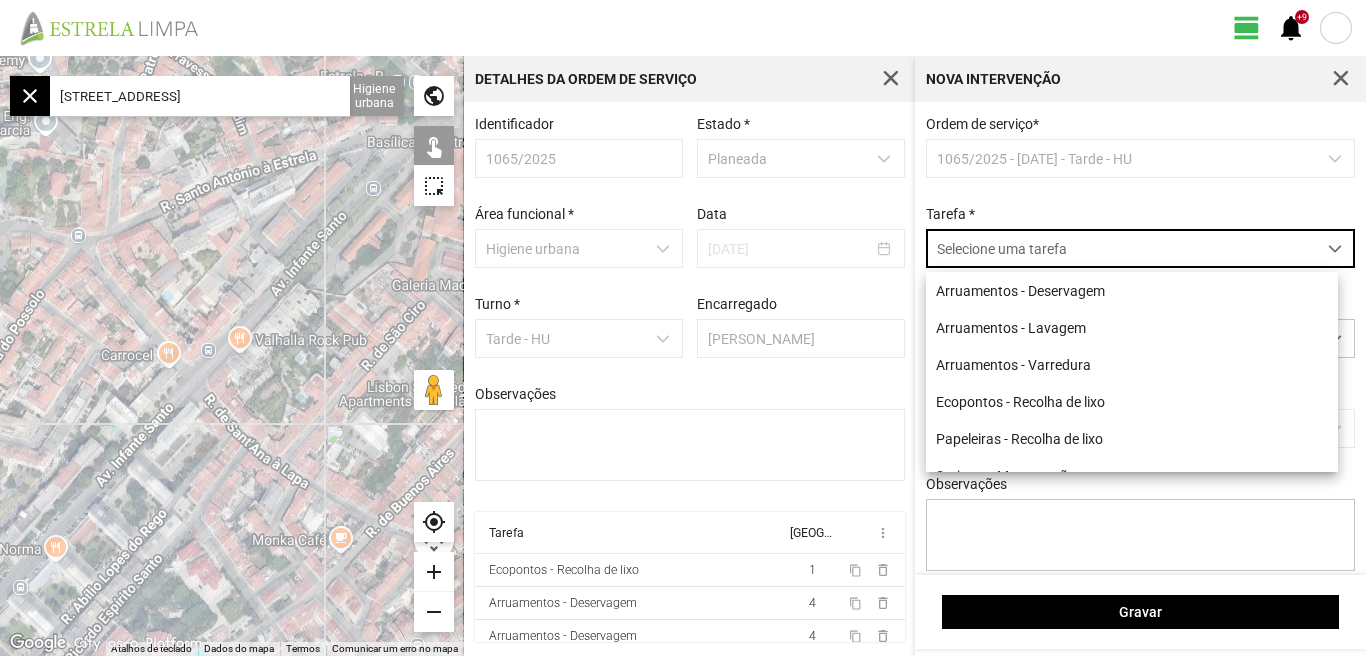 scroll, scrollTop: 11, scrollLeft: 89, axis: both 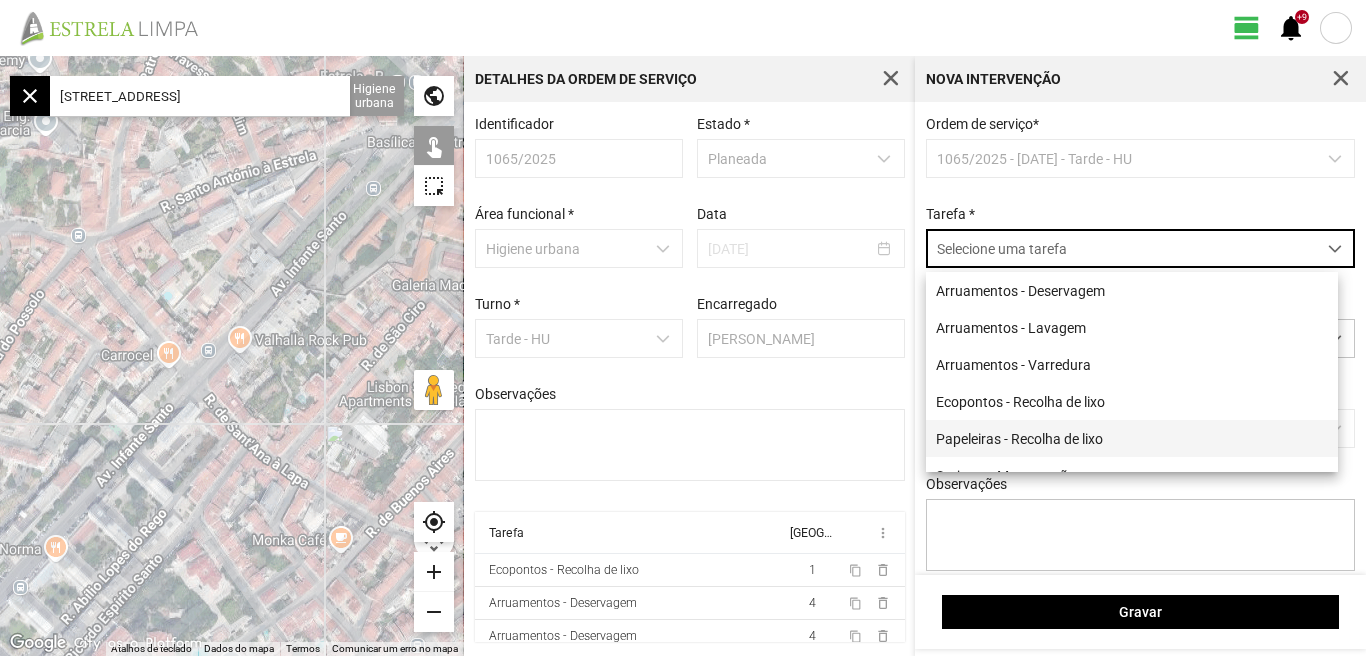 click on "Papeleiras - Recolha de lixo" at bounding box center (1132, 438) 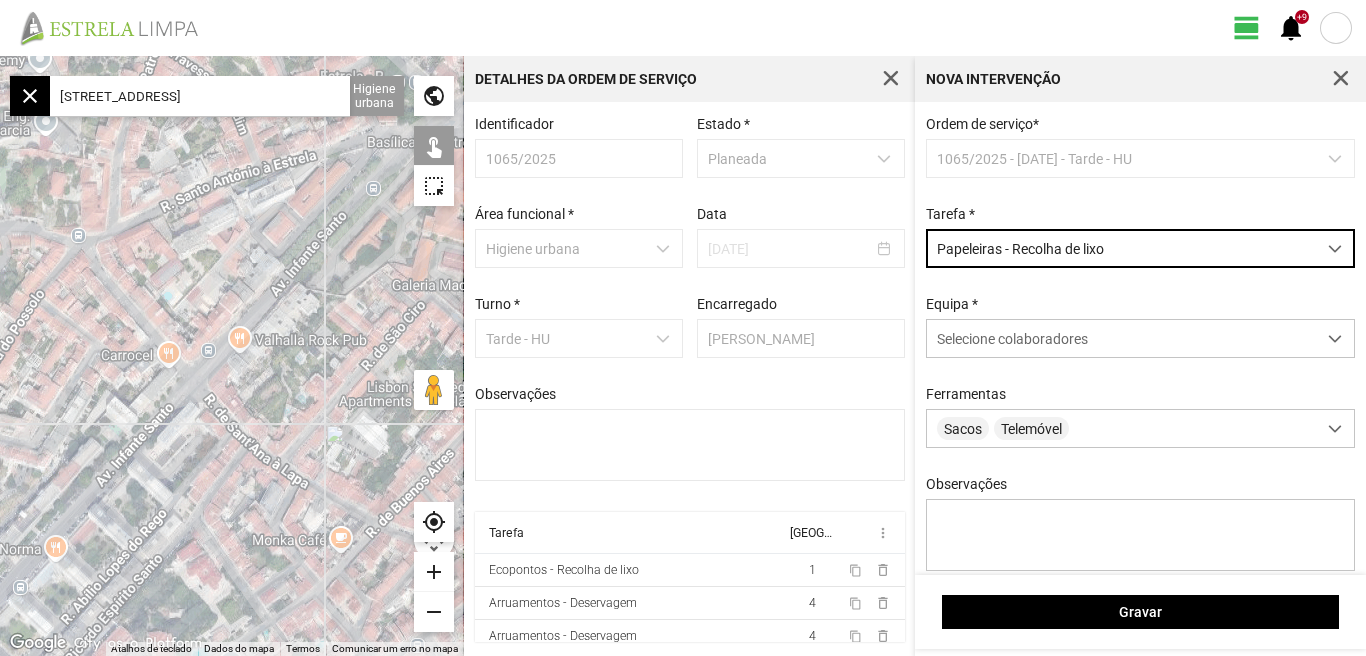 click on "[STREET_ADDRESS]" 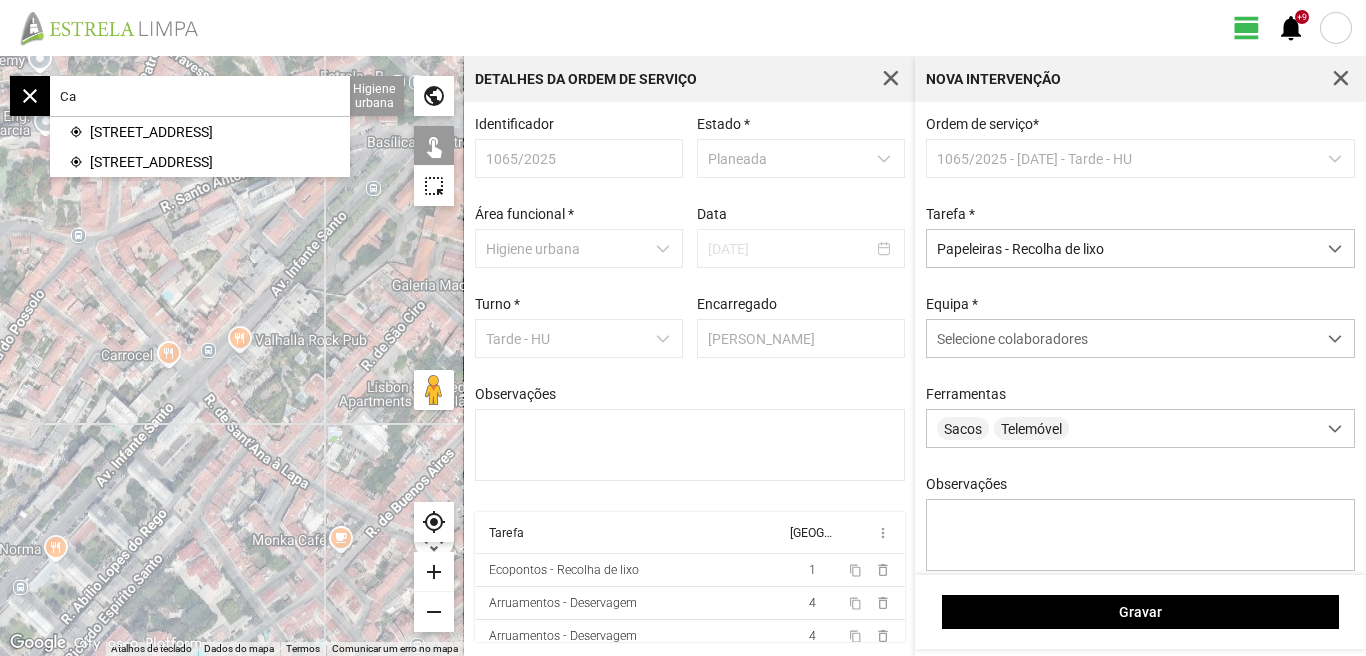 type on "C" 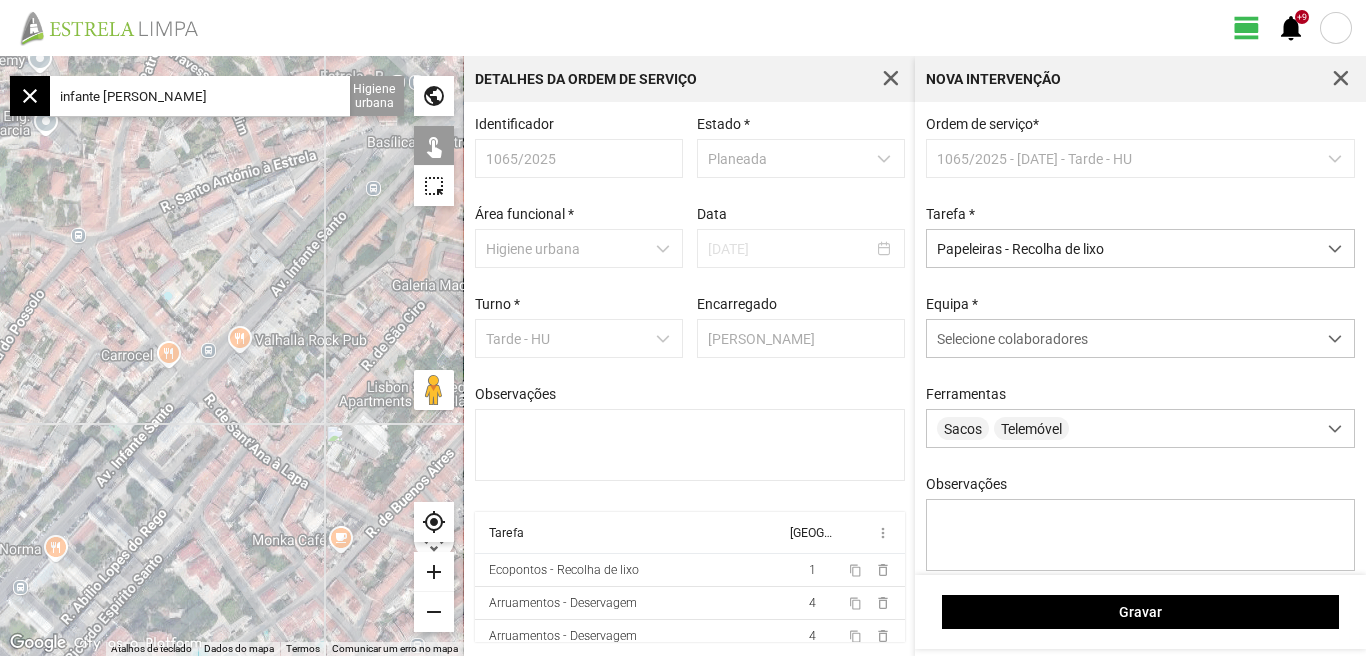 click 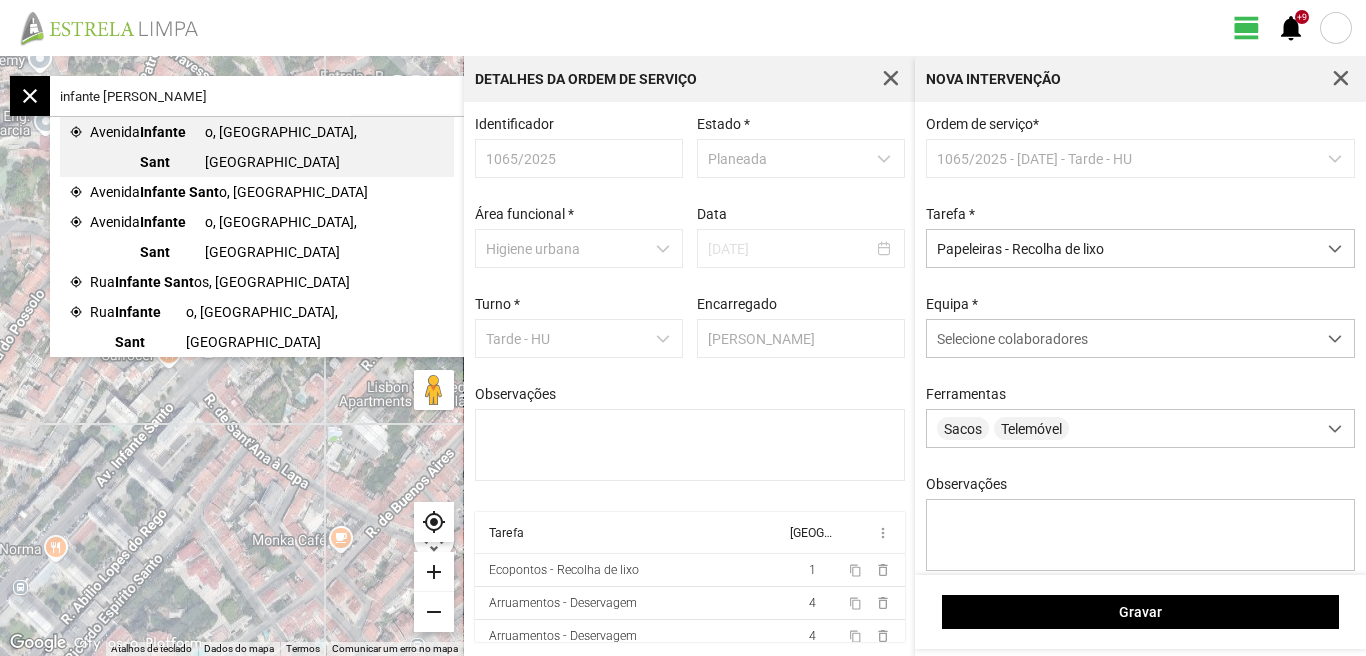 click on "Infante Sant" 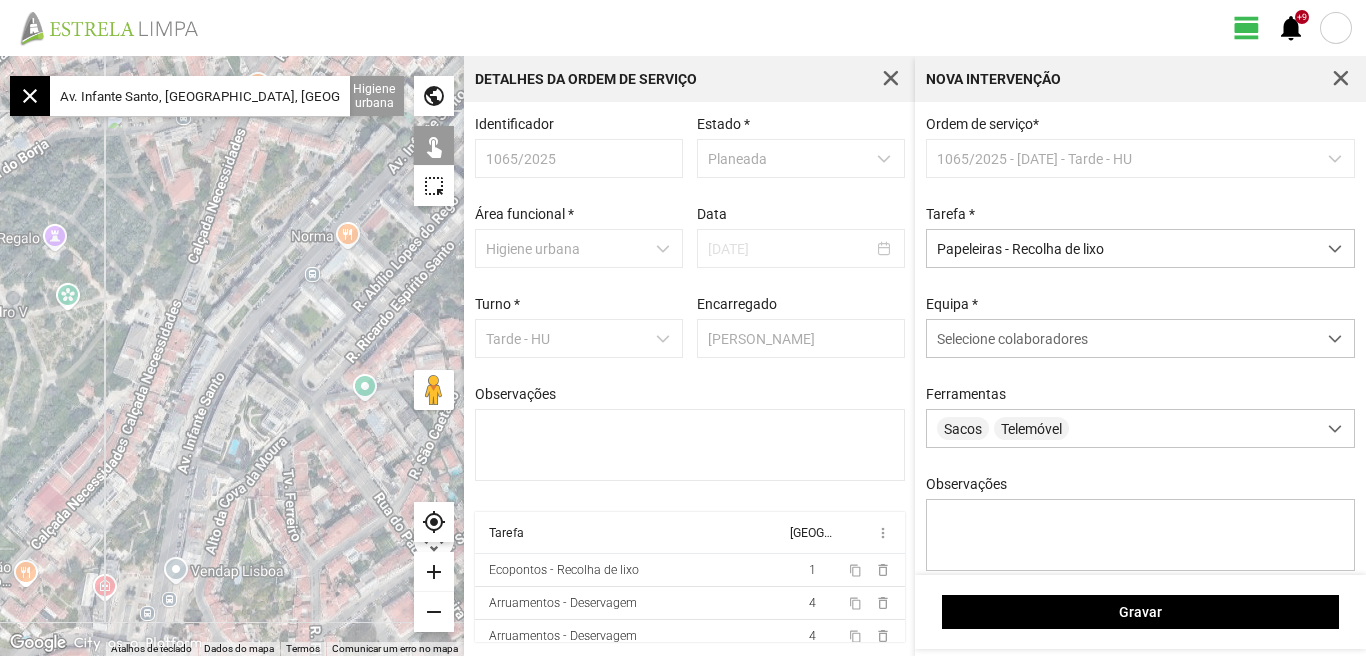 click 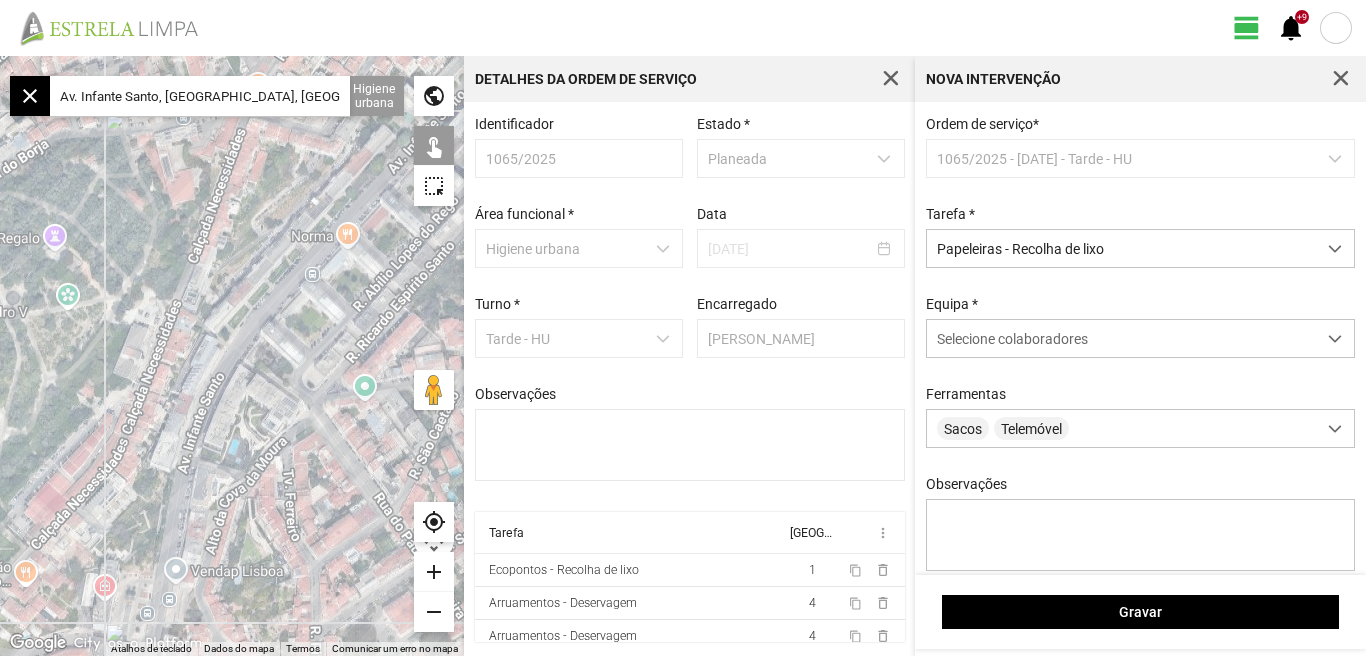 click 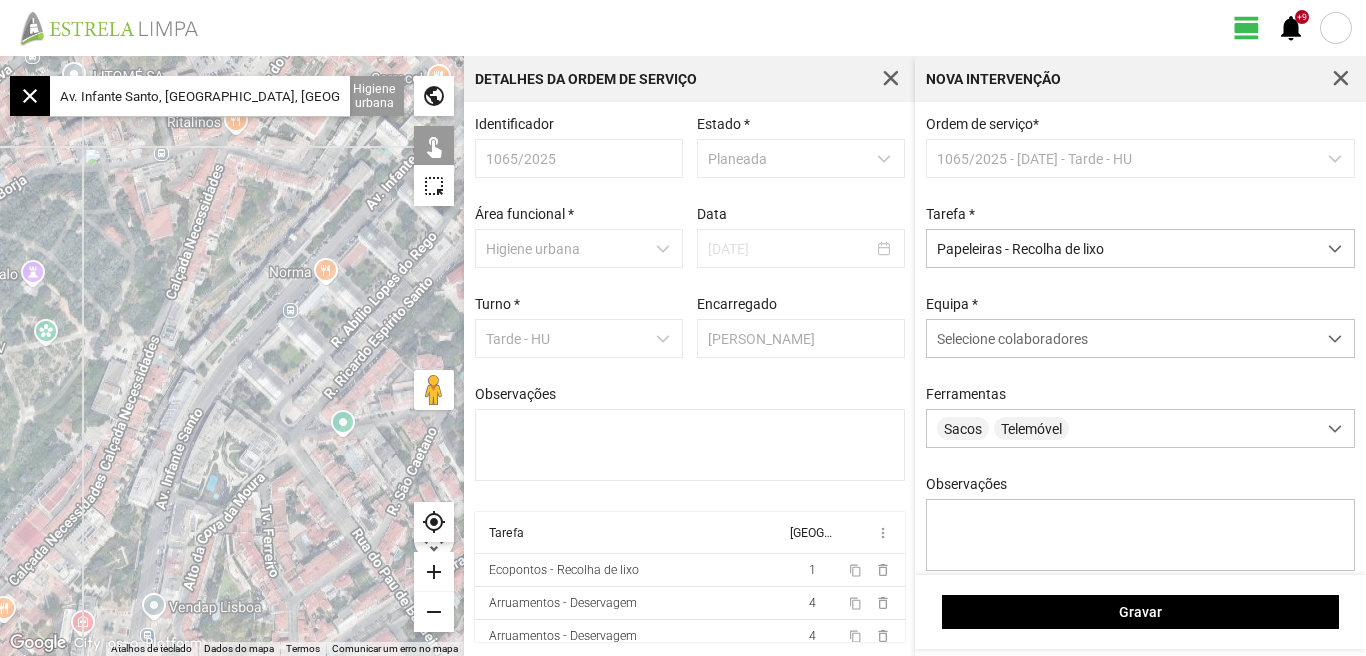 drag, startPoint x: 238, startPoint y: 284, endPoint x: 206, endPoint y: 322, distance: 49.67897 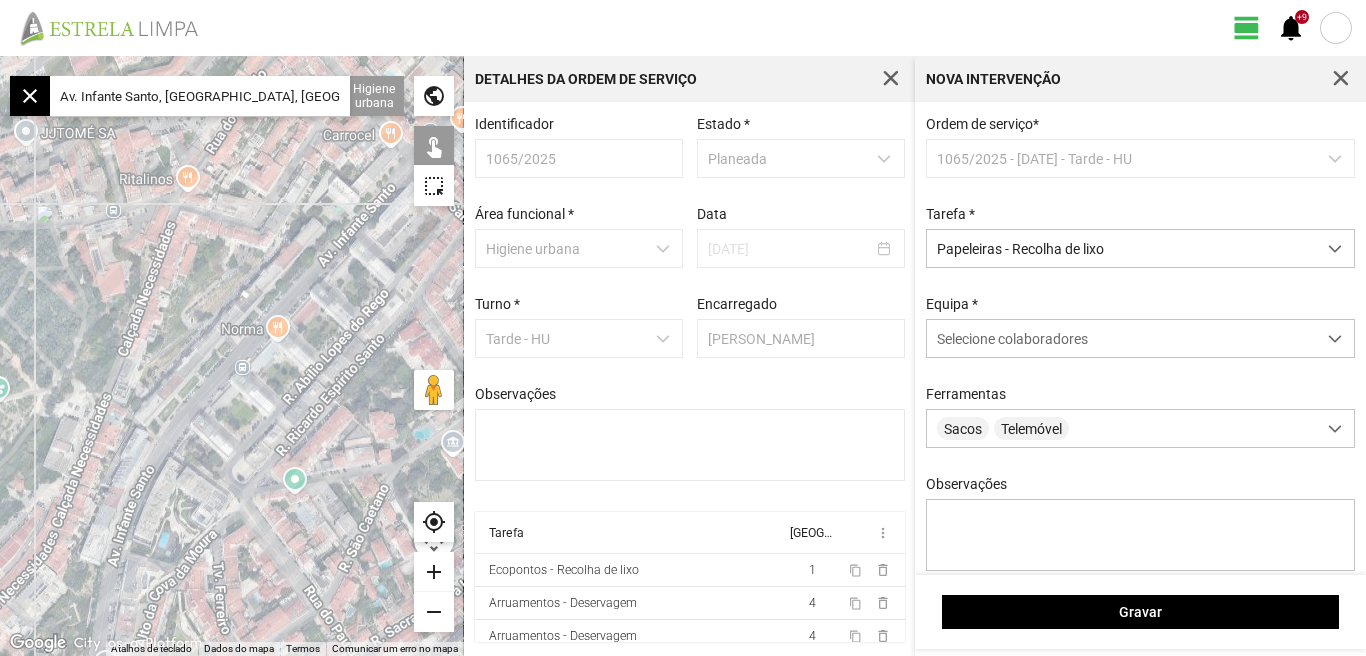 click 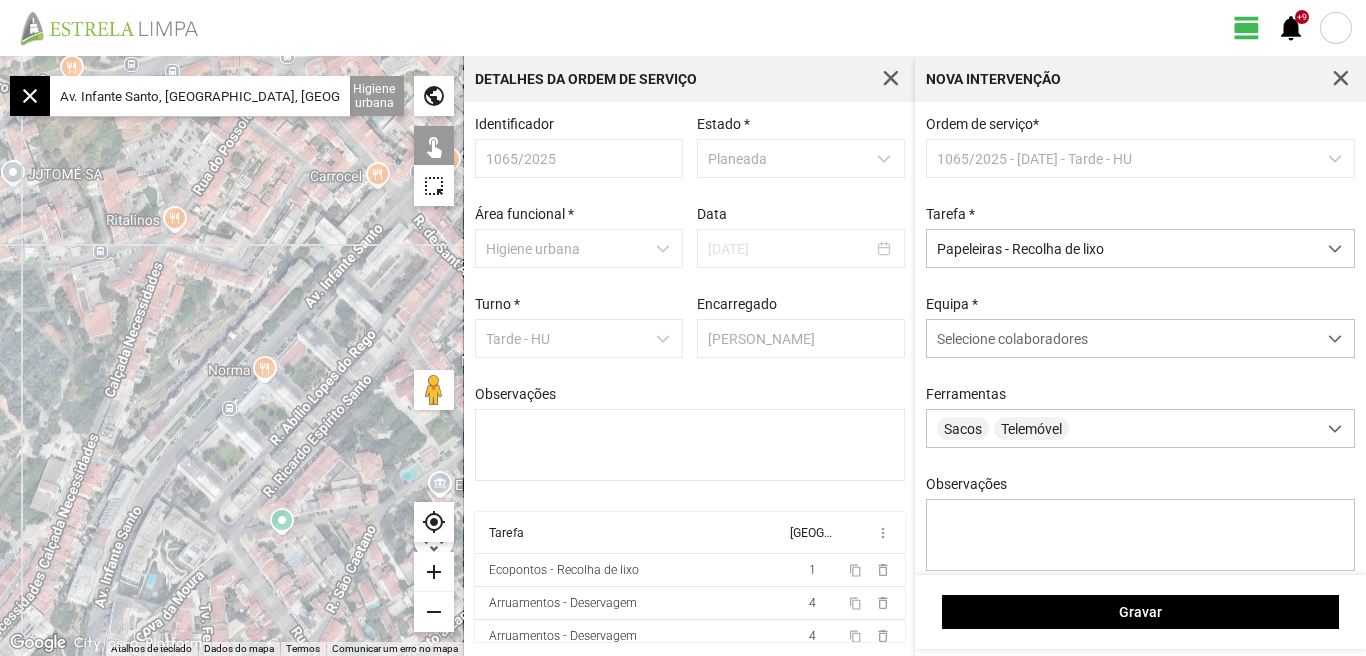 drag, startPoint x: 357, startPoint y: 225, endPoint x: 320, endPoint y: 290, distance: 74.793045 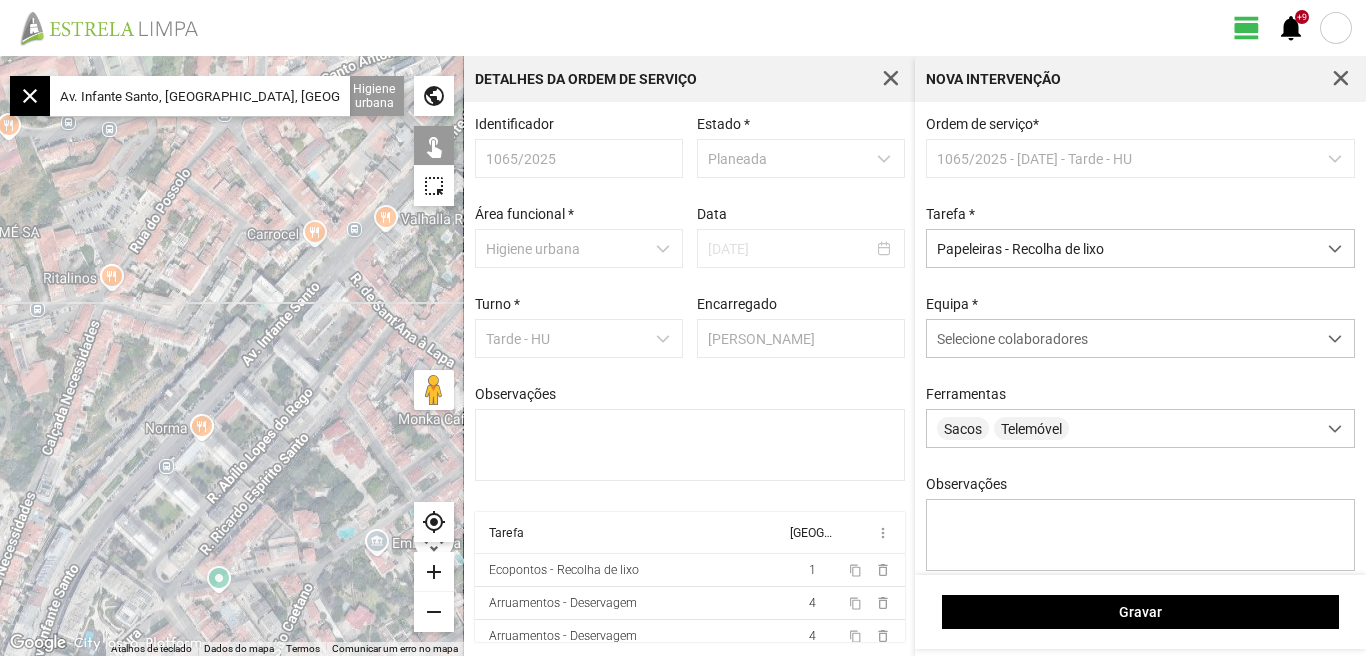 click 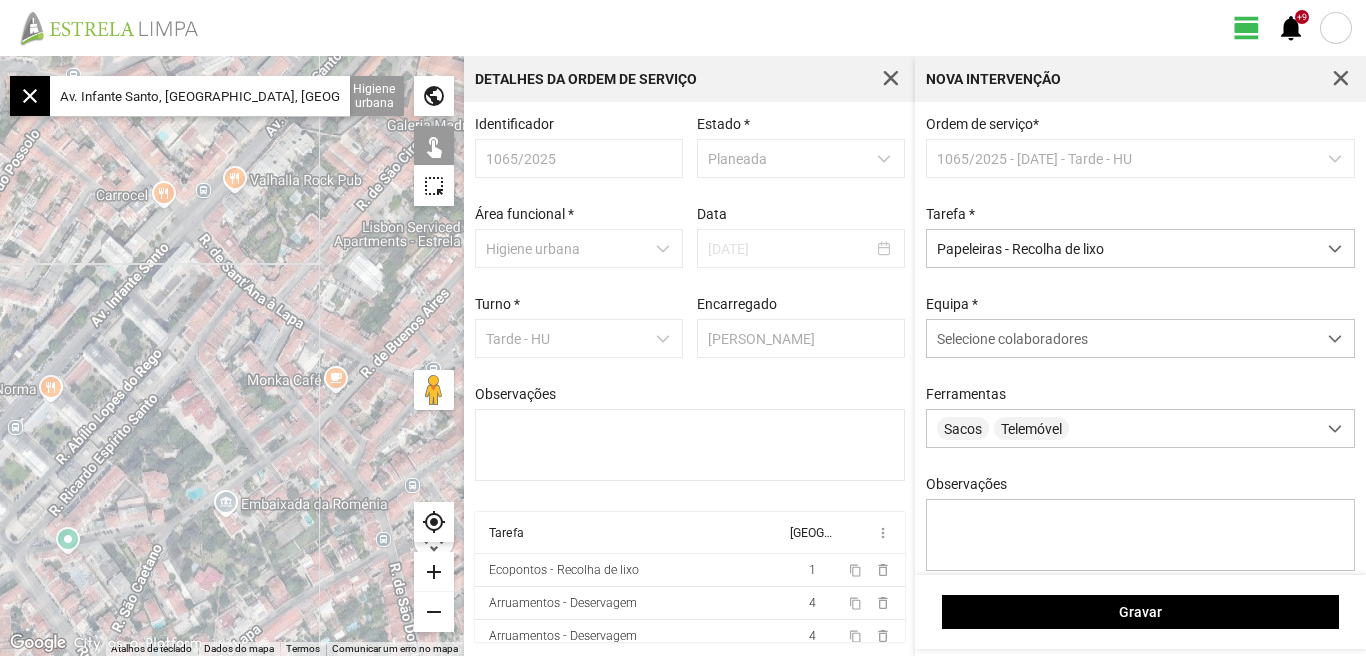 click 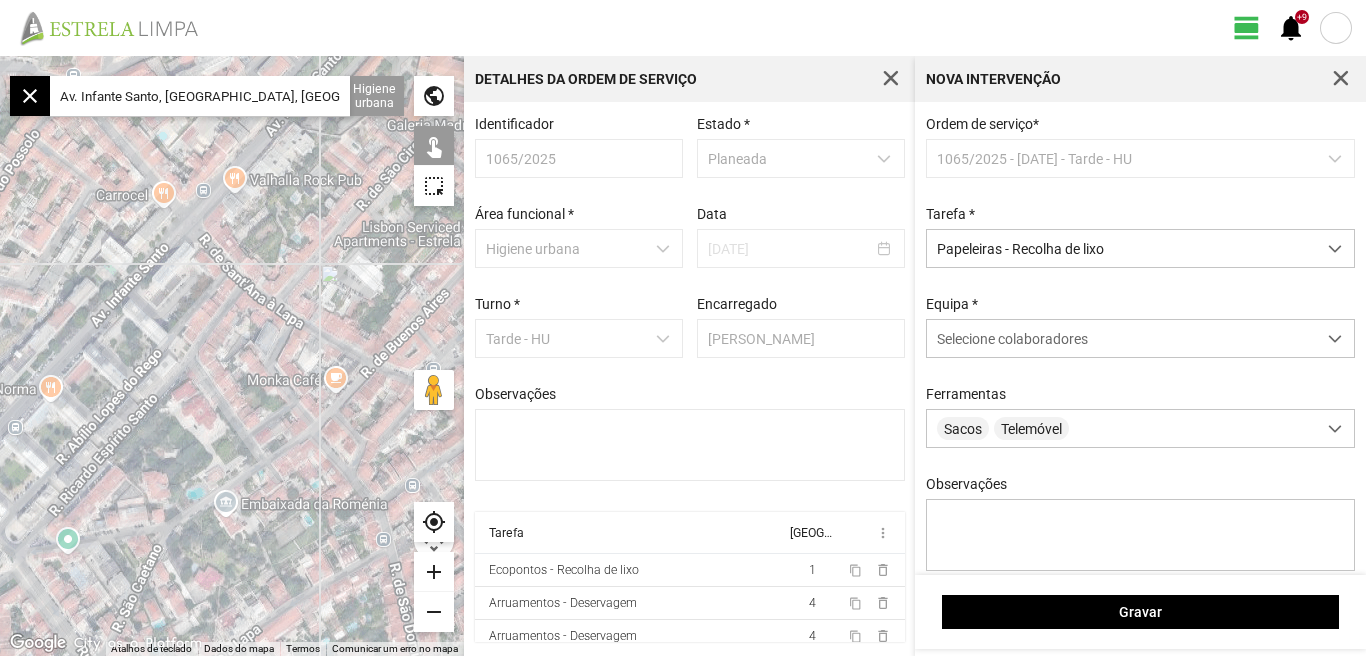 click 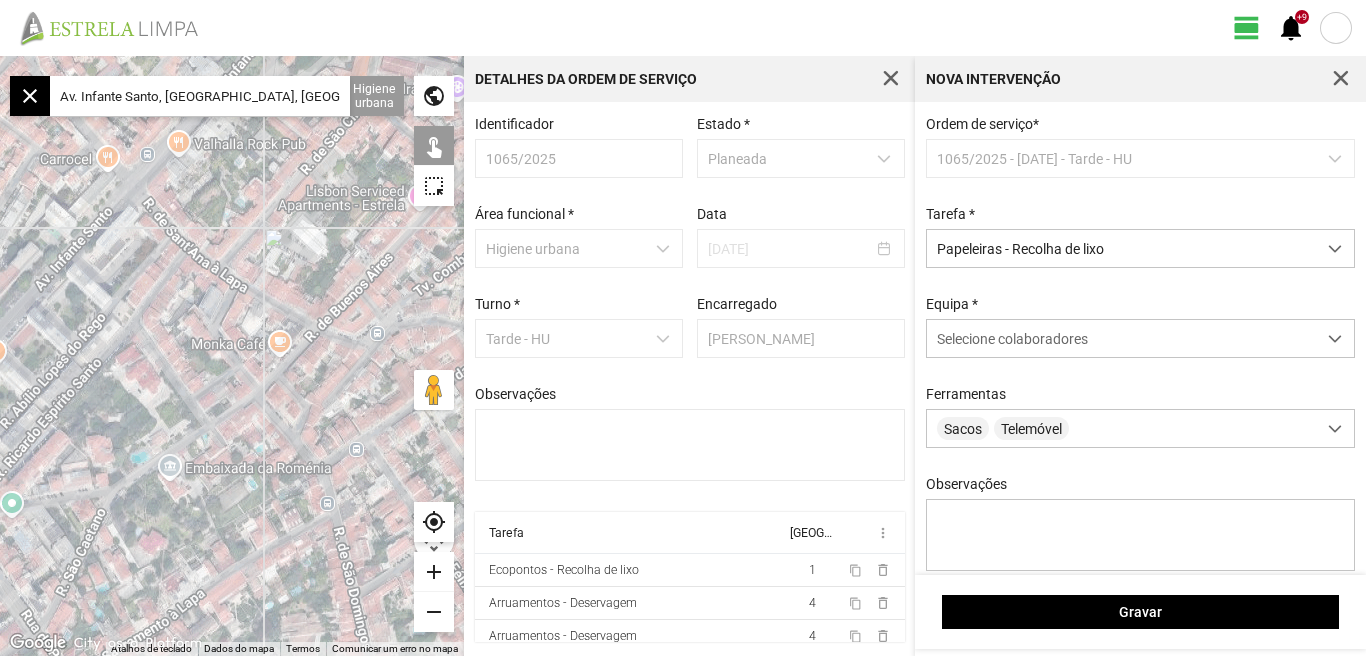 drag, startPoint x: 382, startPoint y: 415, endPoint x: 313, endPoint y: 367, distance: 84.05355 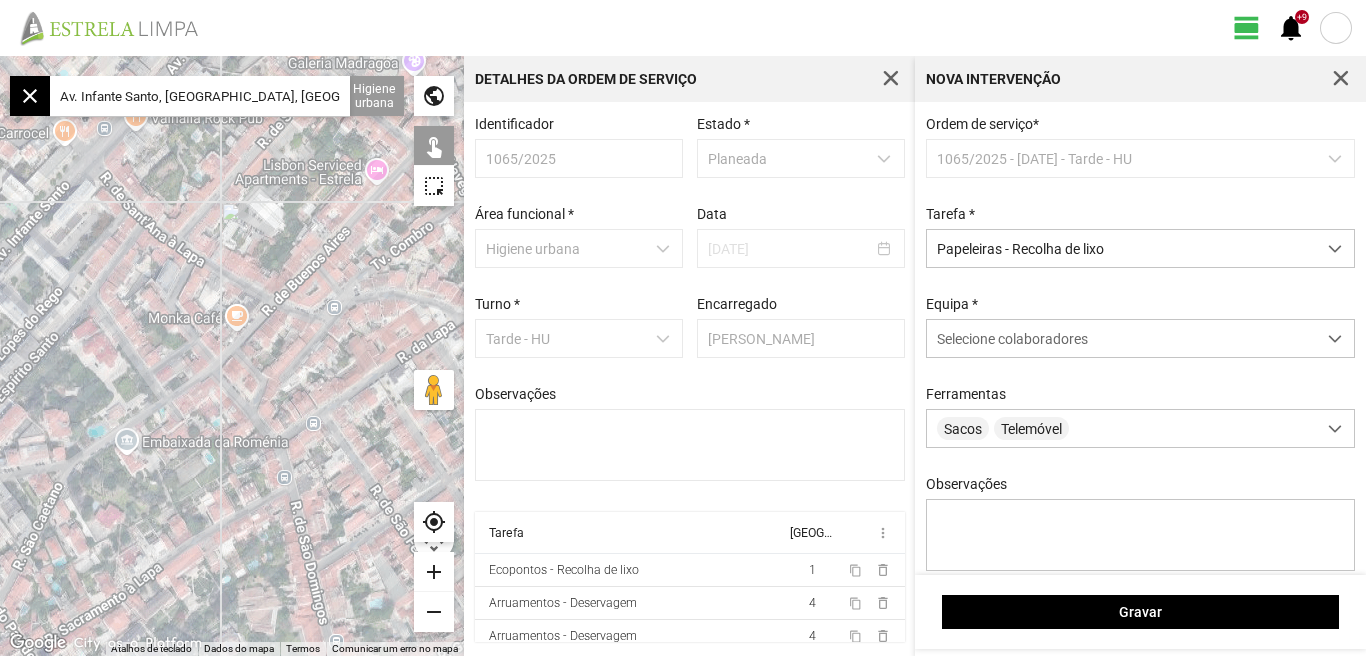 drag, startPoint x: 282, startPoint y: 397, endPoint x: 270, endPoint y: 336, distance: 62.169125 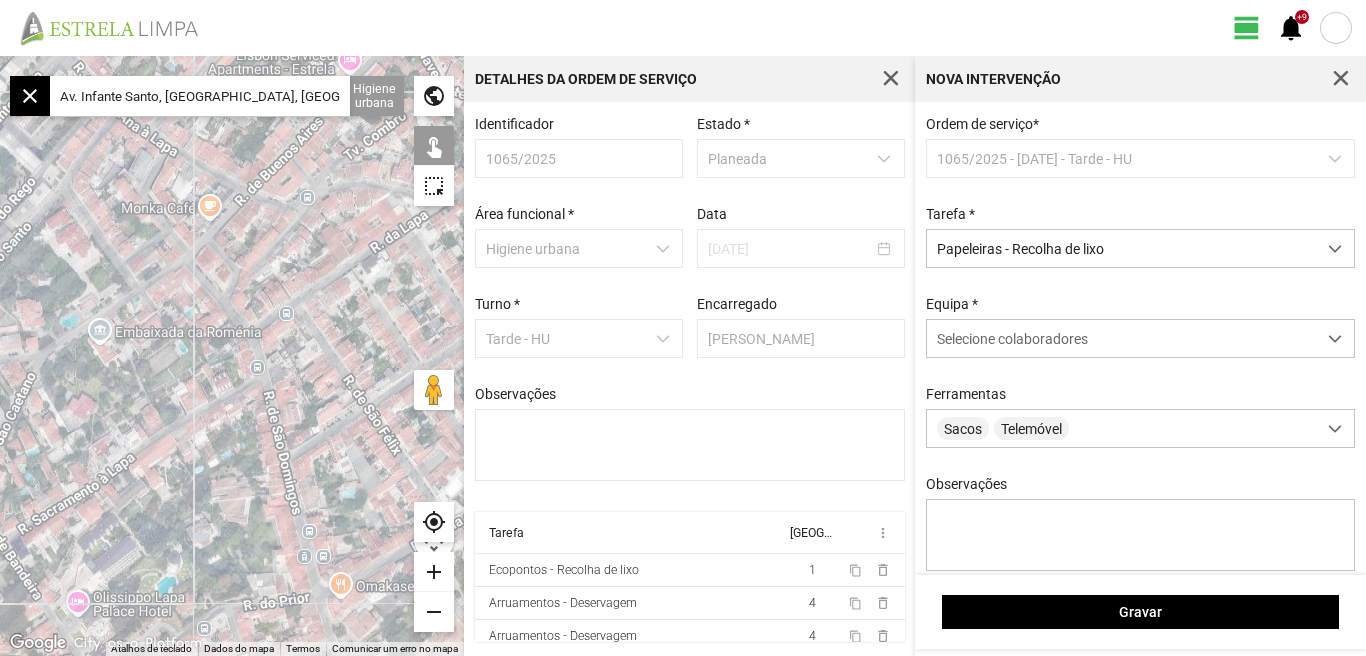 drag, startPoint x: 331, startPoint y: 412, endPoint x: 303, endPoint y: 340, distance: 77.25283 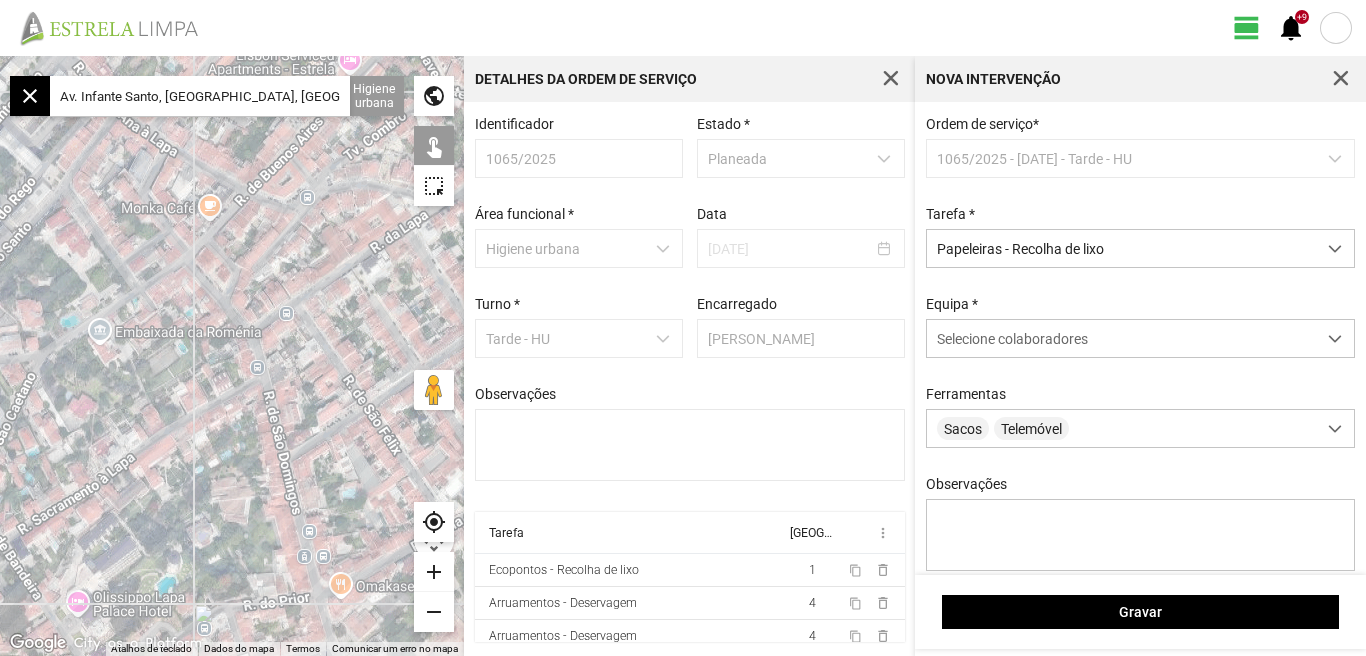 click 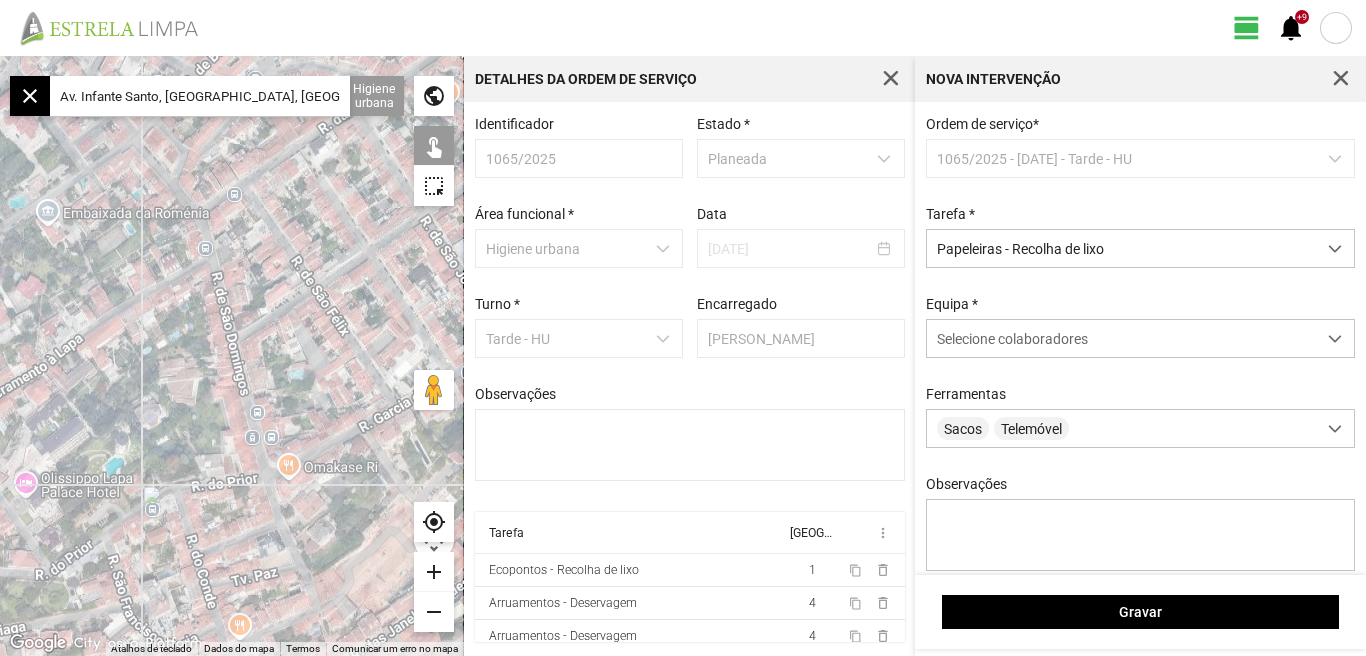 click 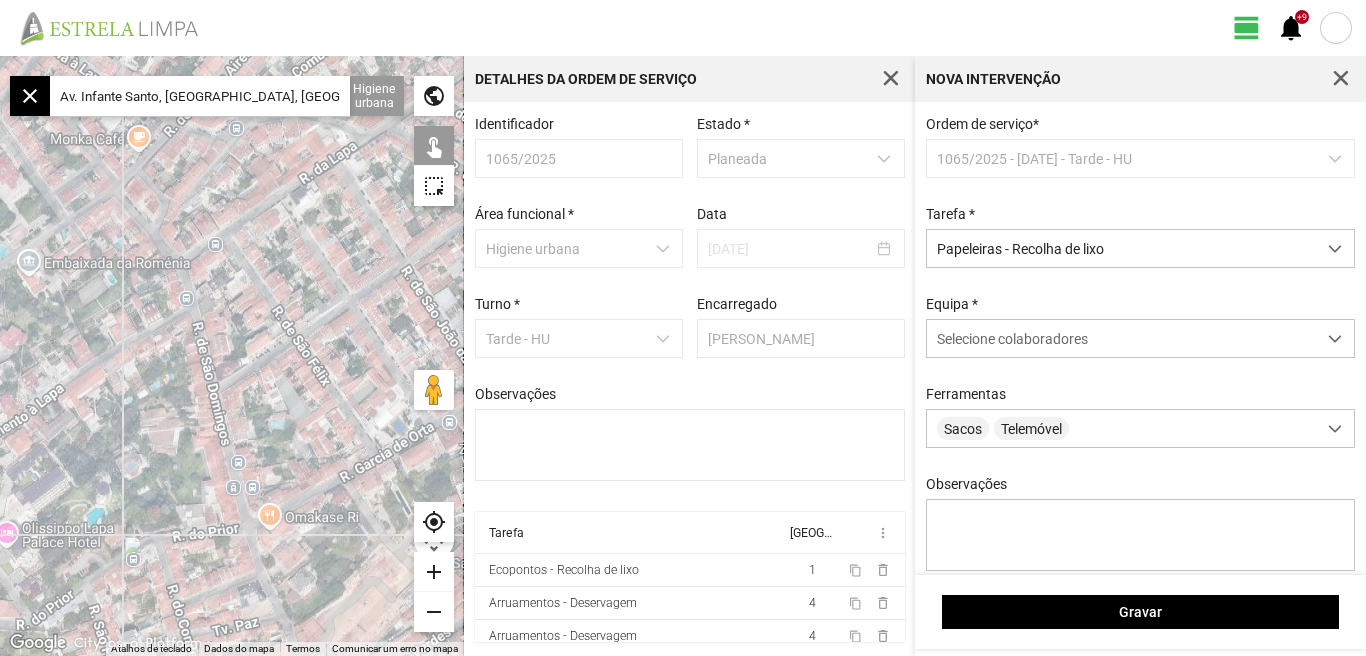 drag, startPoint x: 345, startPoint y: 287, endPoint x: 319, endPoint y: 321, distance: 42.80187 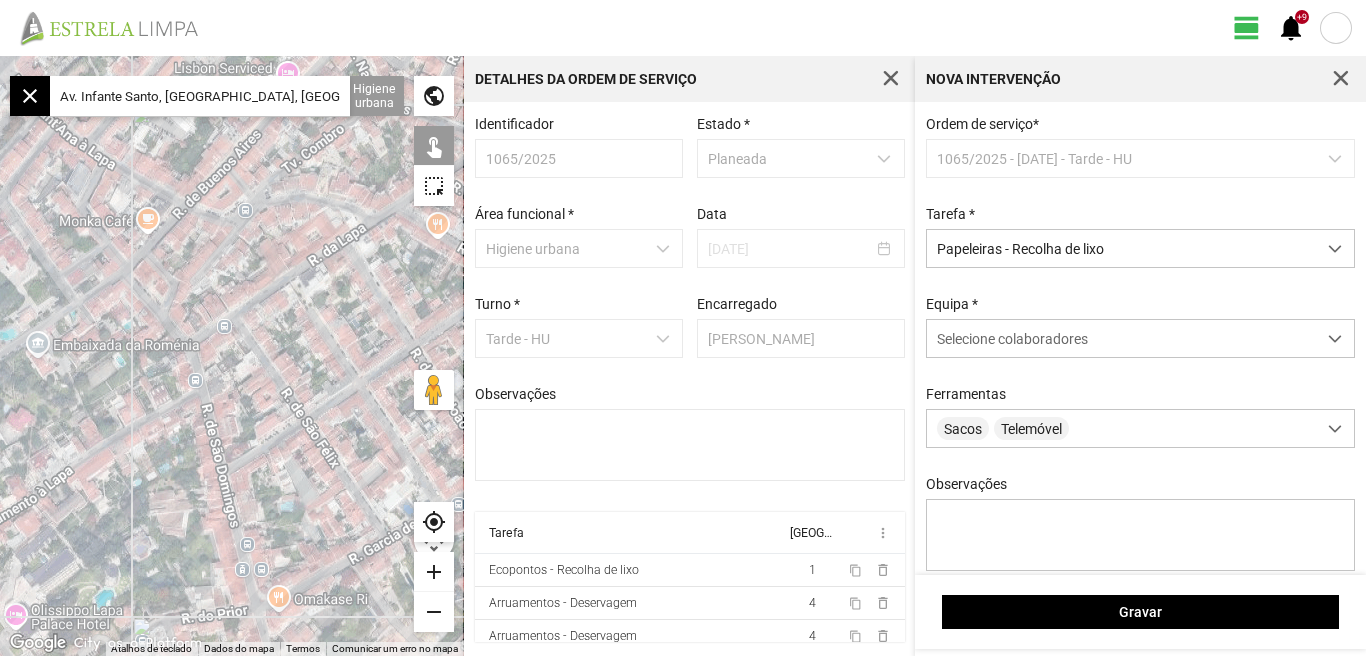 drag, startPoint x: 337, startPoint y: 333, endPoint x: 347, endPoint y: 358, distance: 26.925823 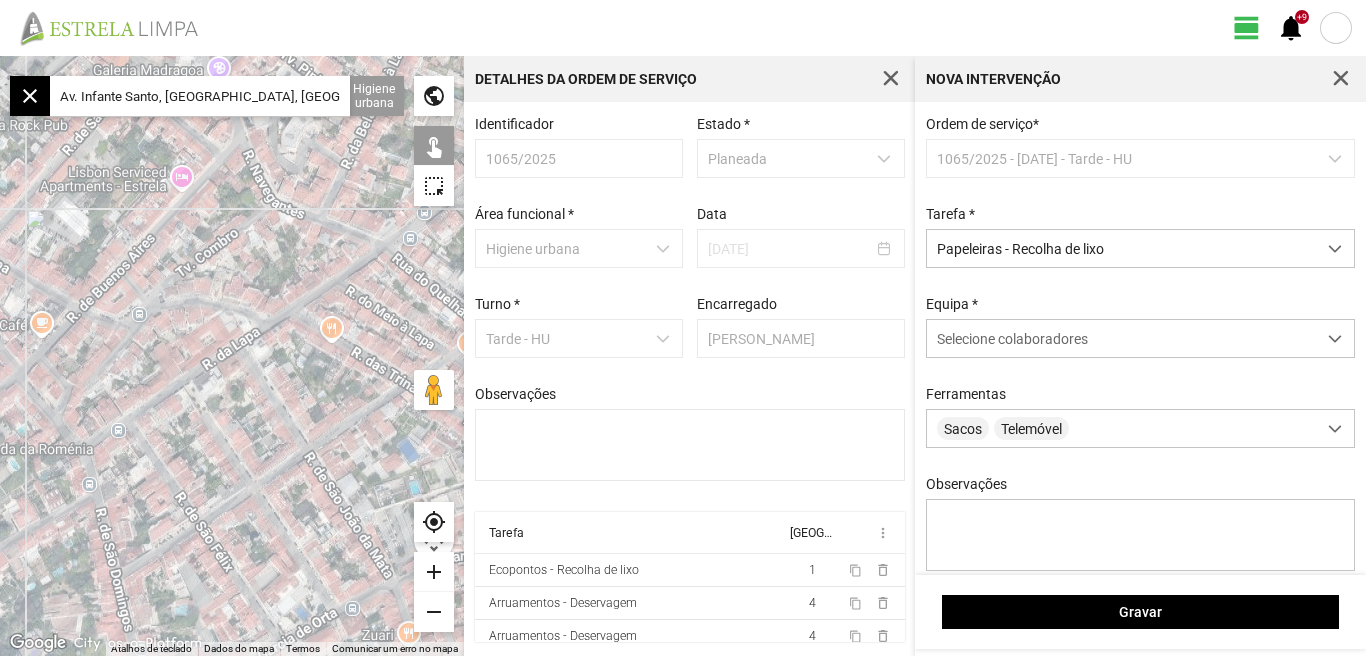 drag, startPoint x: 313, startPoint y: 330, endPoint x: 199, endPoint y: 418, distance: 144.01389 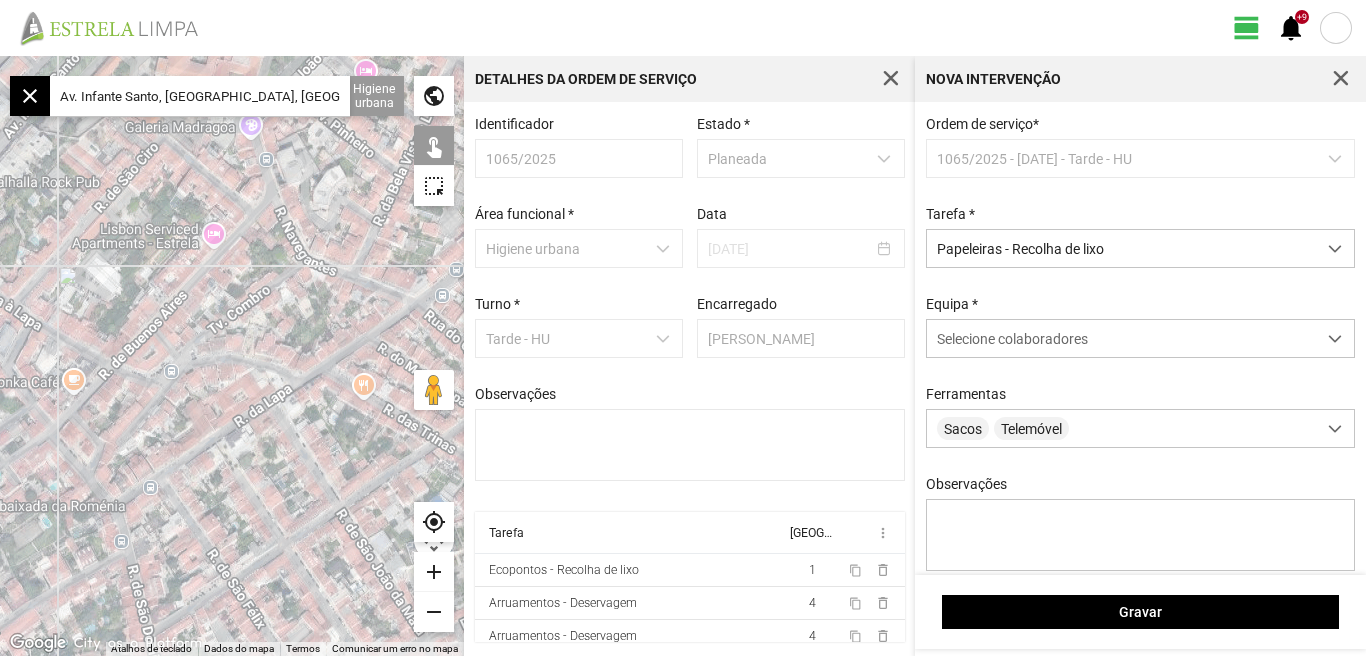 click 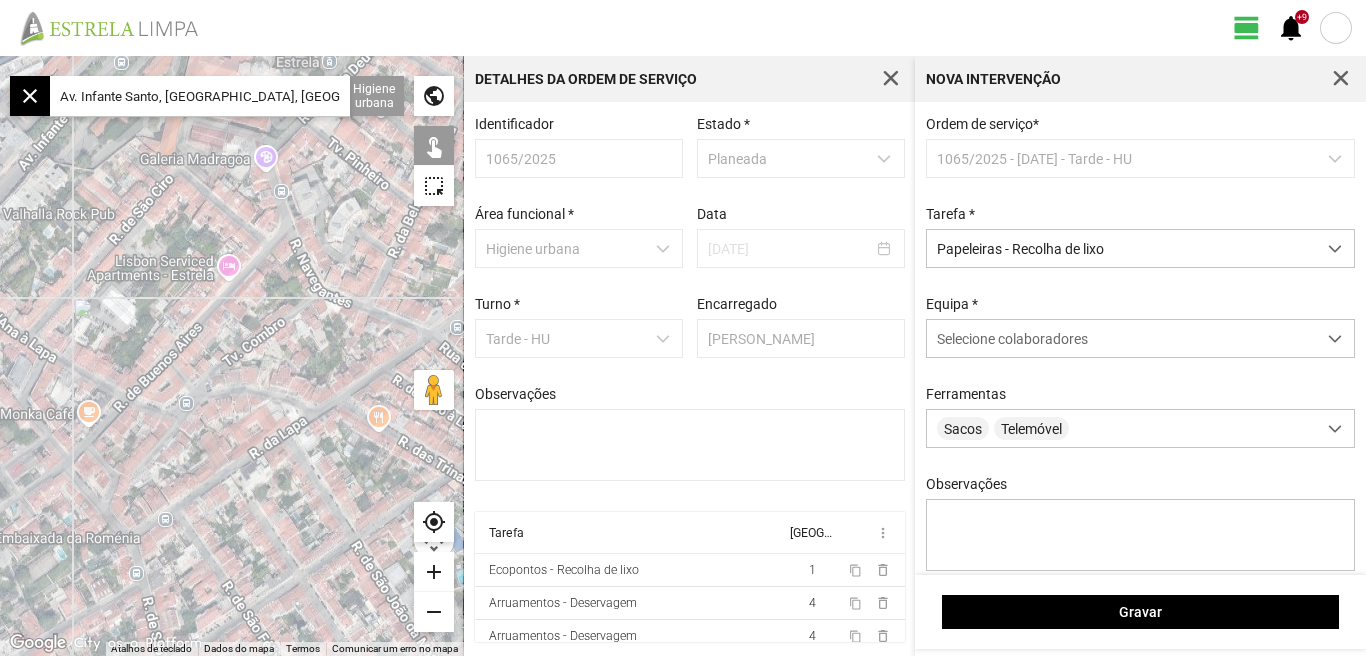 click 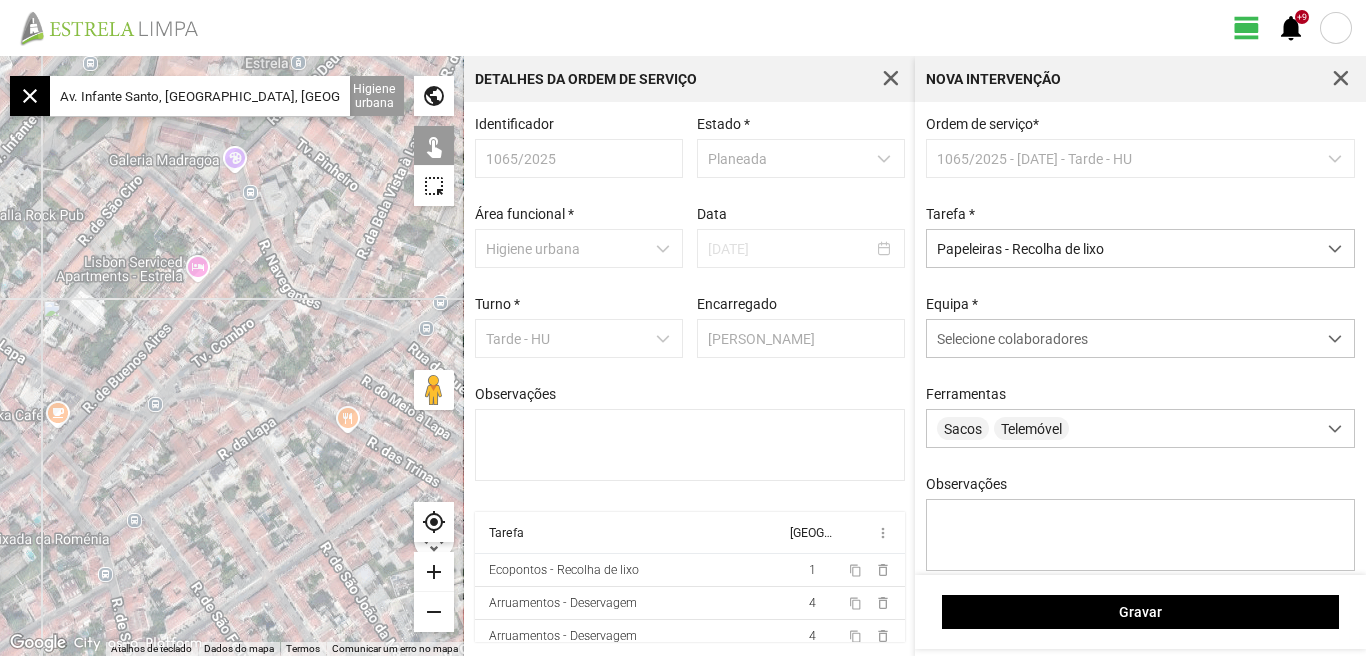 drag, startPoint x: 317, startPoint y: 327, endPoint x: 271, endPoint y: 324, distance: 46.09772 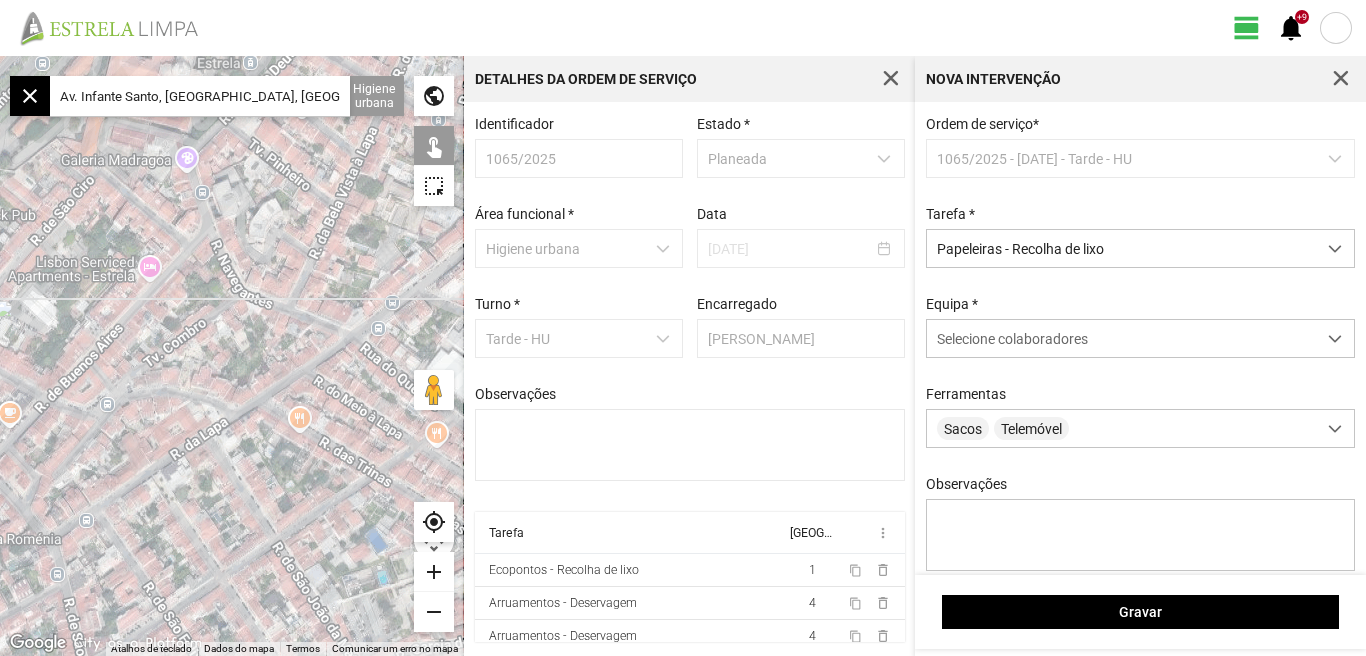 click 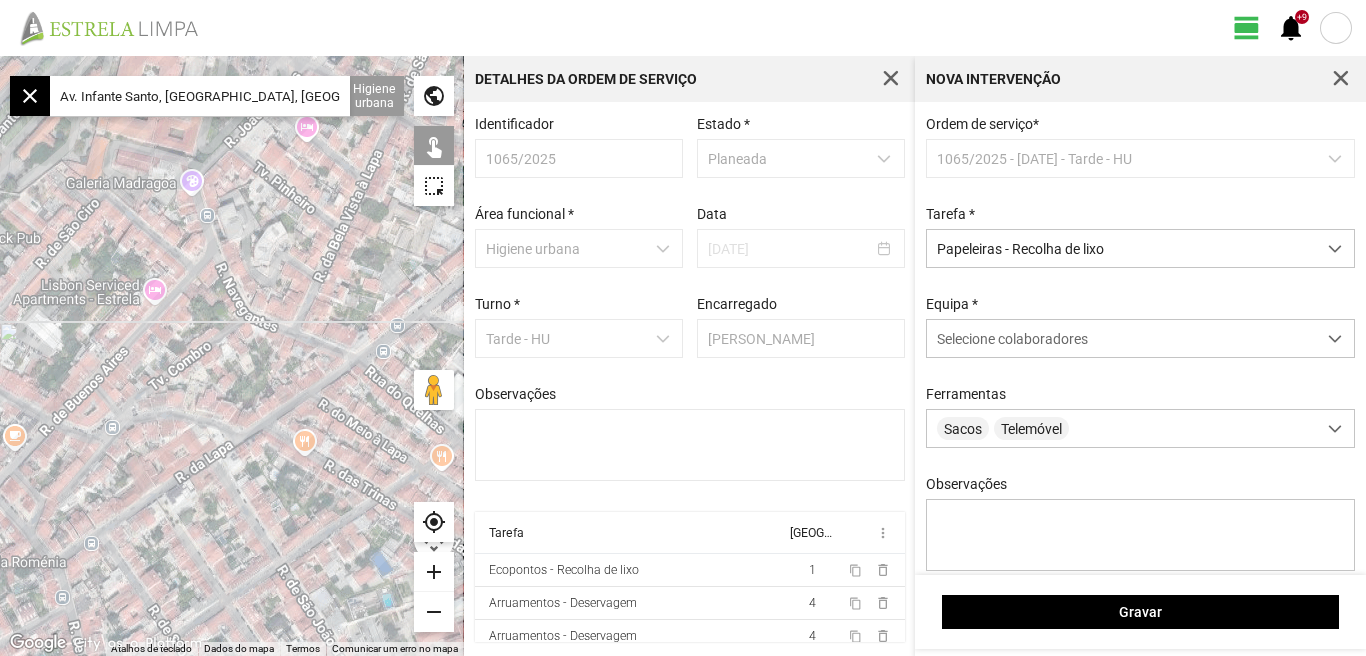drag, startPoint x: 347, startPoint y: 179, endPoint x: 336, endPoint y: 247, distance: 68.88396 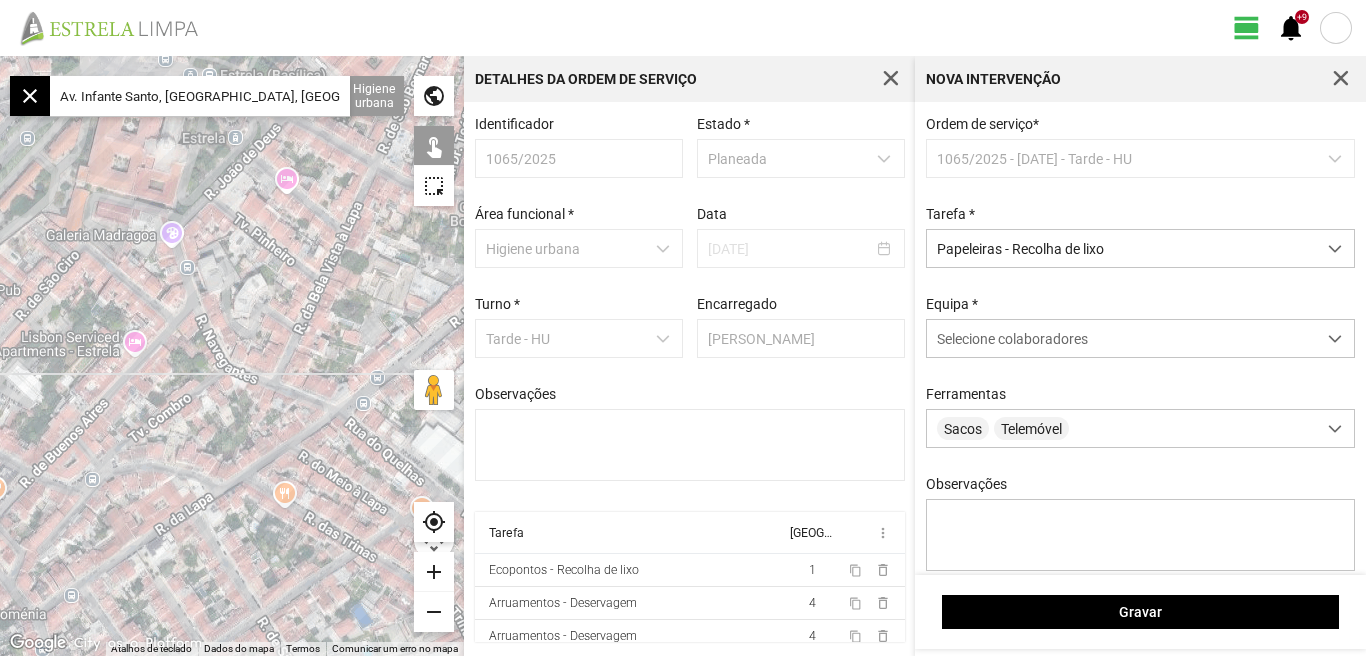 click 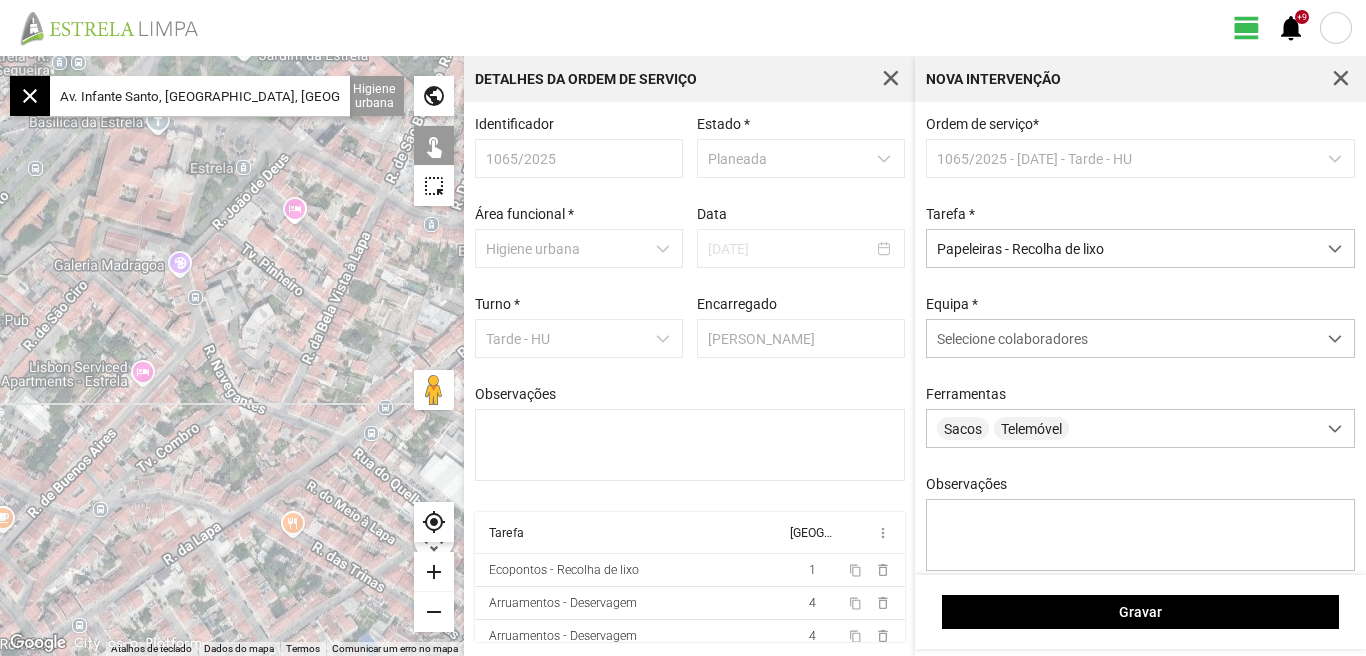 drag, startPoint x: 332, startPoint y: 219, endPoint x: 324, endPoint y: 256, distance: 37.85499 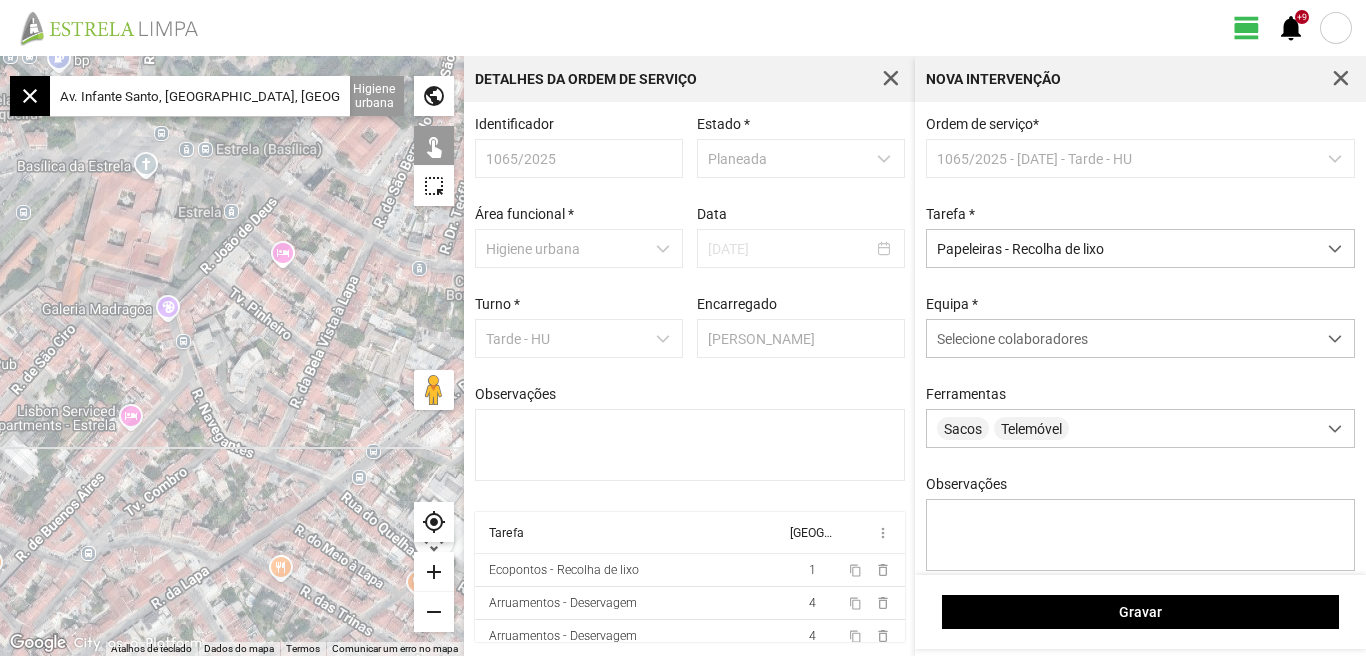 click 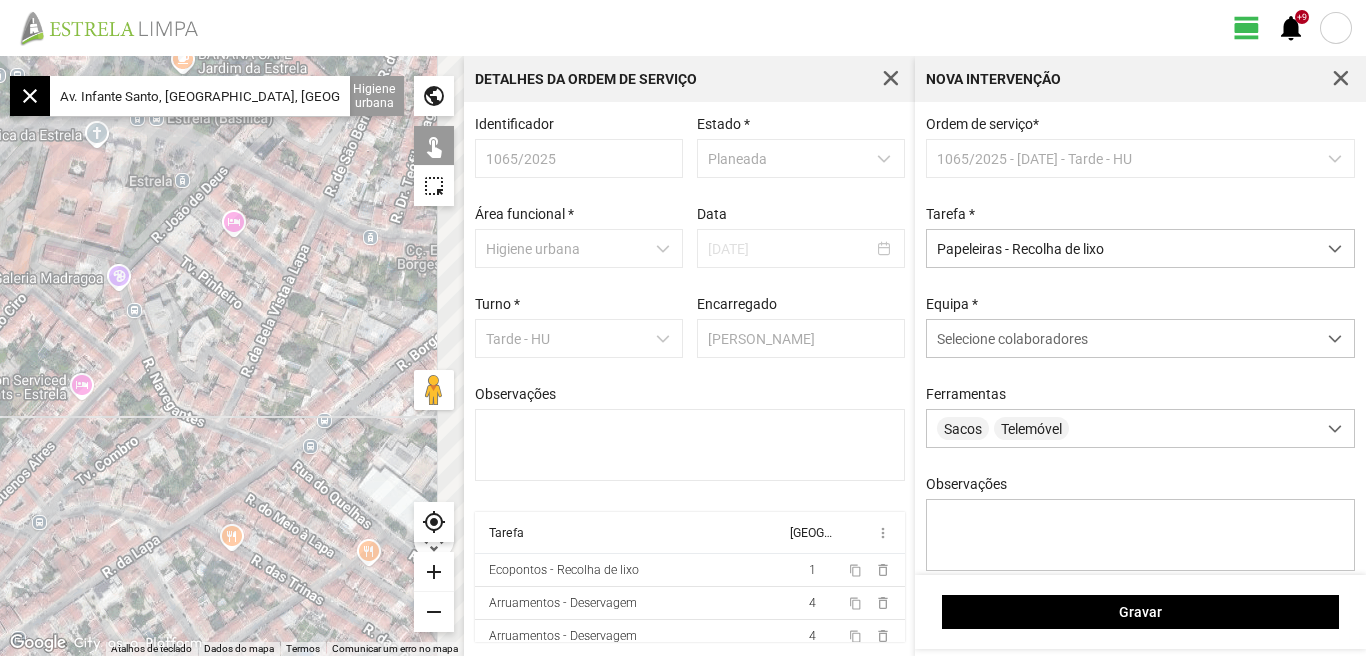 drag, startPoint x: 295, startPoint y: 330, endPoint x: 225, endPoint y: 291, distance: 80.13114 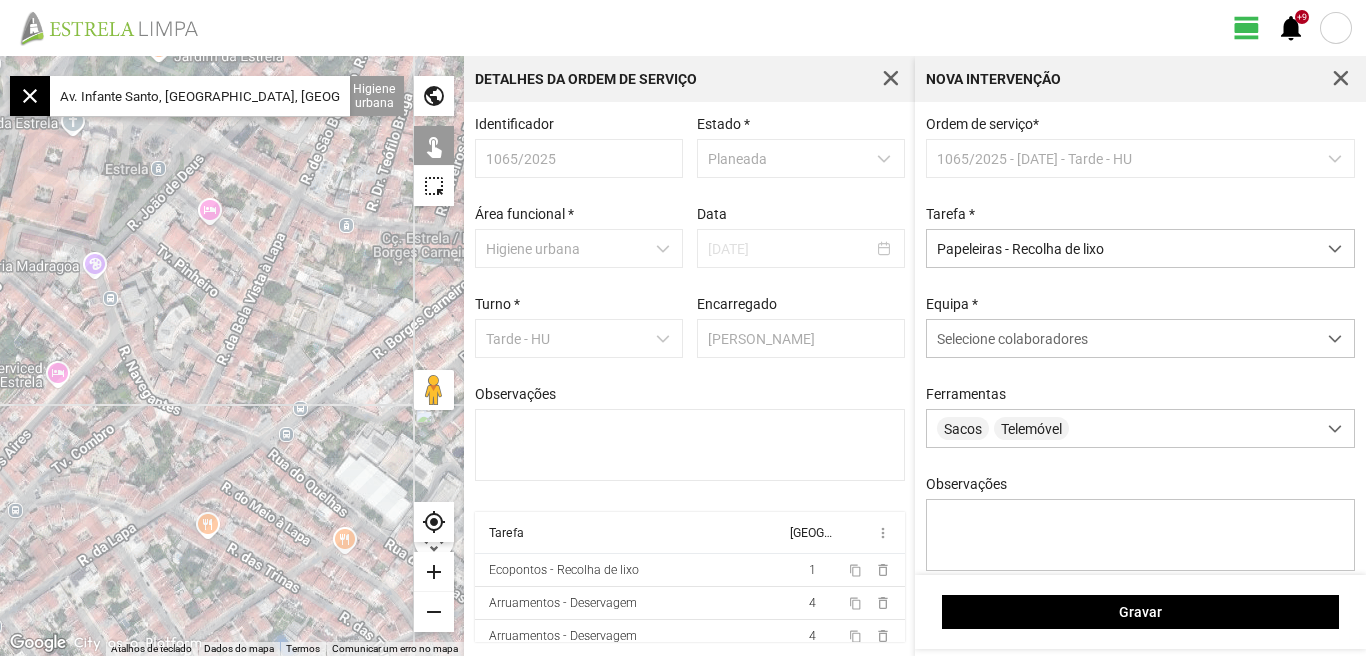 click 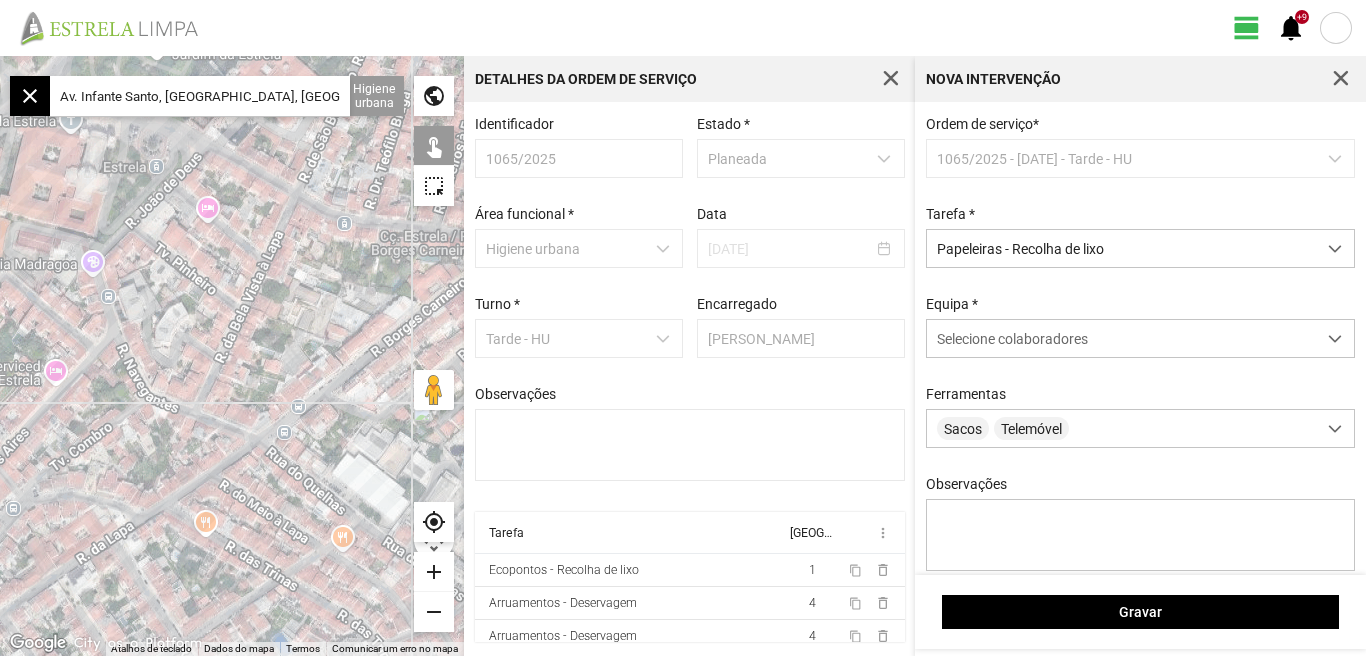 drag, startPoint x: 275, startPoint y: 342, endPoint x: 222, endPoint y: 304, distance: 65.21503 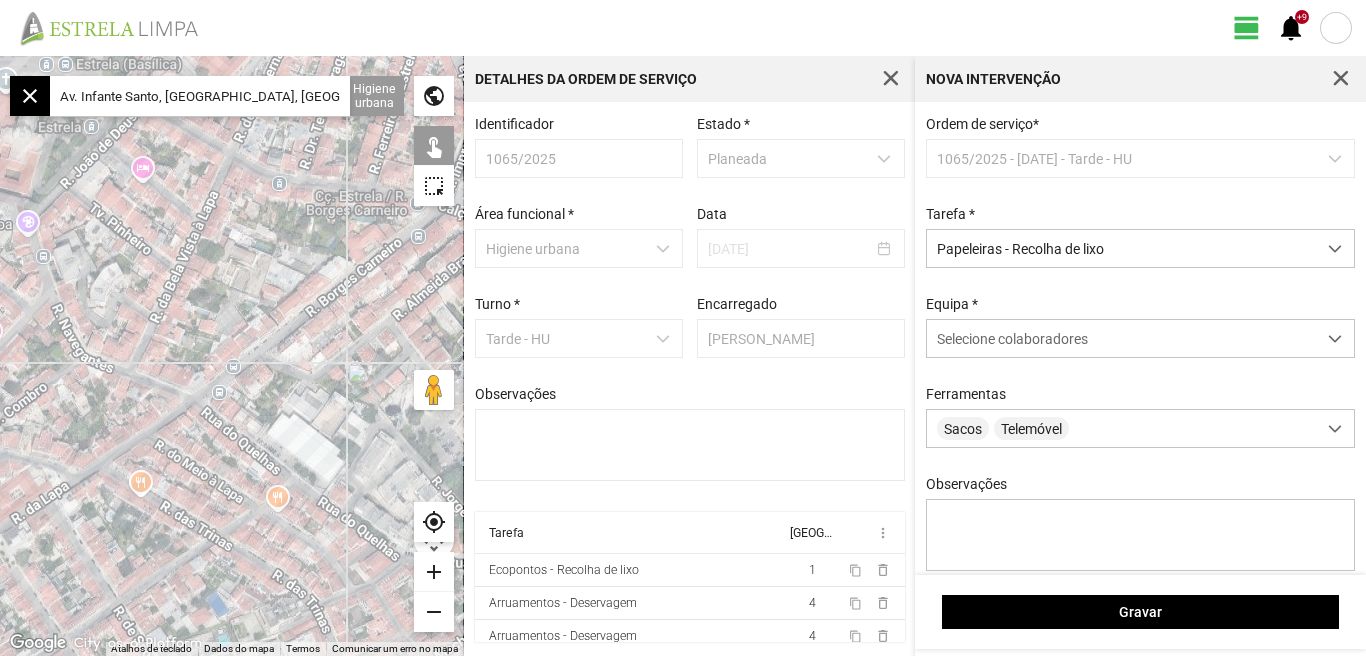 drag, startPoint x: 299, startPoint y: 412, endPoint x: 278, endPoint y: 322, distance: 92.417534 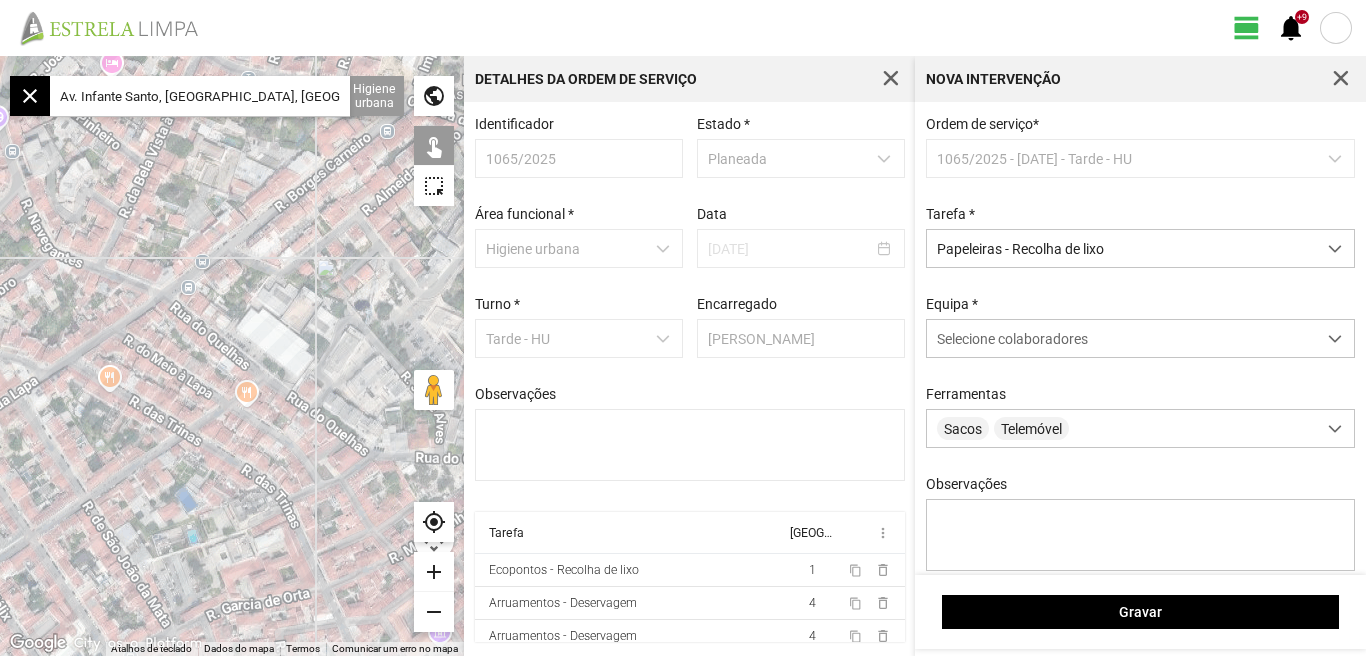 click 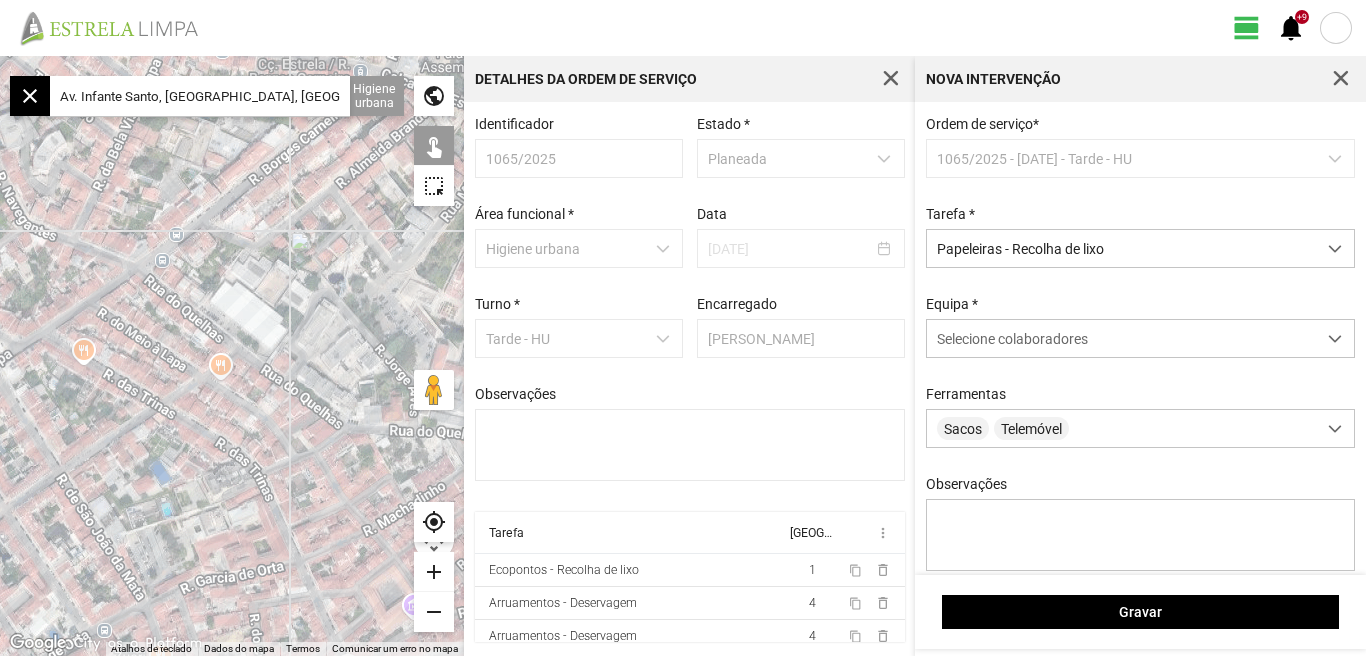 drag, startPoint x: 242, startPoint y: 363, endPoint x: 186, endPoint y: 316, distance: 73.109505 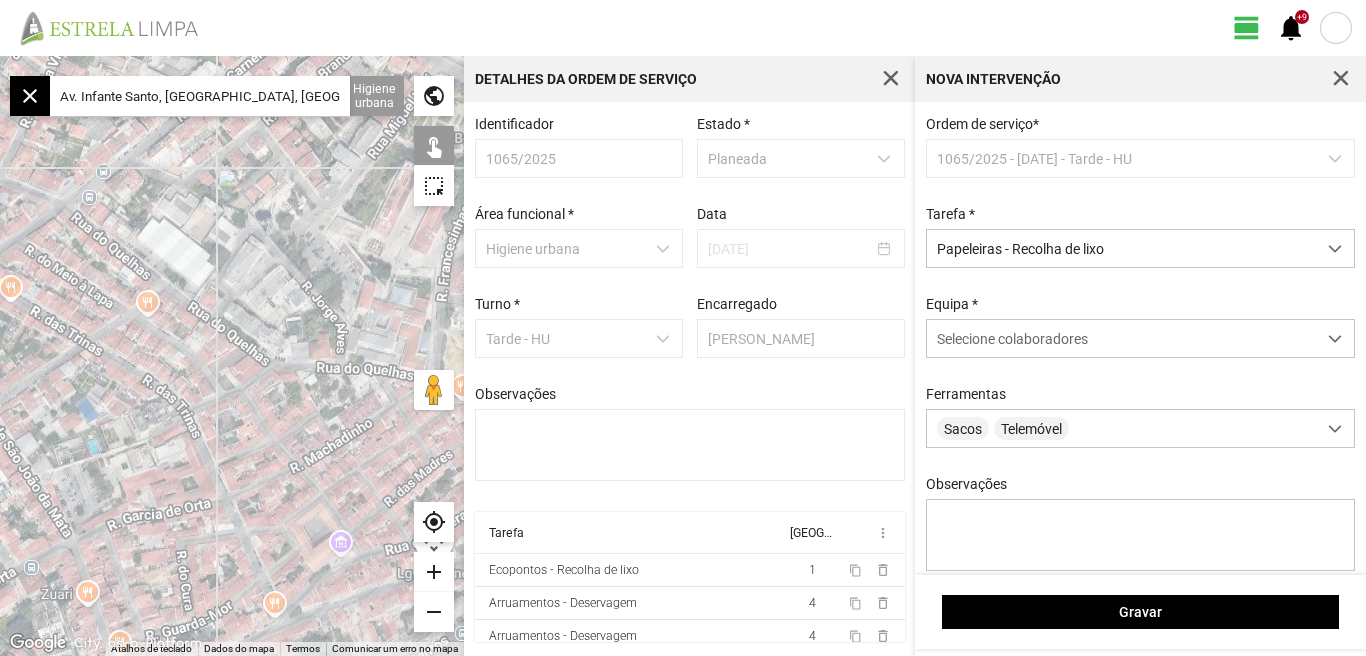 click 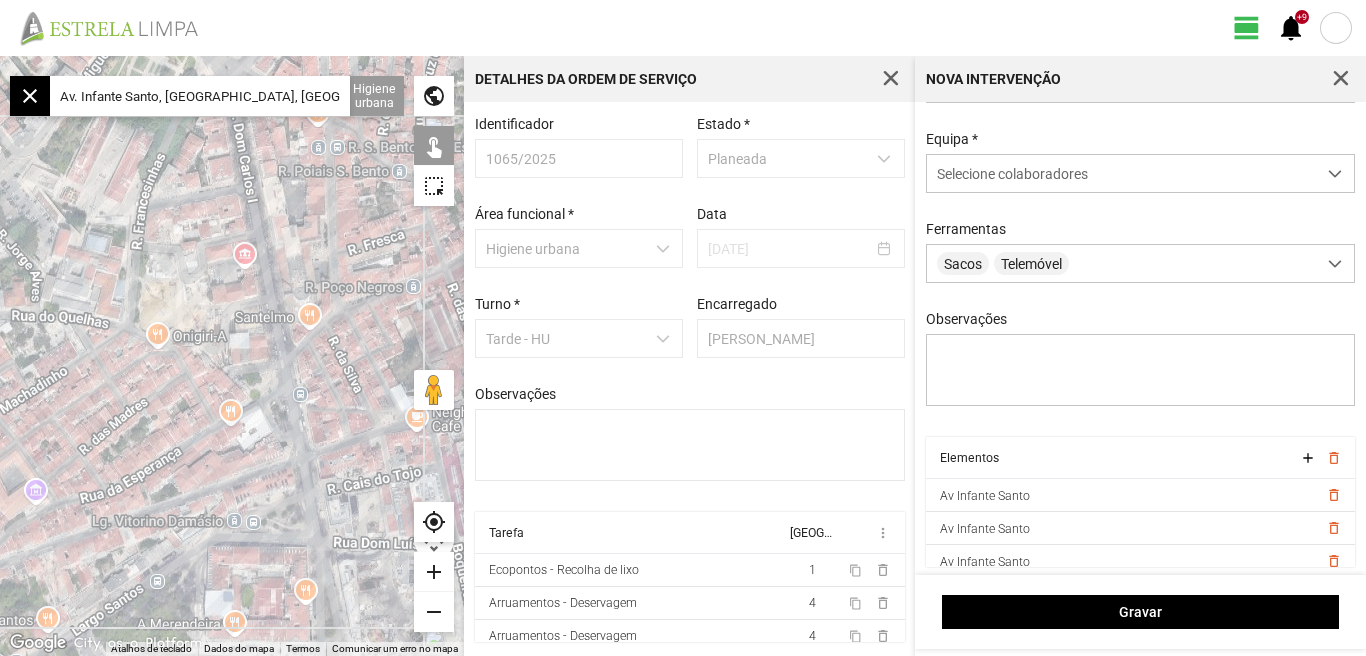 scroll, scrollTop: 177, scrollLeft: 0, axis: vertical 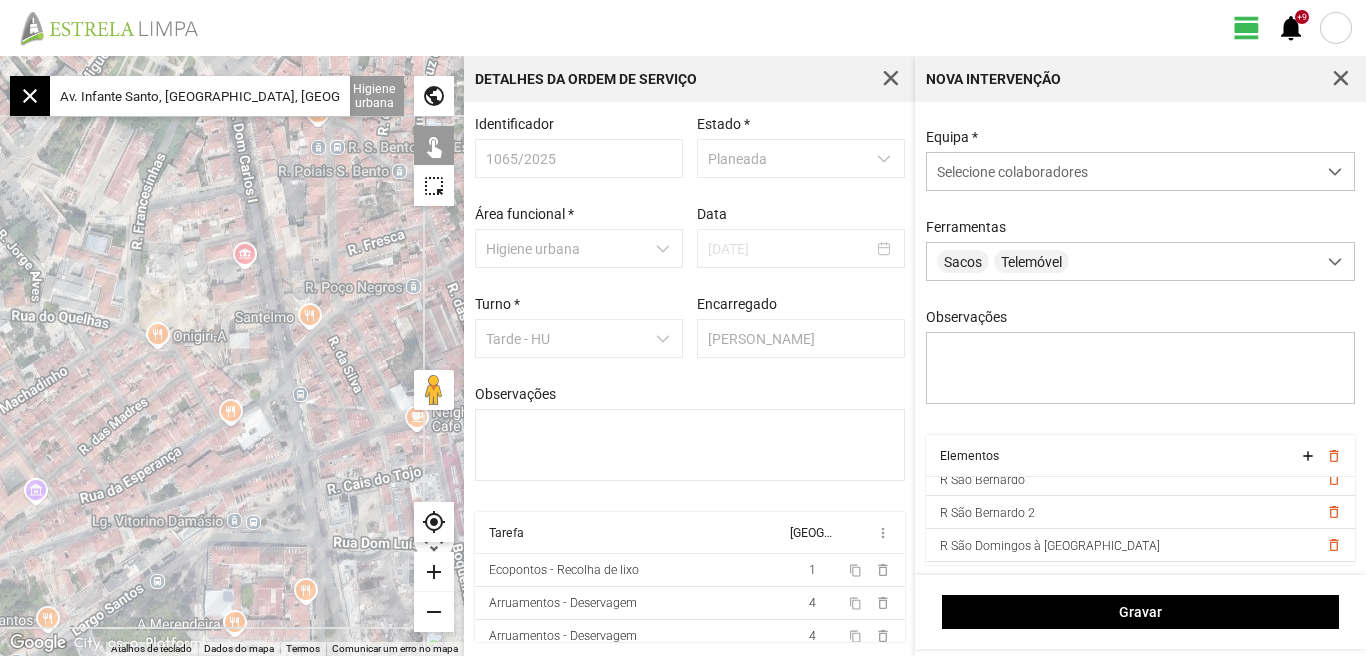 click on "Av. Infante Santo, [GEOGRAPHIC_DATA], [GEOGRAPHIC_DATA]" 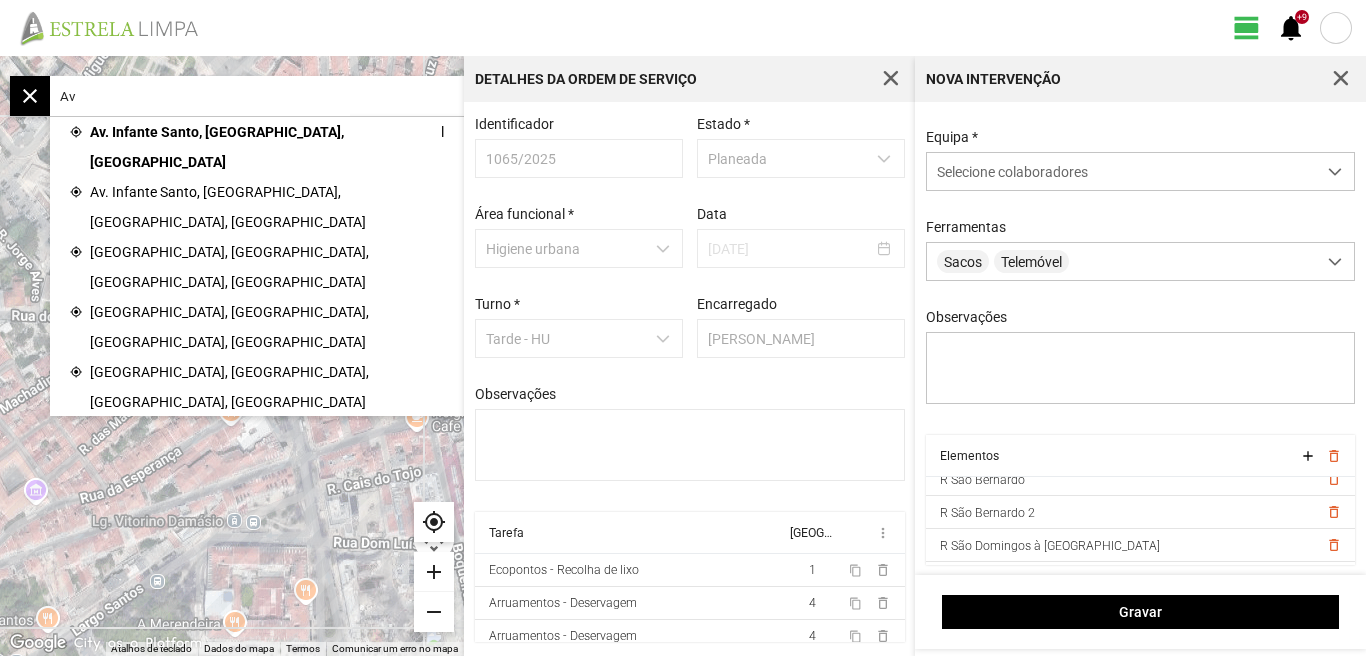 type on "A" 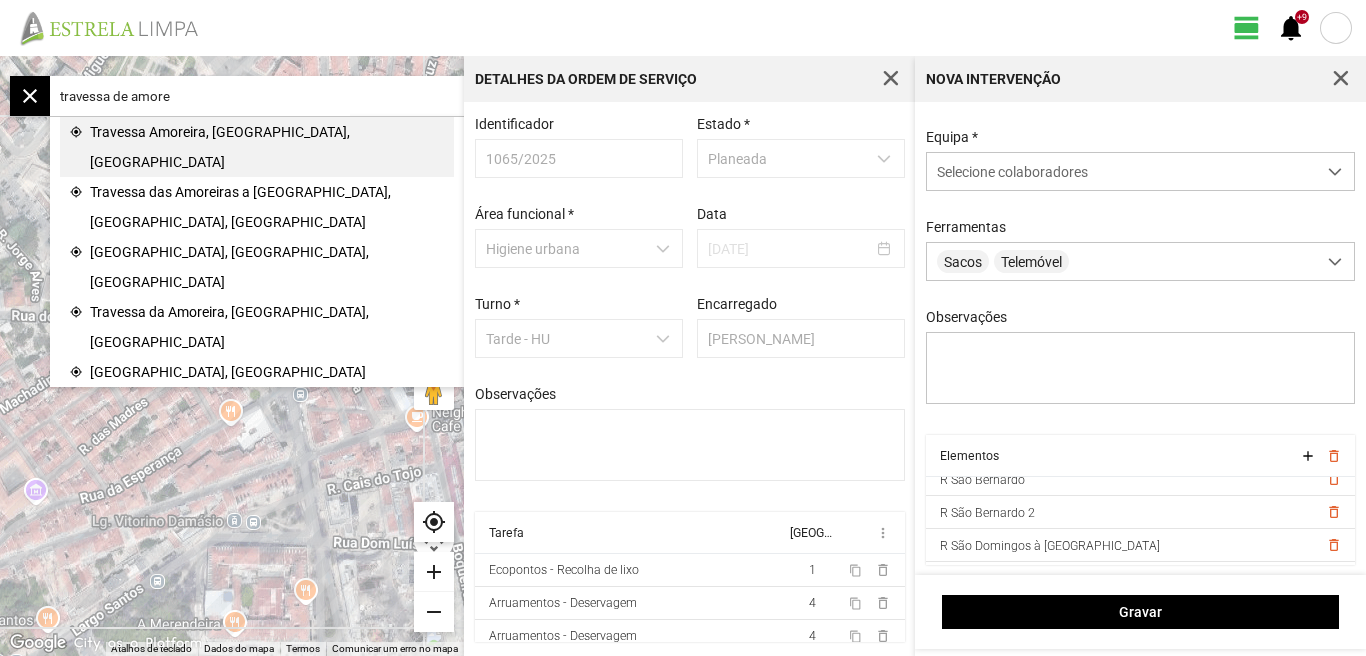 click on "Travessa Amoreira, [GEOGRAPHIC_DATA], [GEOGRAPHIC_DATA]" 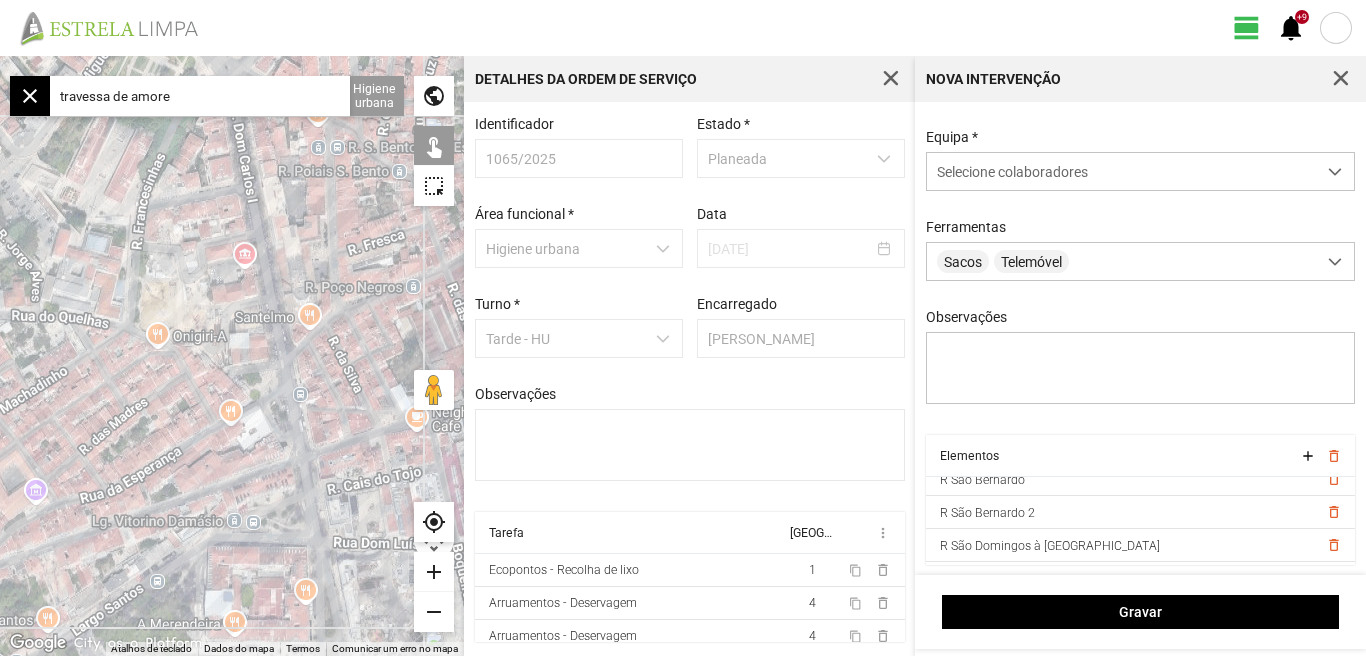 type on "Tv. [GEOGRAPHIC_DATA], 1200 [GEOGRAPHIC_DATA], [GEOGRAPHIC_DATA]" 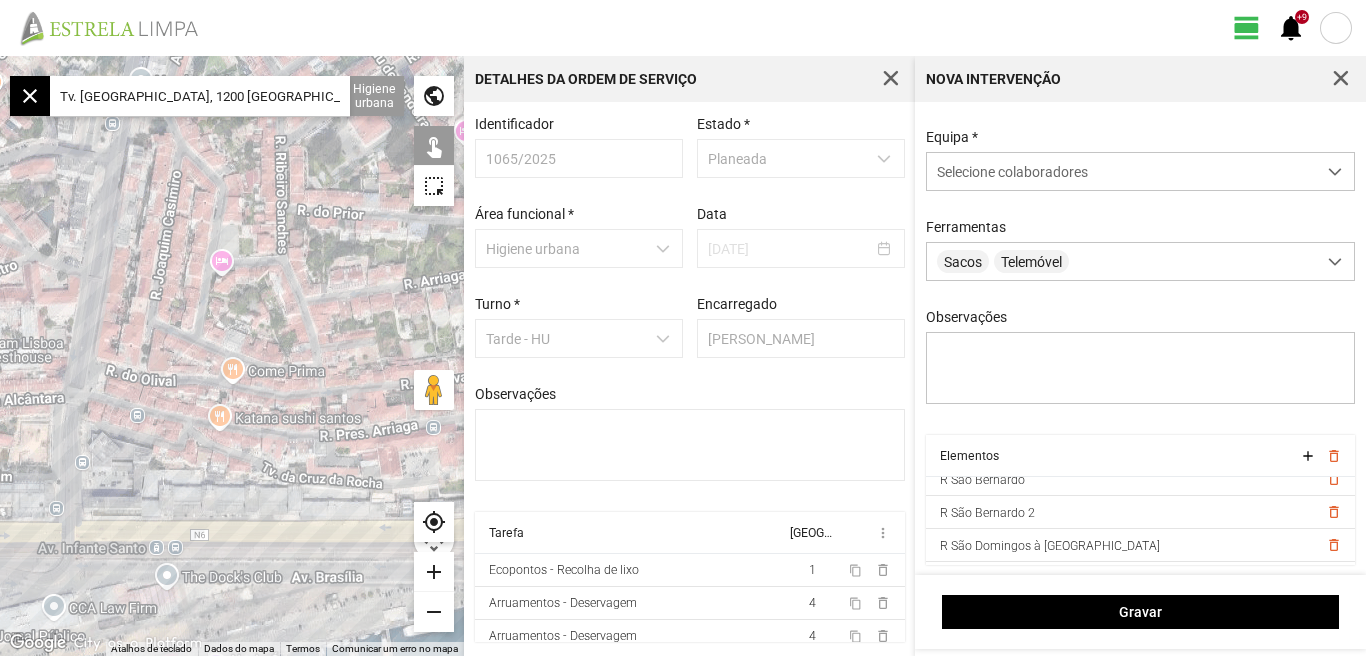 click on "add" 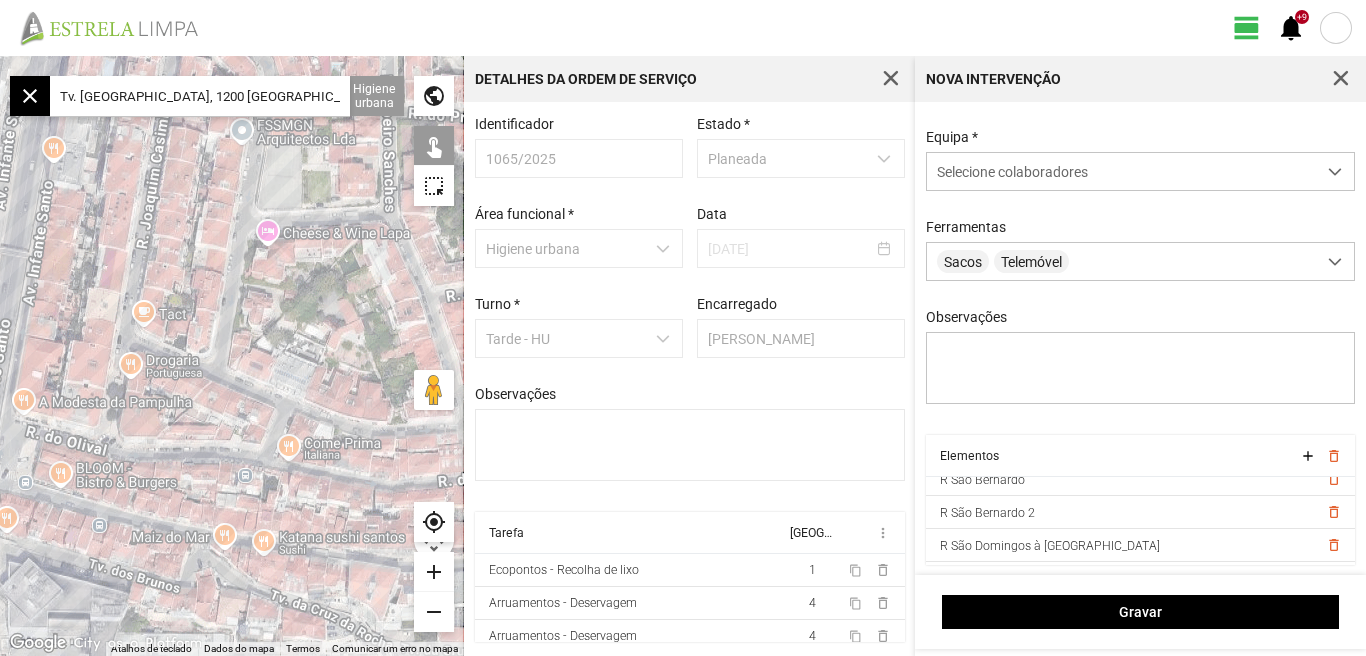 drag, startPoint x: 165, startPoint y: 393, endPoint x: 223, endPoint y: 444, distance: 77.23341 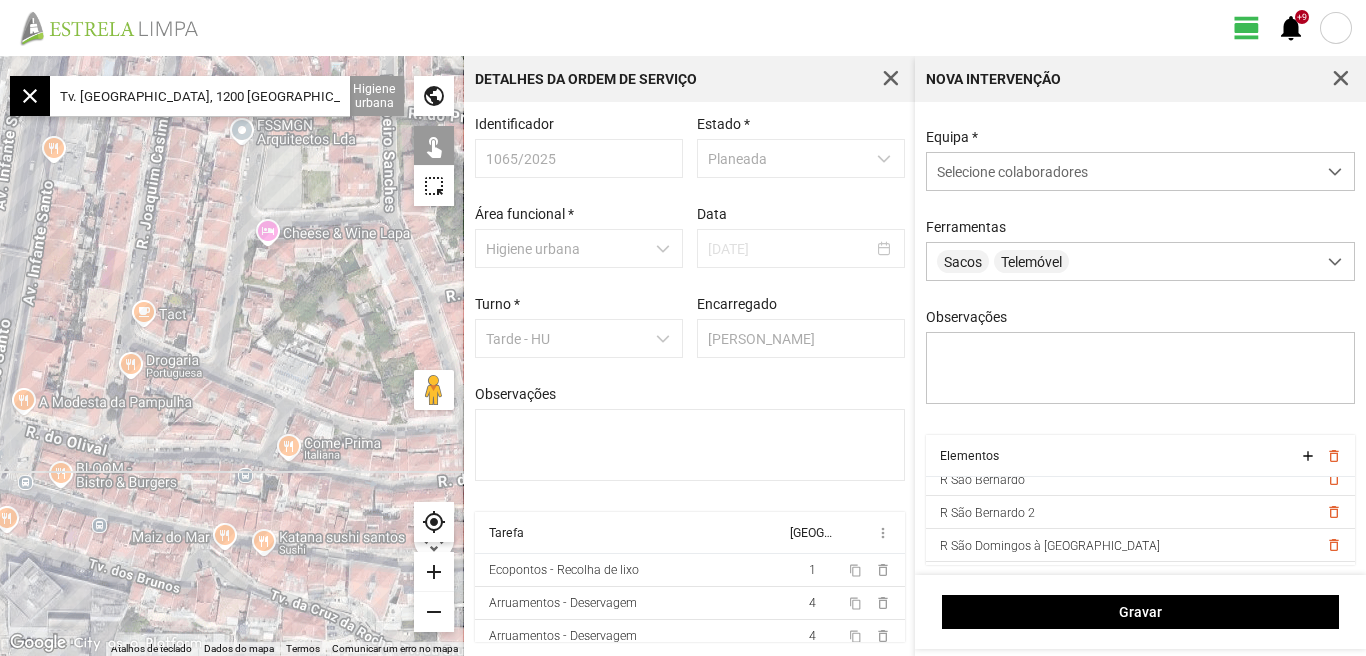 click 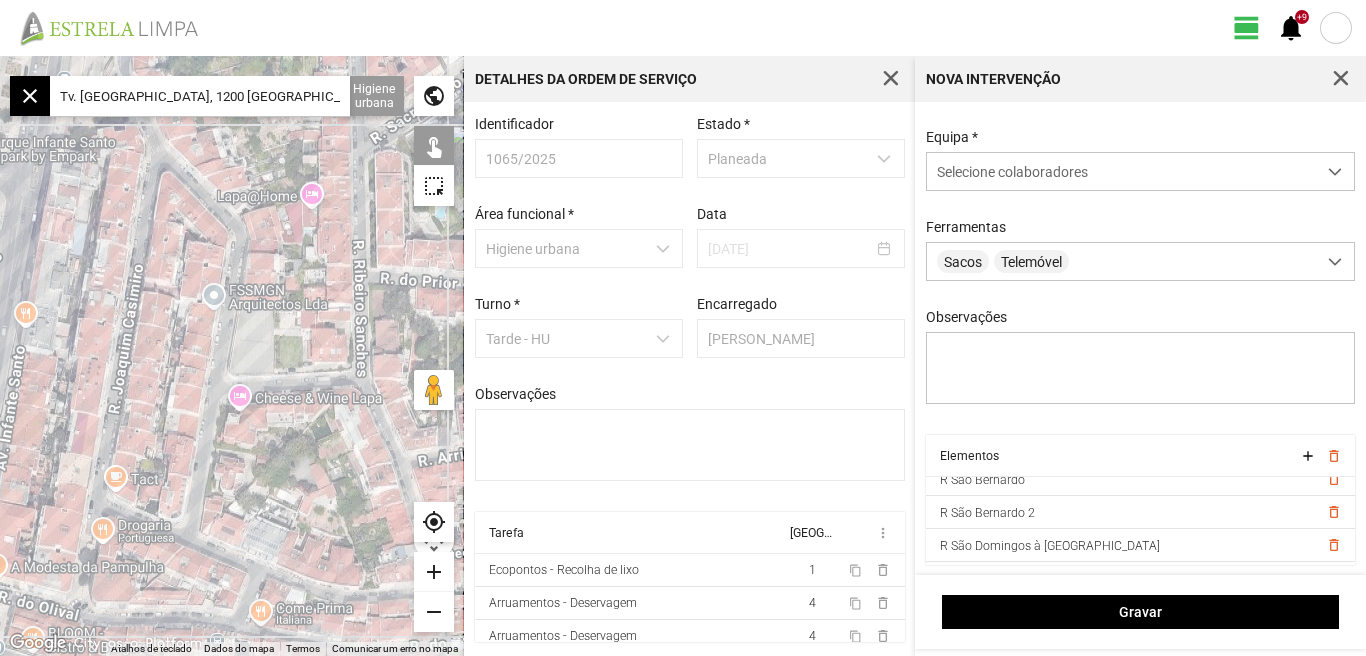 drag, startPoint x: 240, startPoint y: 442, endPoint x: 212, endPoint y: 607, distance: 167.3589 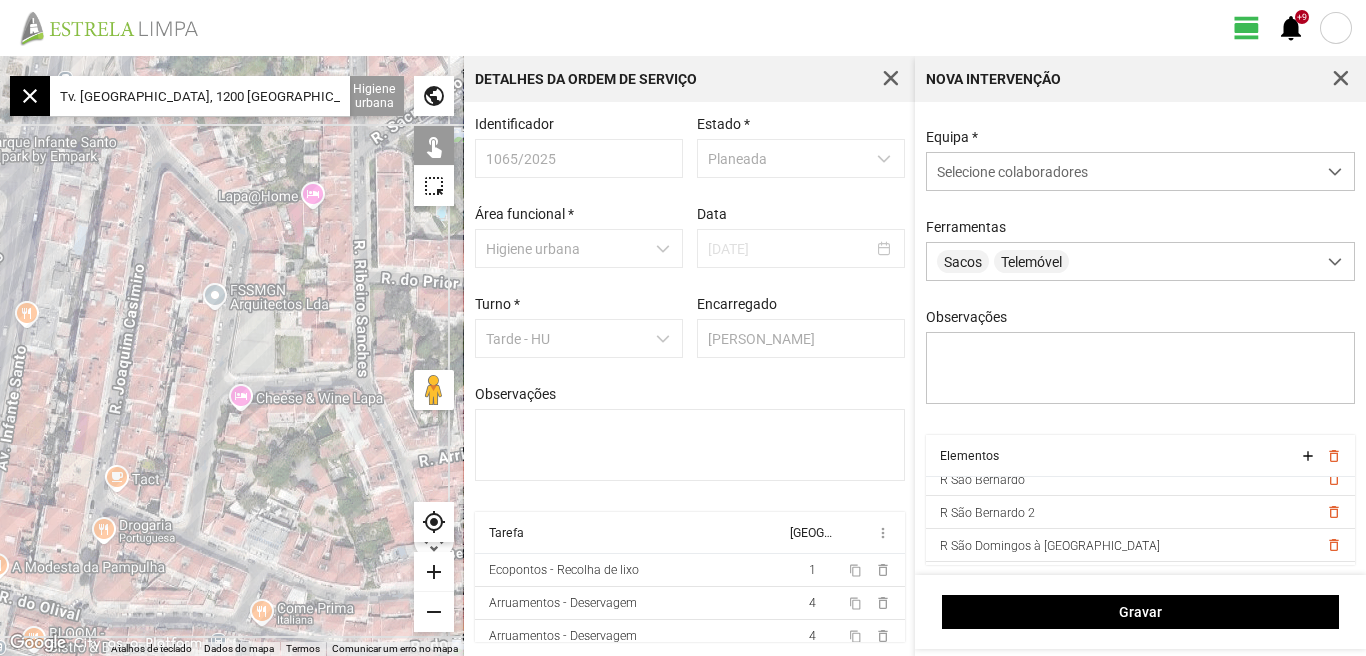 click 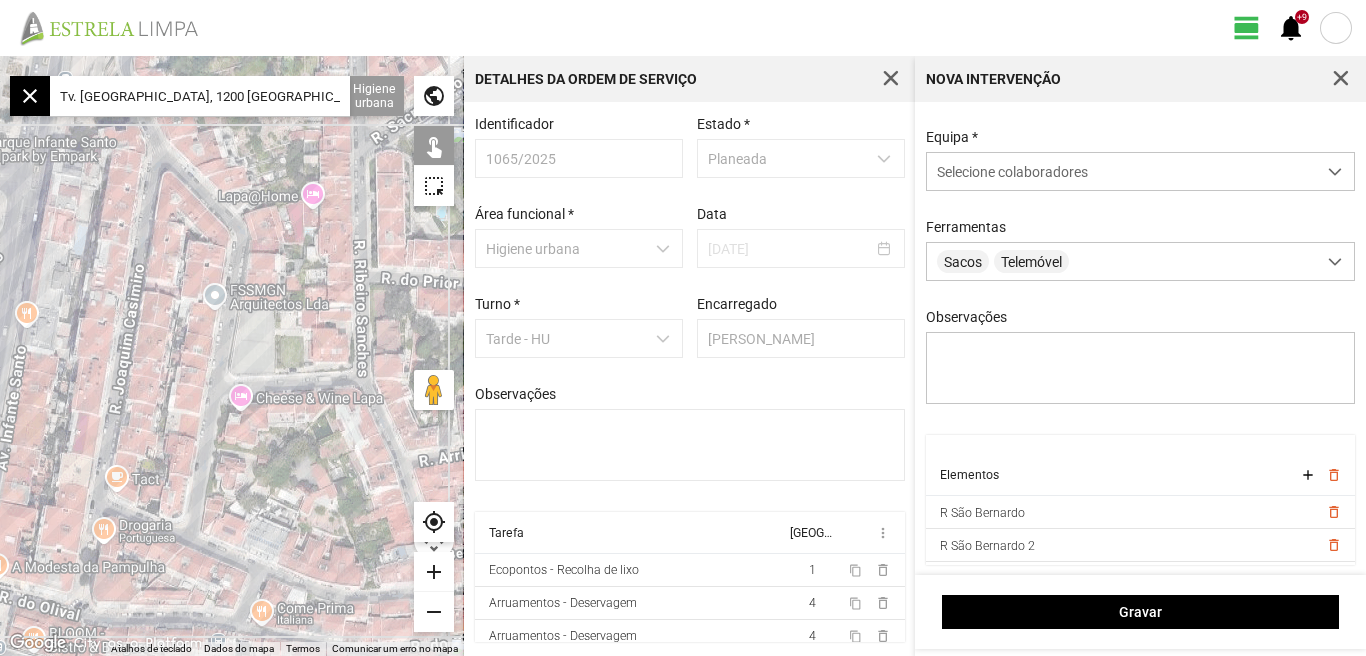 scroll, scrollTop: 1466, scrollLeft: 0, axis: vertical 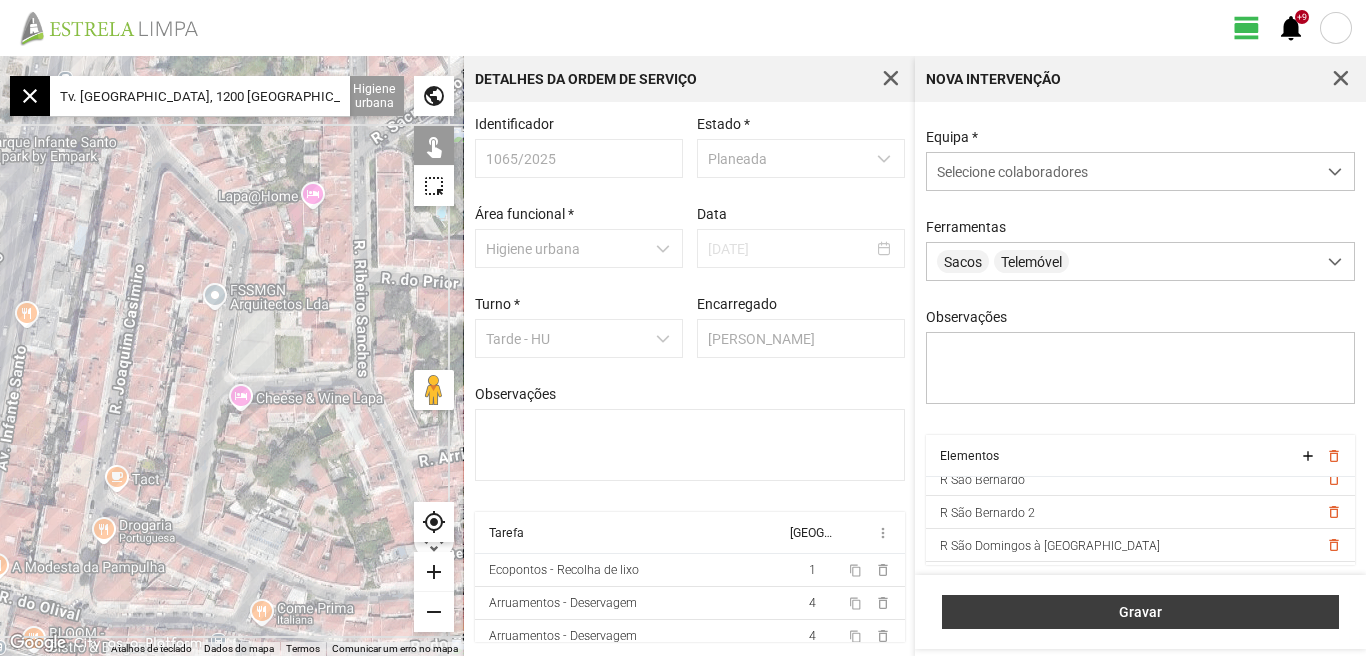 click on "Gravar" at bounding box center [1141, 612] 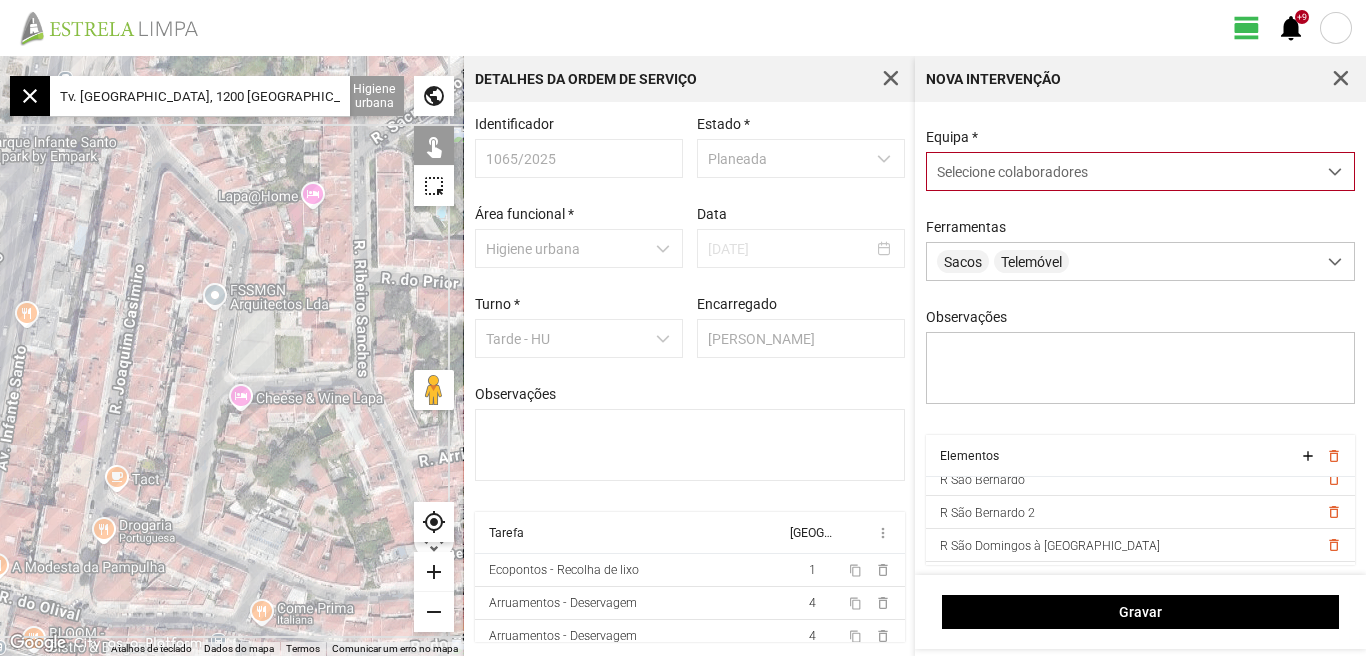click at bounding box center [1335, 172] 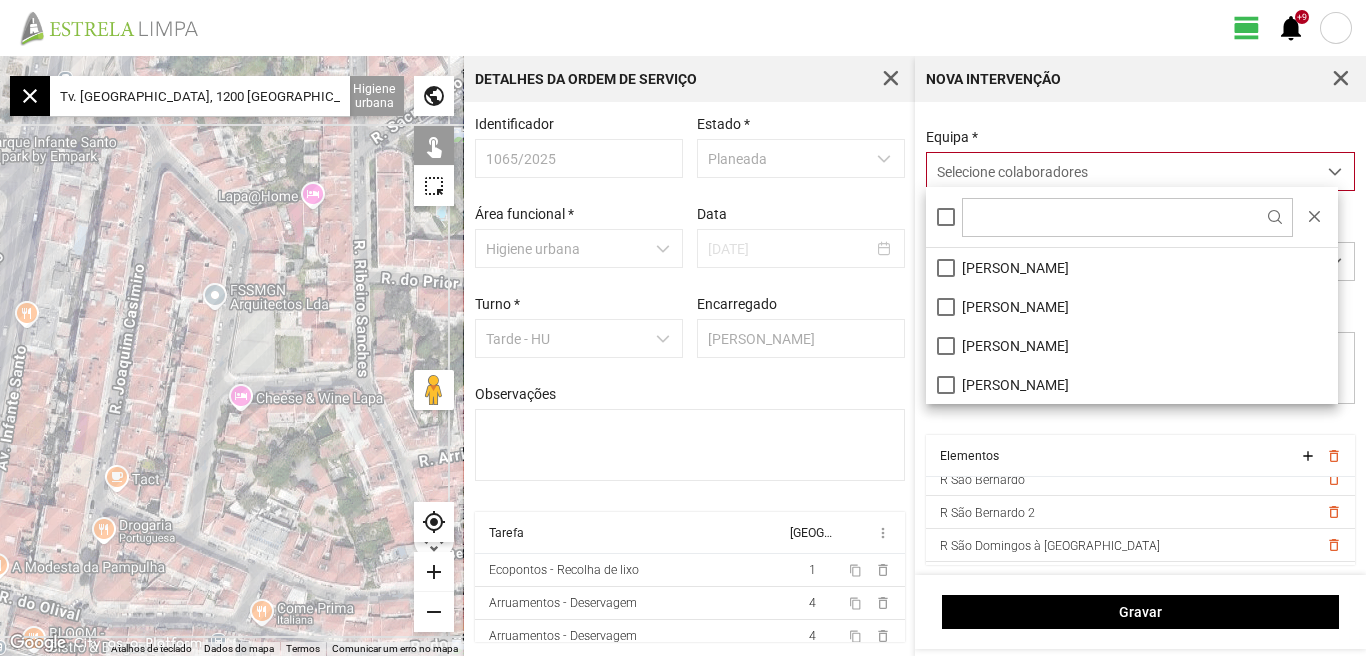 scroll, scrollTop: 11, scrollLeft: 89, axis: both 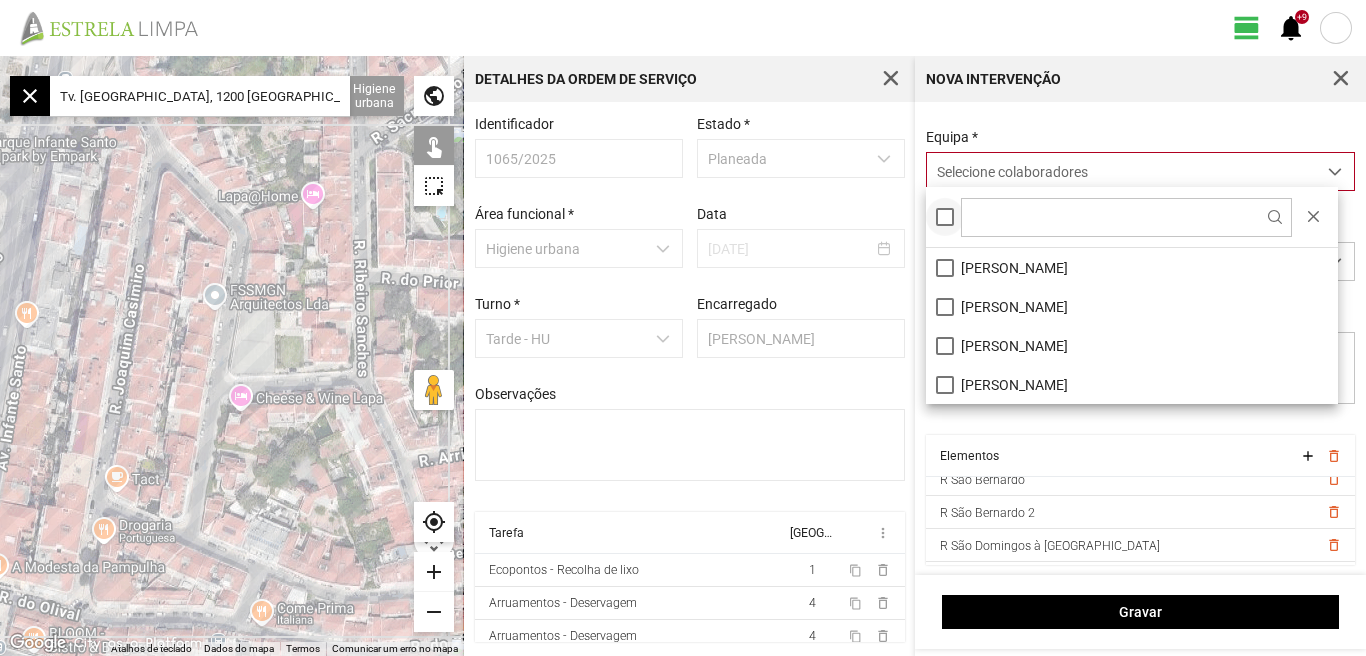 click at bounding box center [945, 217] 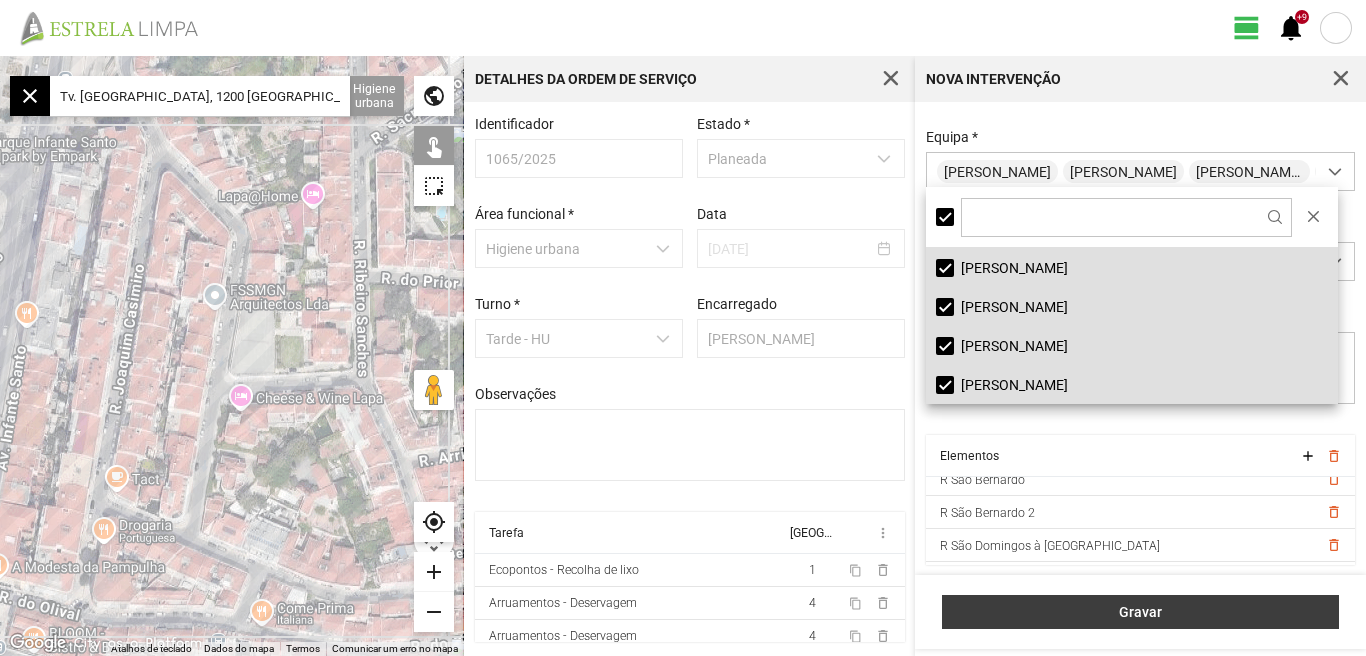 click on "Gravar" at bounding box center (1141, 612) 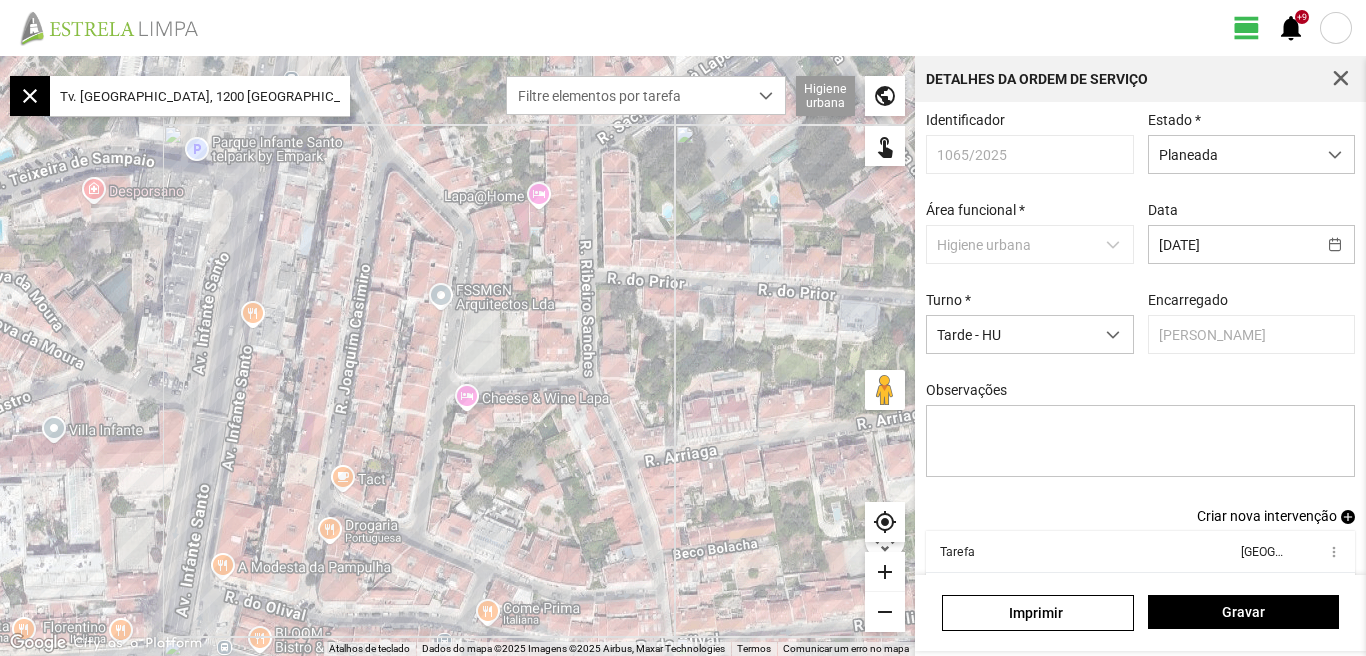 scroll, scrollTop: 109, scrollLeft: 0, axis: vertical 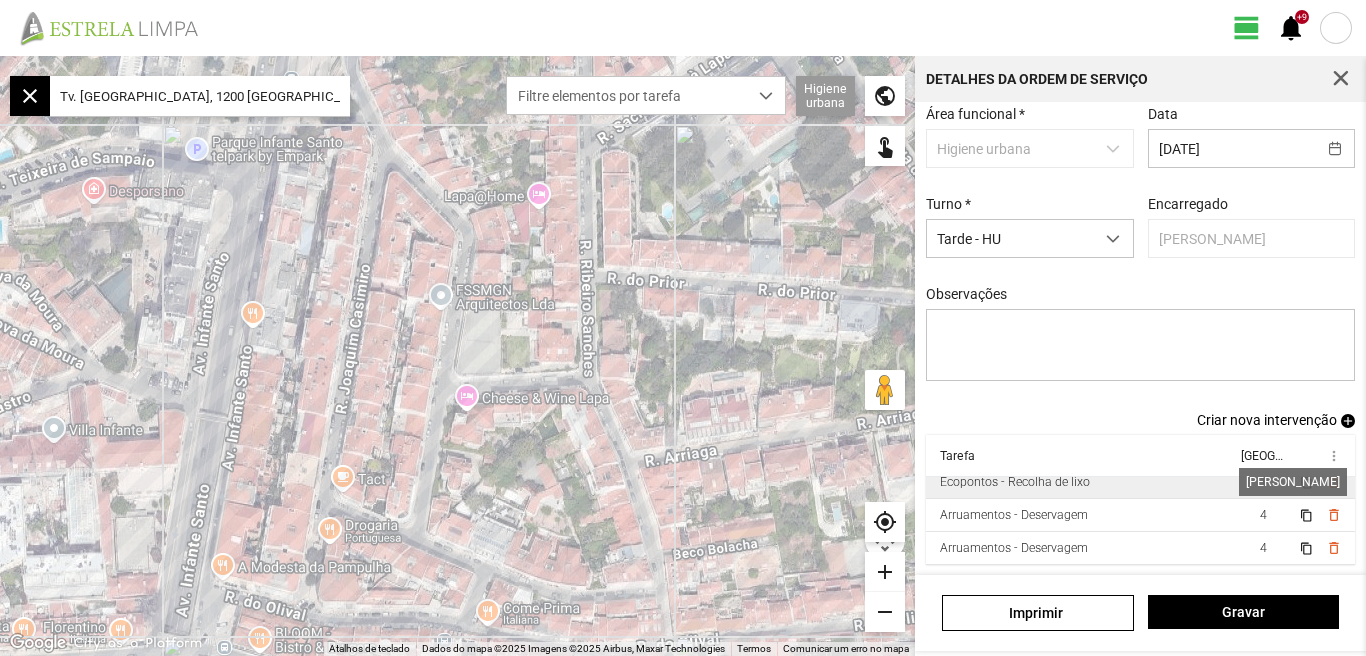 click on "1" at bounding box center [1263, 482] 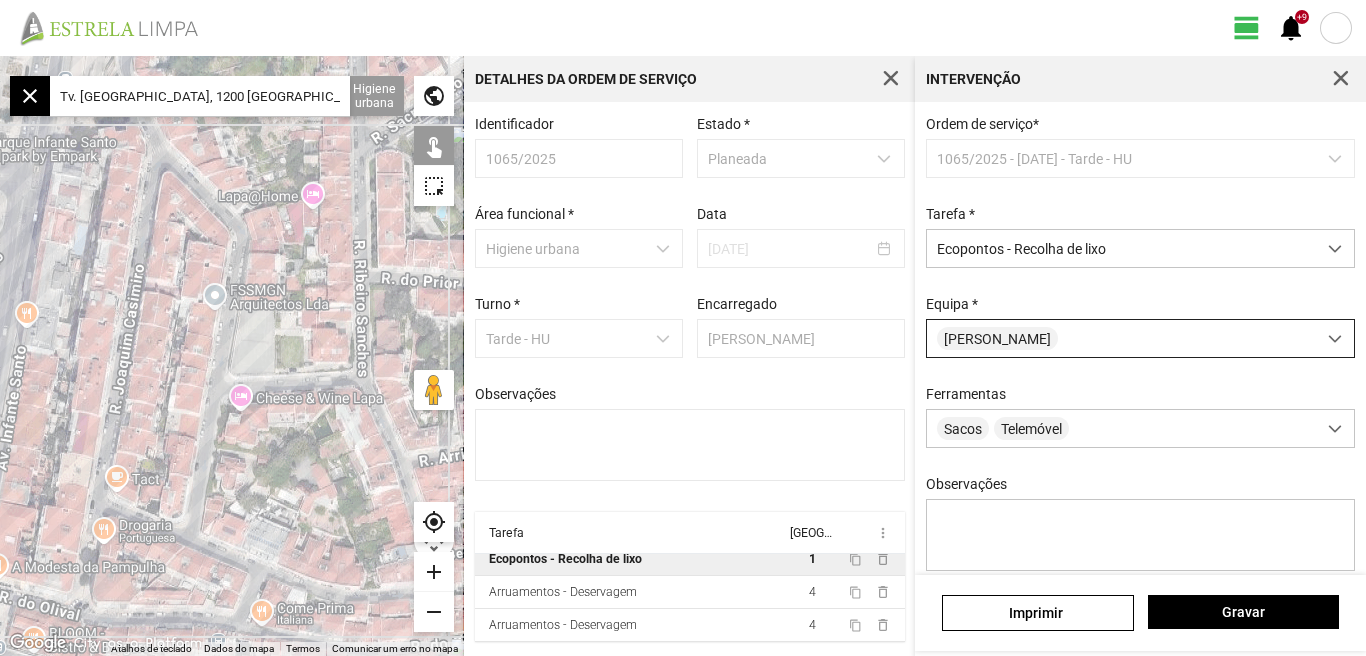click at bounding box center (1335, 339) 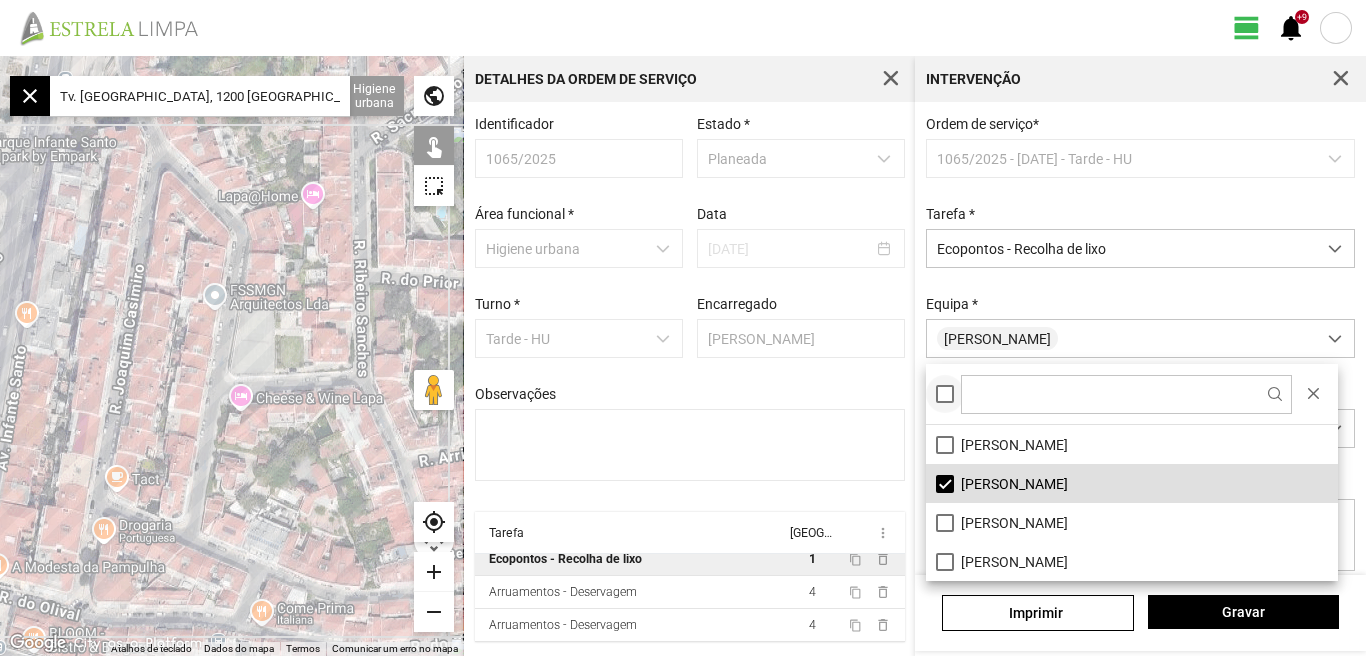 click at bounding box center (945, 394) 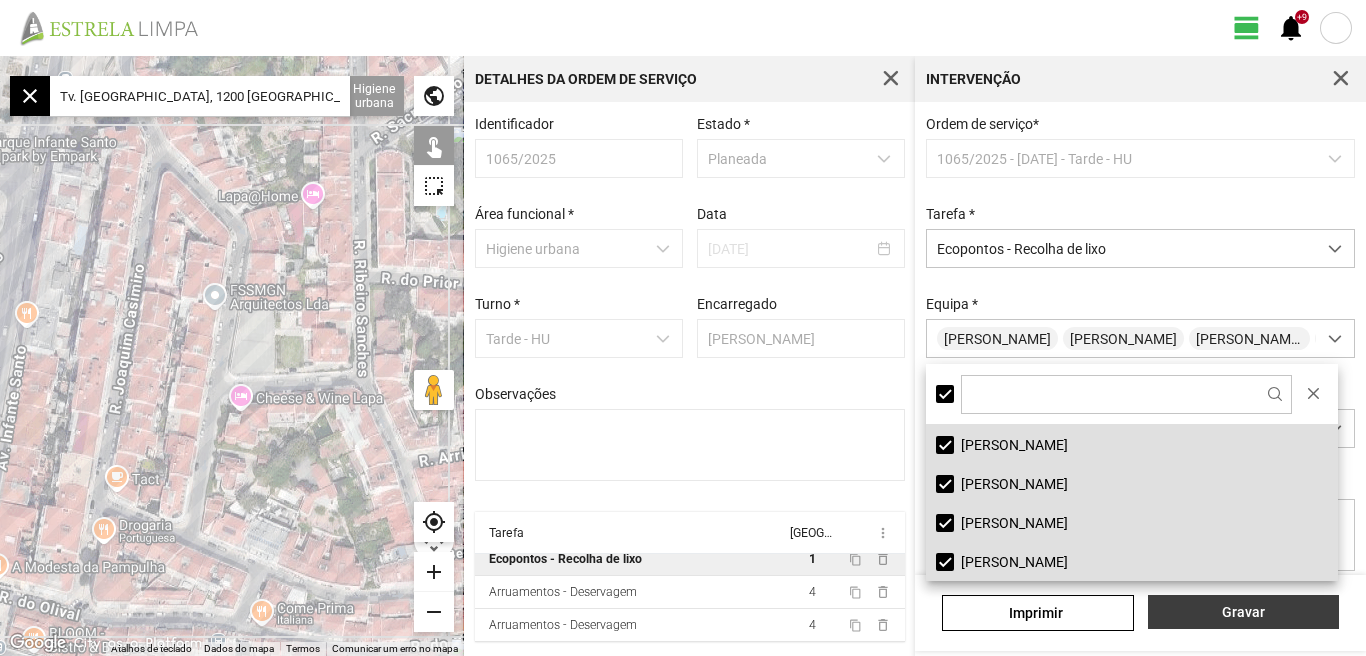 click on "Gravar" at bounding box center [1243, 612] 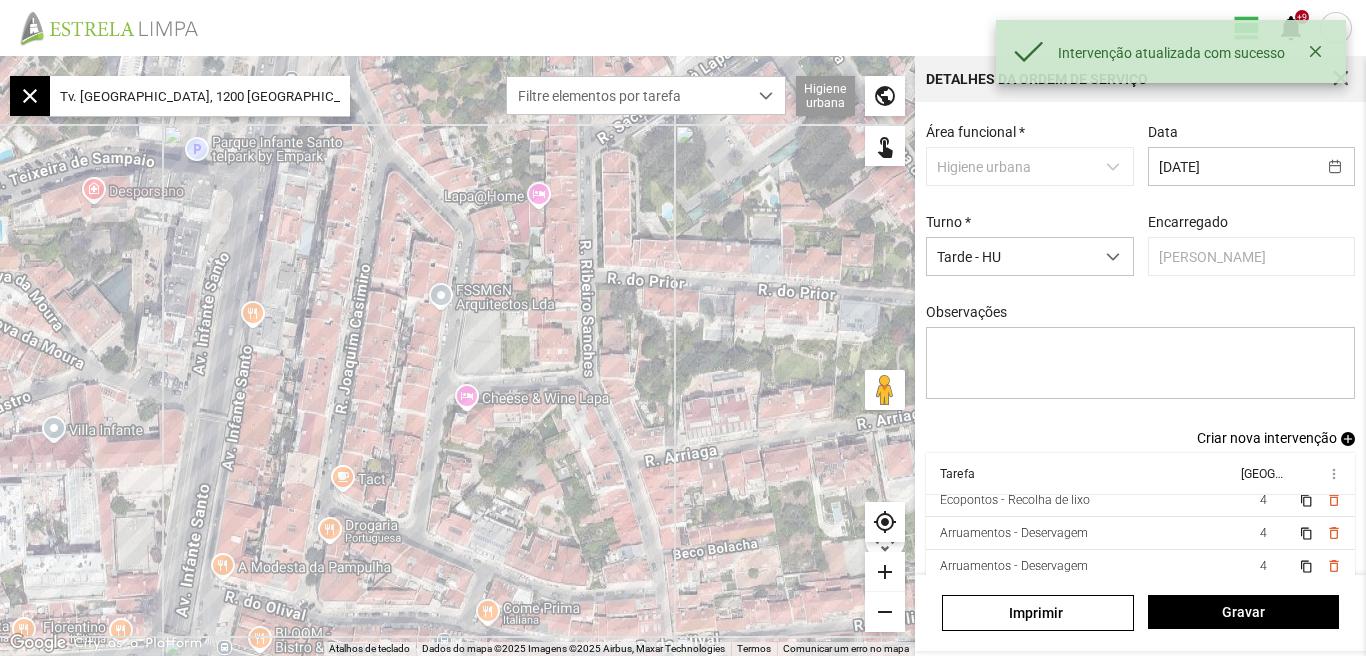scroll, scrollTop: 109, scrollLeft: 0, axis: vertical 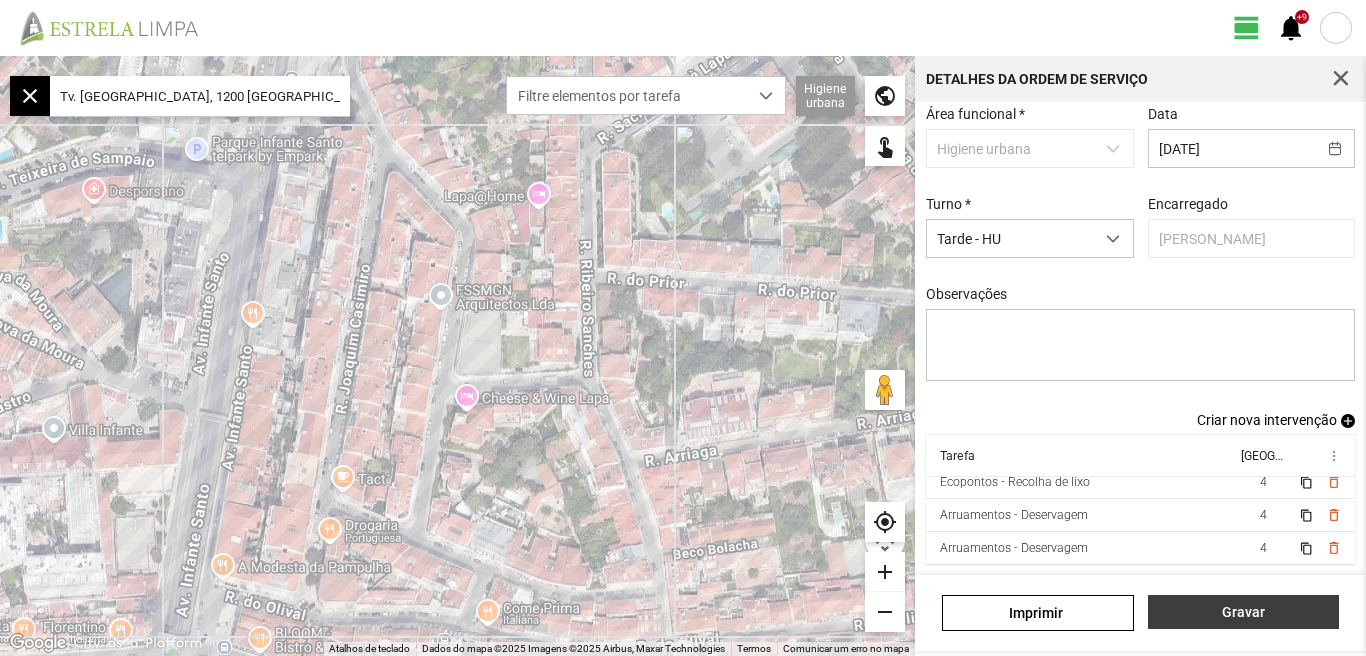 click on "Gravar" at bounding box center (1243, 612) 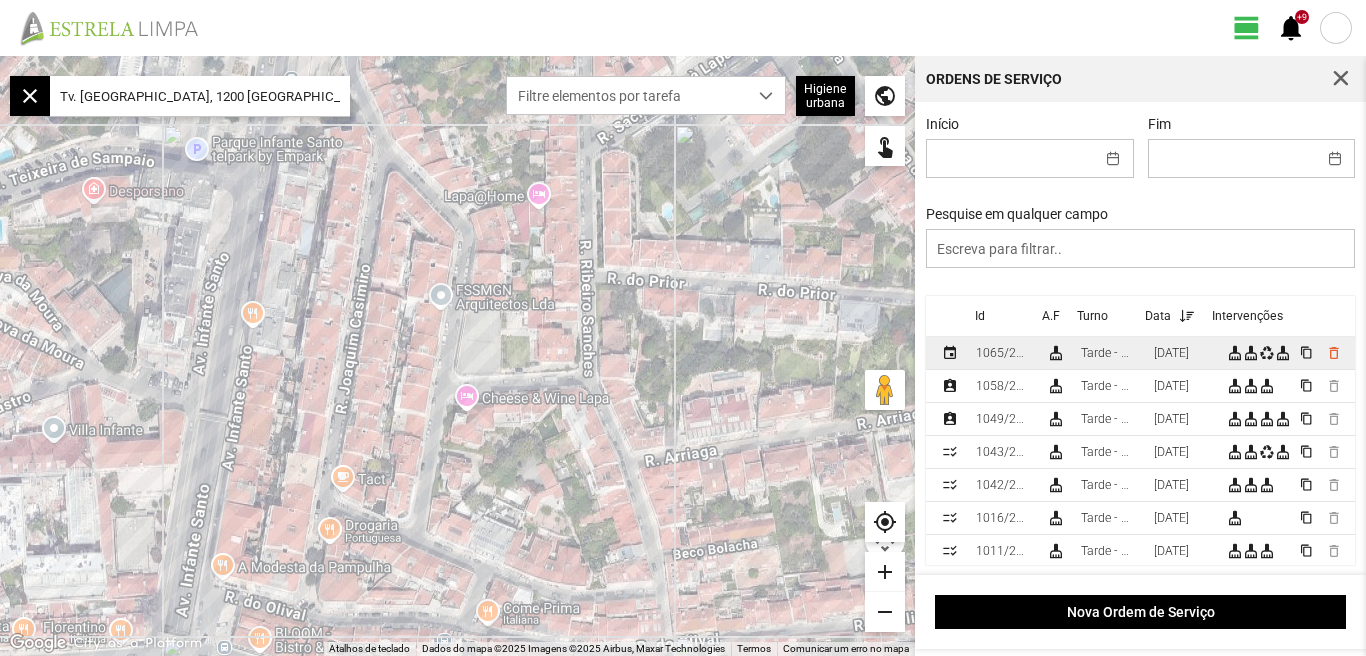 click on "[DATE]" at bounding box center [1171, 353] 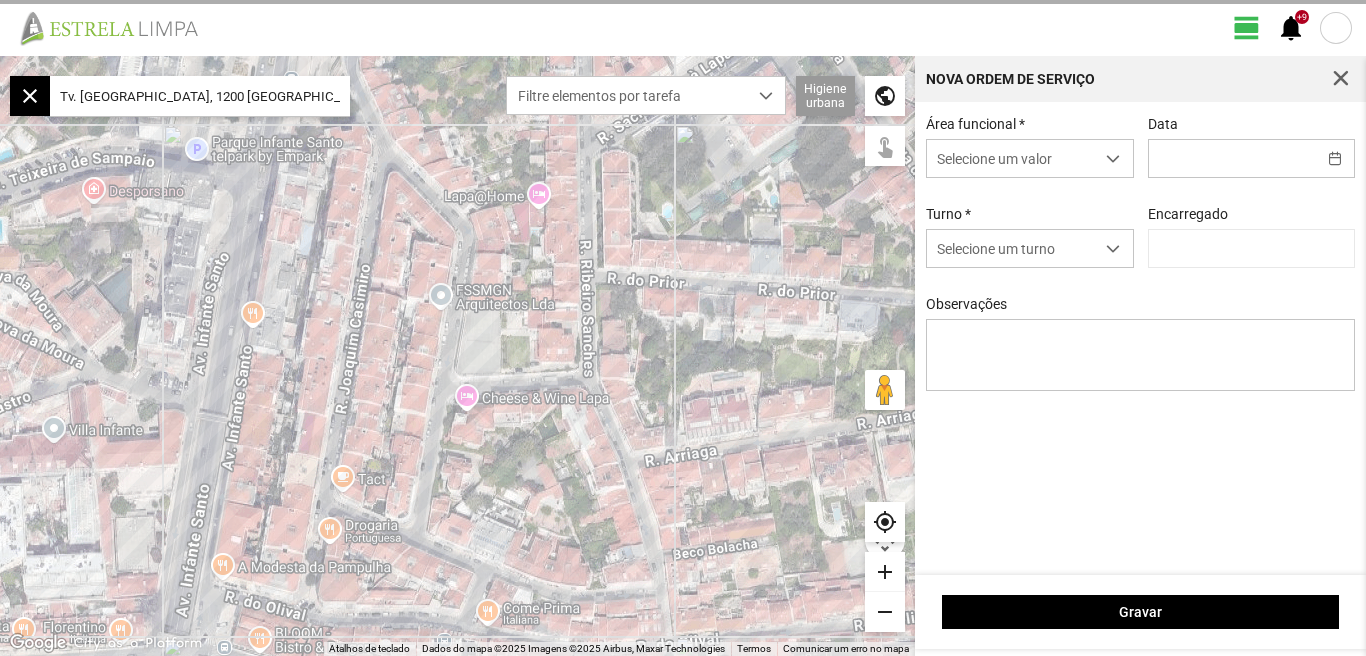 type on "[DATE]" 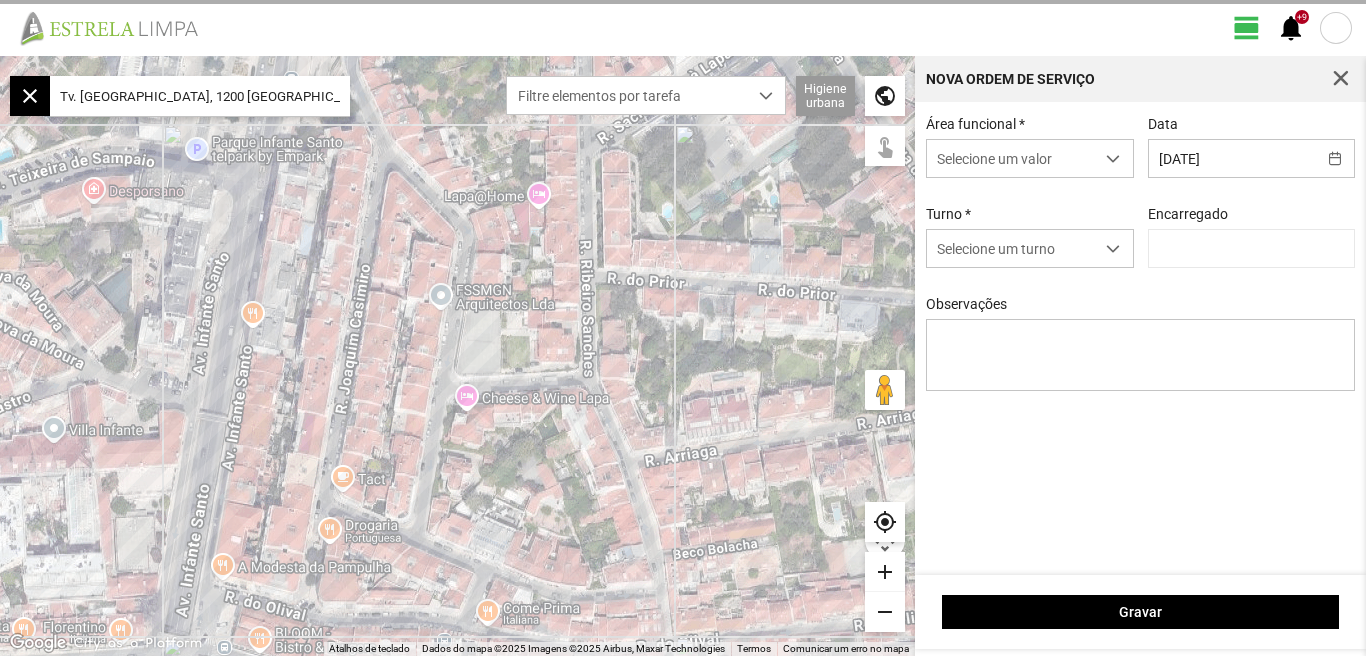 type on "[PERSON_NAME]" 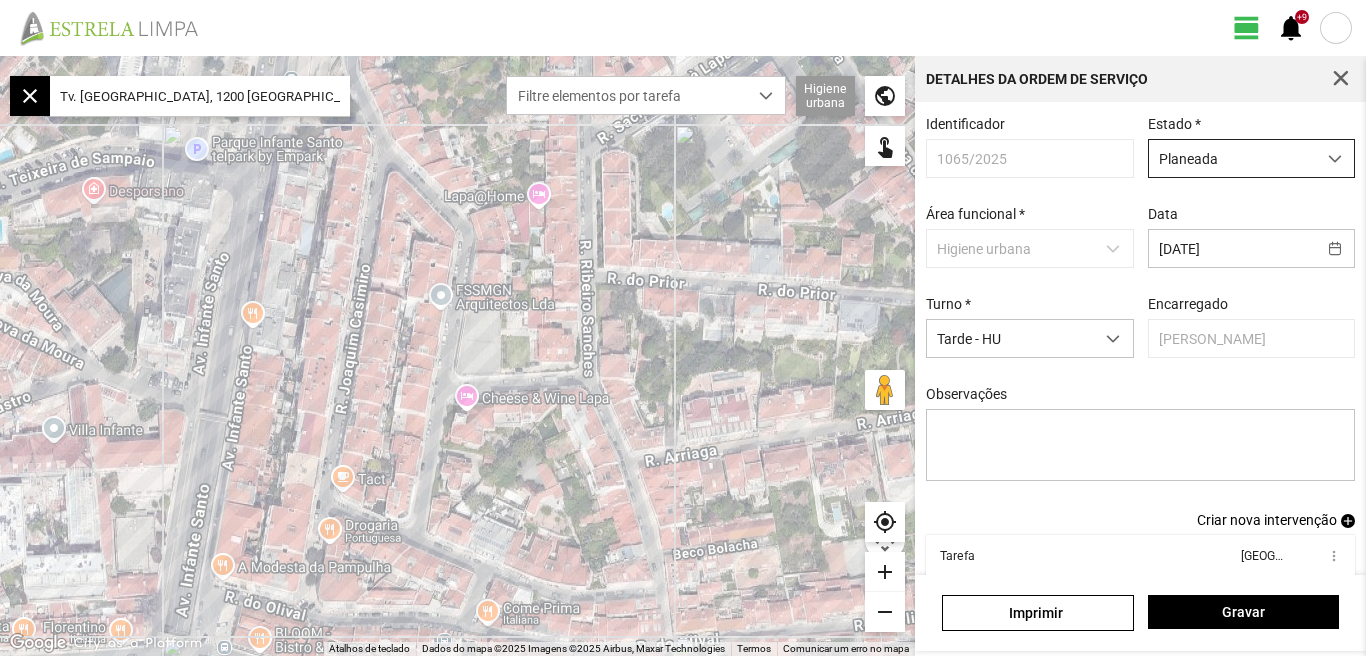 click at bounding box center (1335, 159) 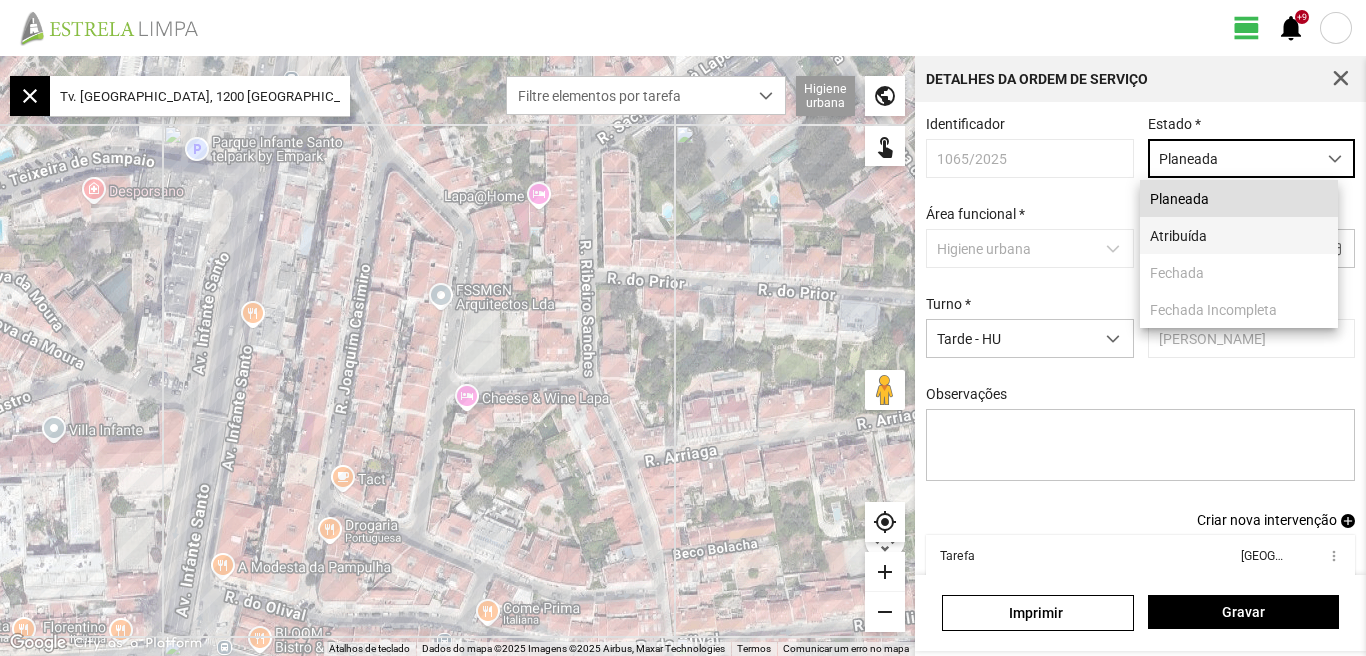 click on "Atribuída" at bounding box center (1239, 235) 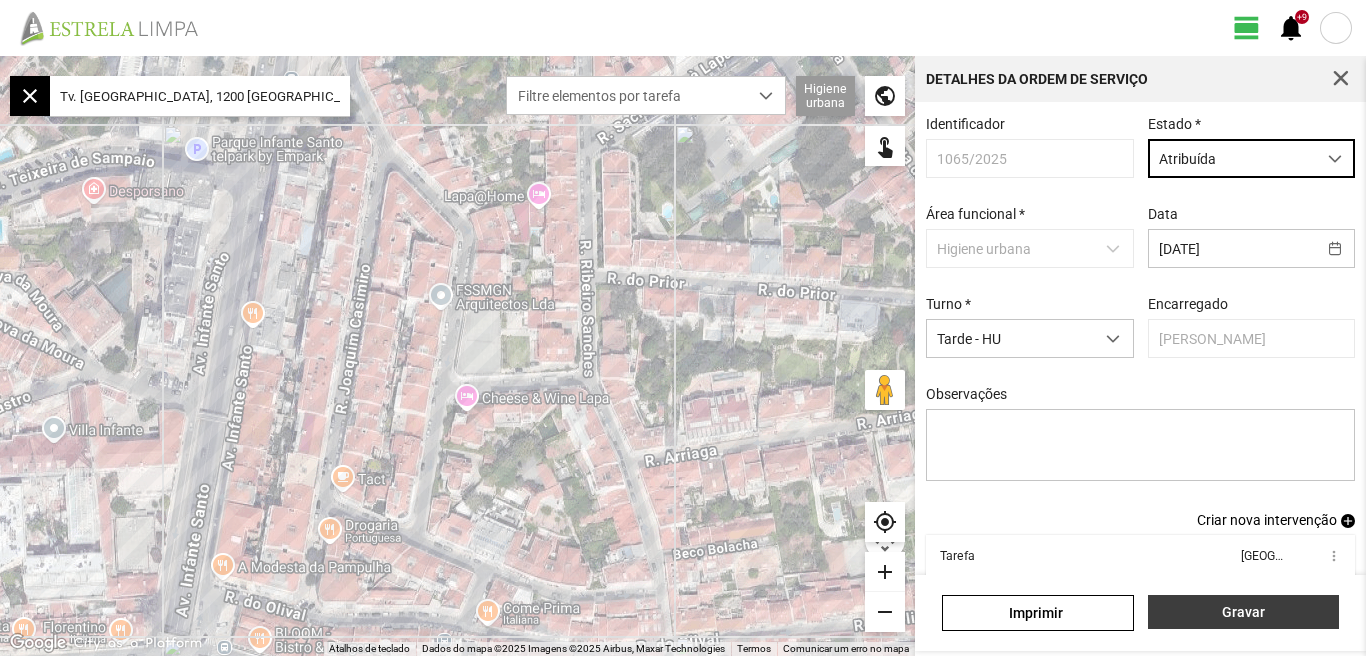 click on "Gravar" at bounding box center (1243, 612) 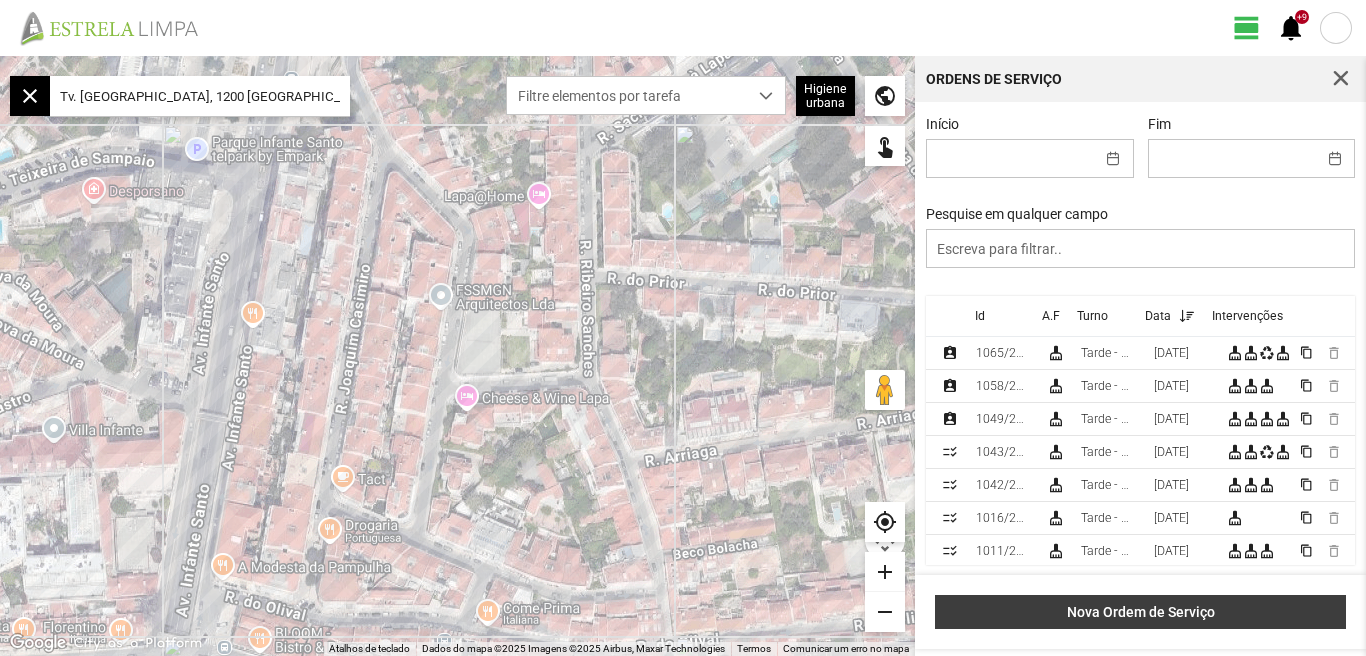 click on "Nova Ordem de Serviço" at bounding box center [1141, 612] 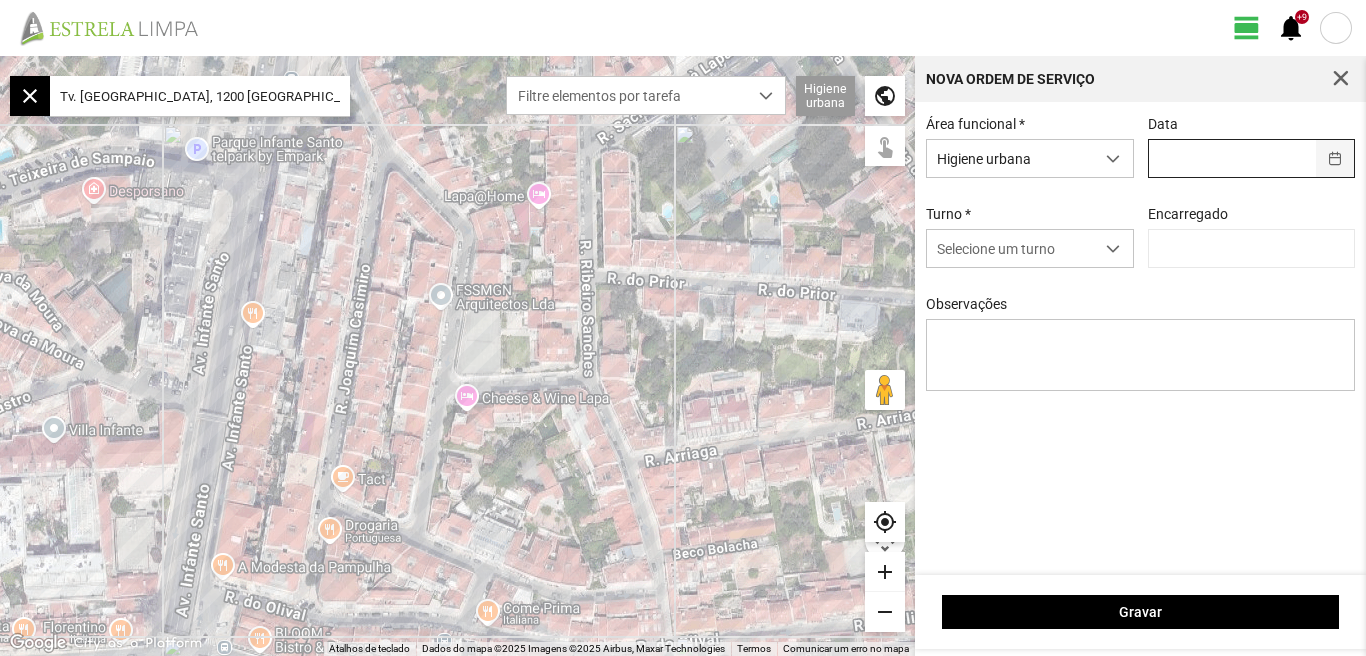 click at bounding box center (1335, 158) 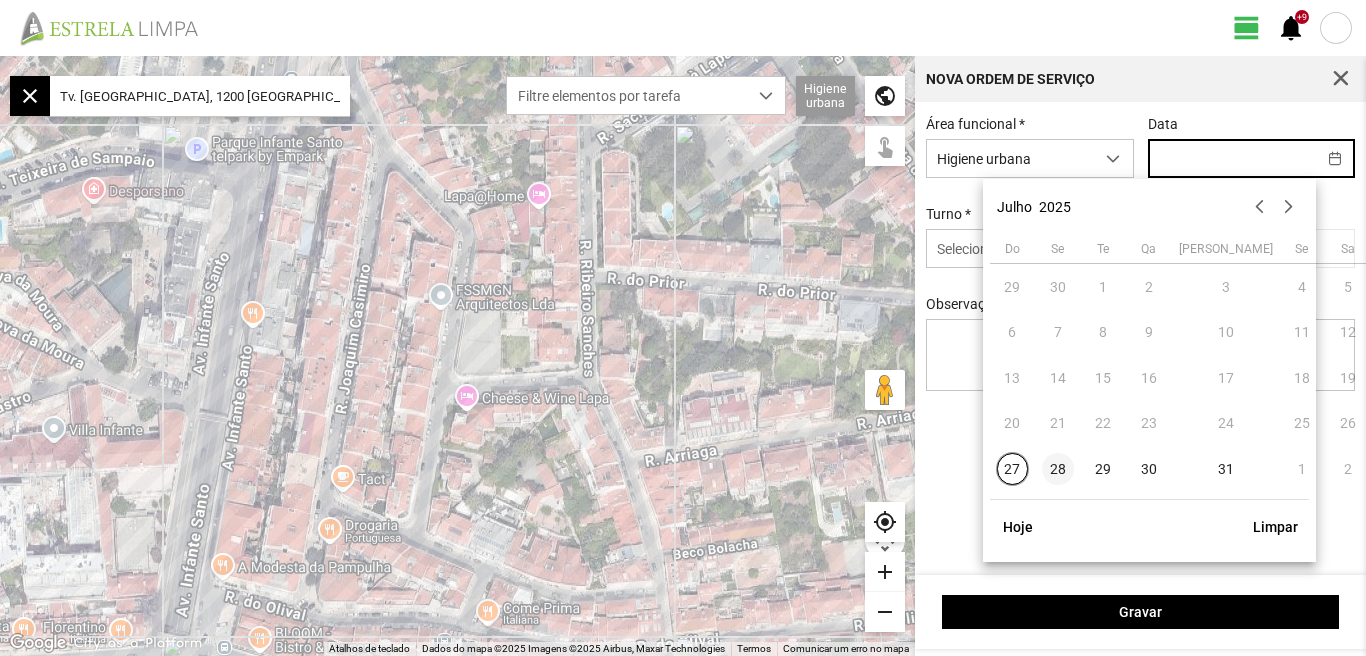 click on "28" at bounding box center (1058, 469) 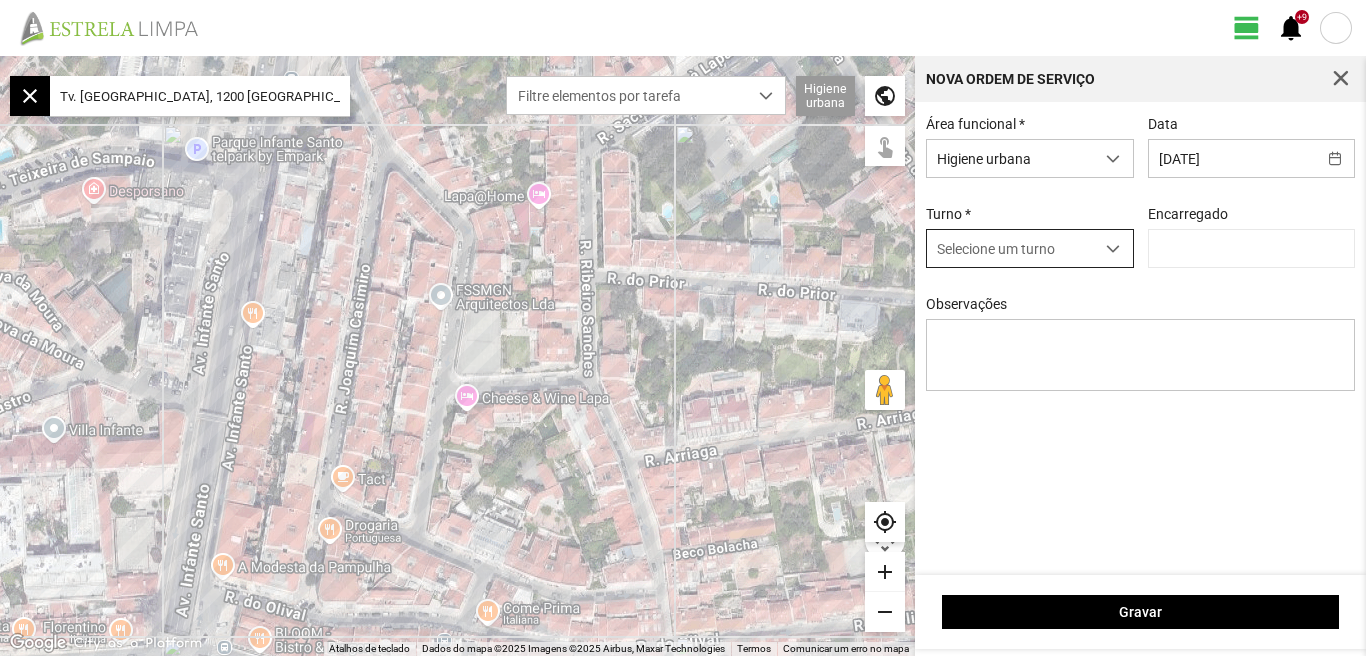 click at bounding box center (1113, 249) 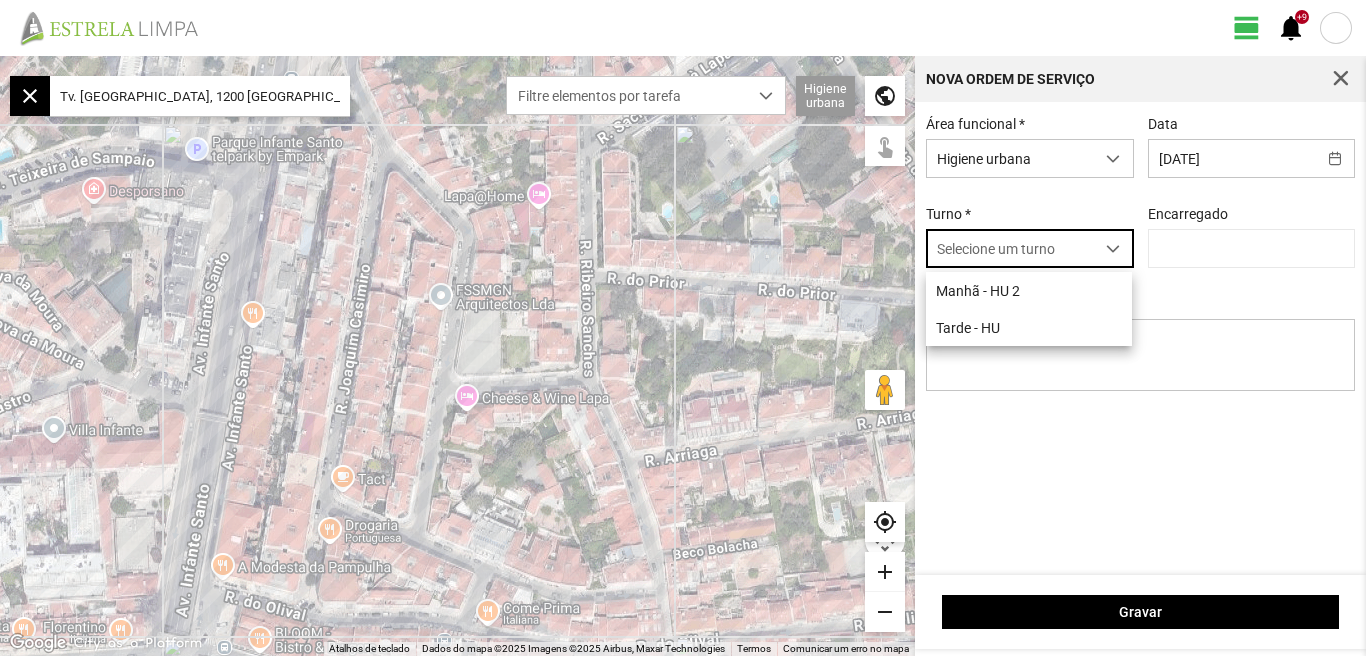 scroll, scrollTop: 11, scrollLeft: 89, axis: both 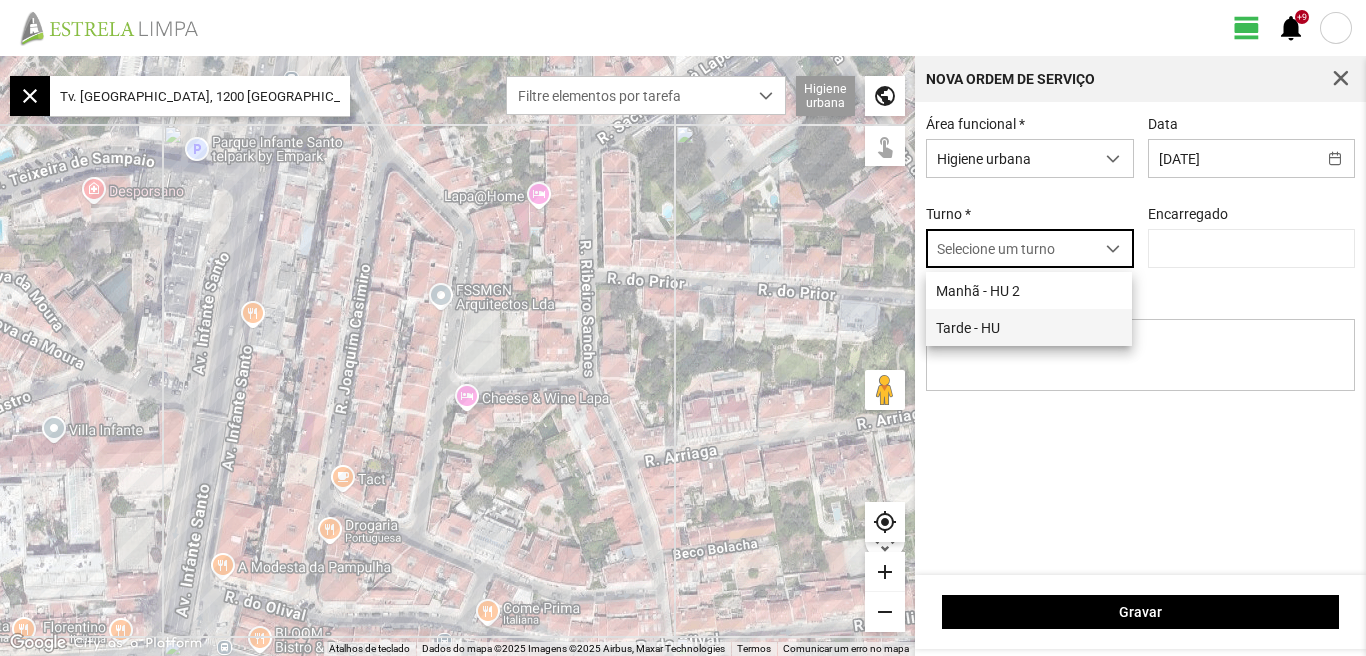 click on "Tarde - HU" at bounding box center [1029, 327] 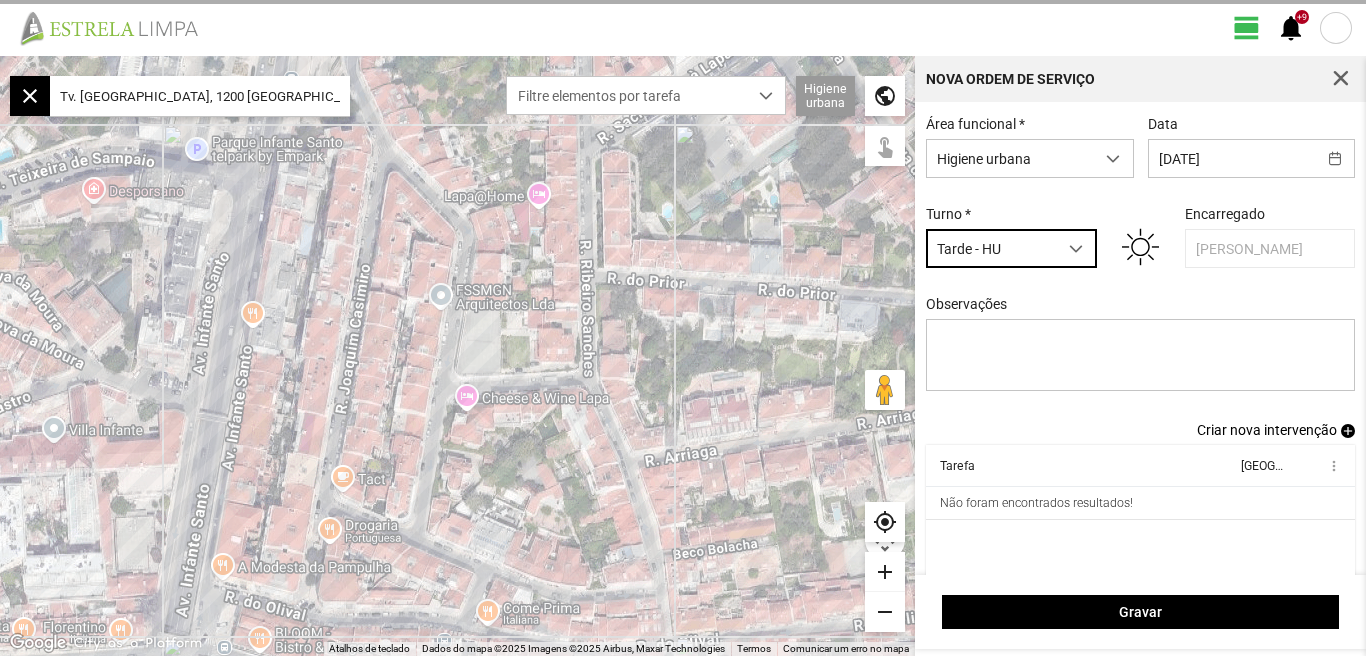 click on "Criar nova intervenção" at bounding box center [1267, 430] 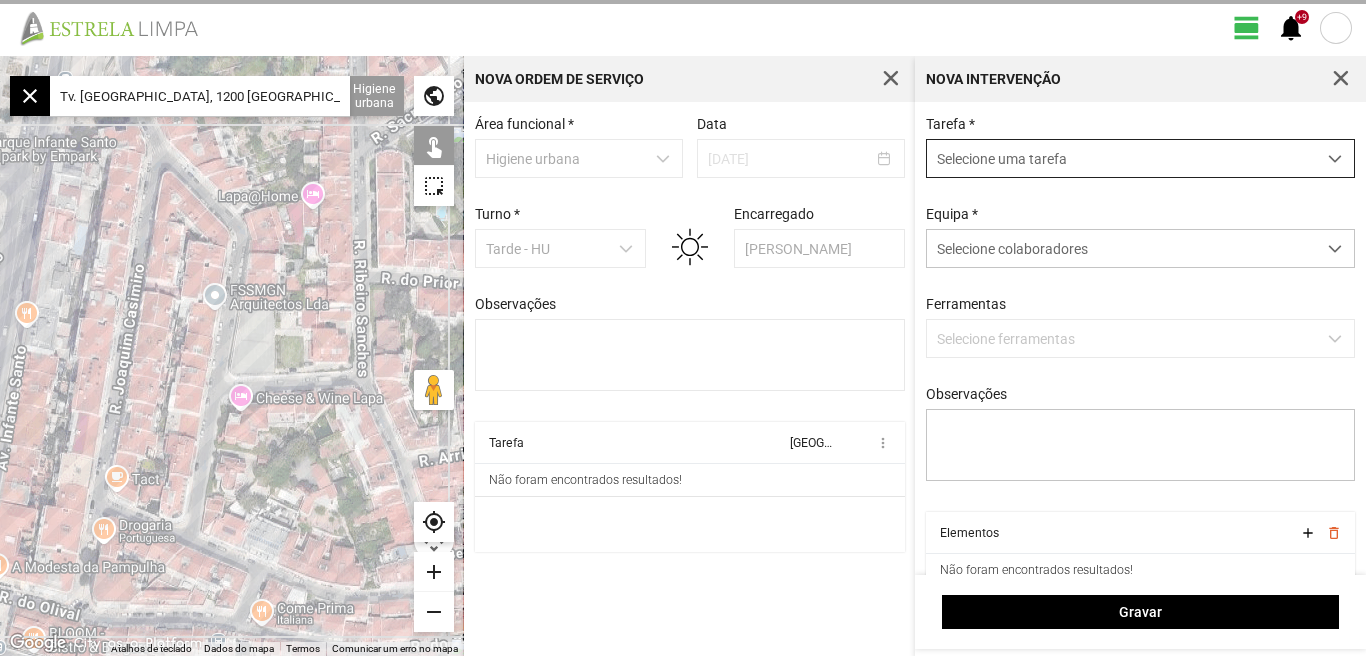 click at bounding box center (1335, 159) 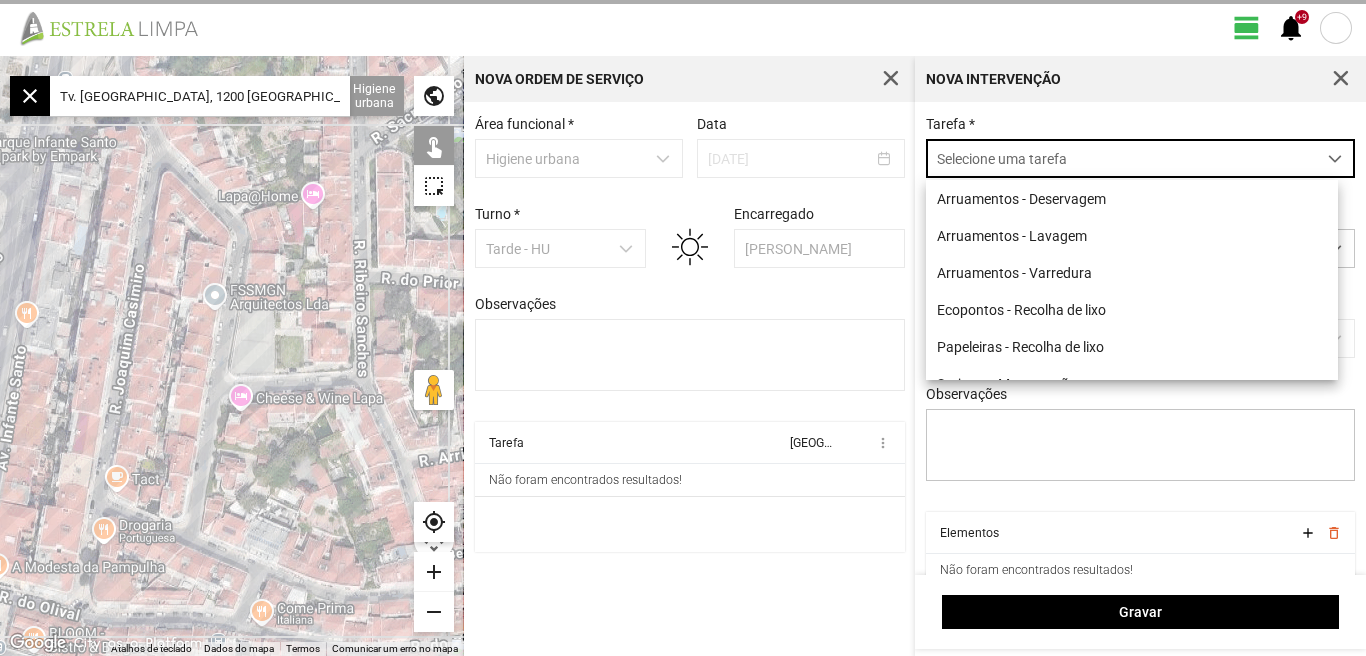 scroll, scrollTop: 11, scrollLeft: 89, axis: both 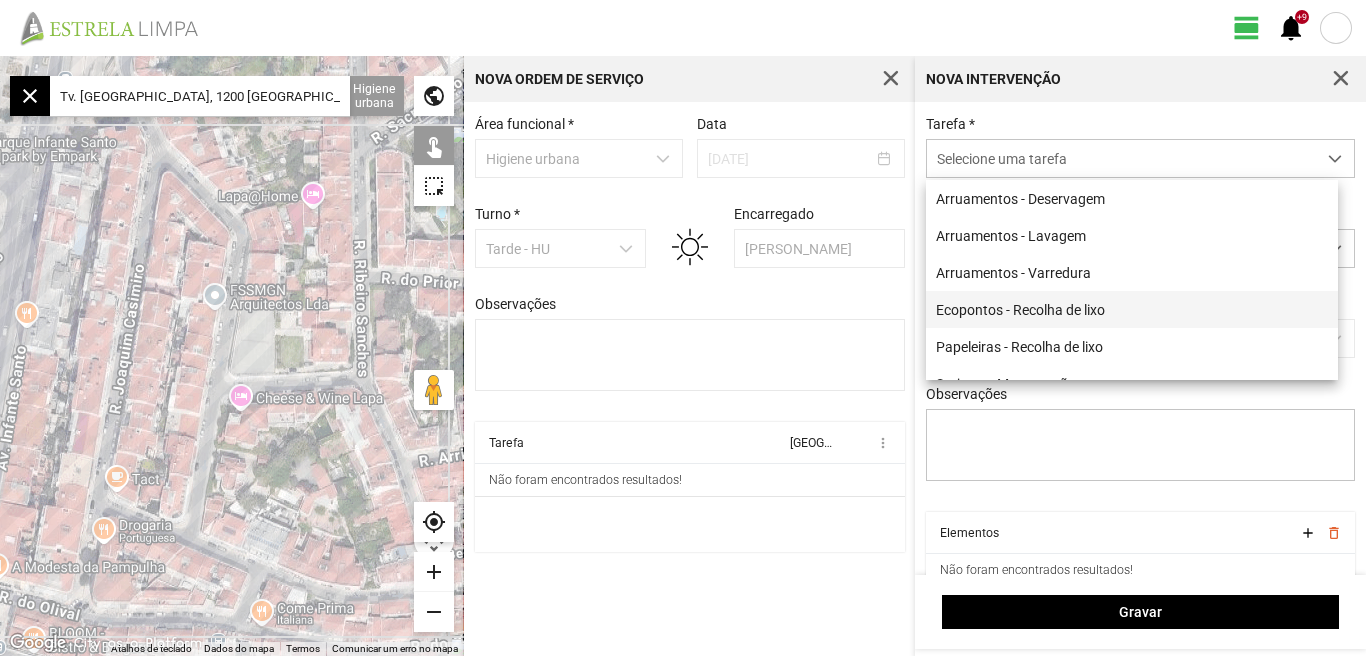 click on "Ecopontos - Recolha de lixo" at bounding box center (1132, 309) 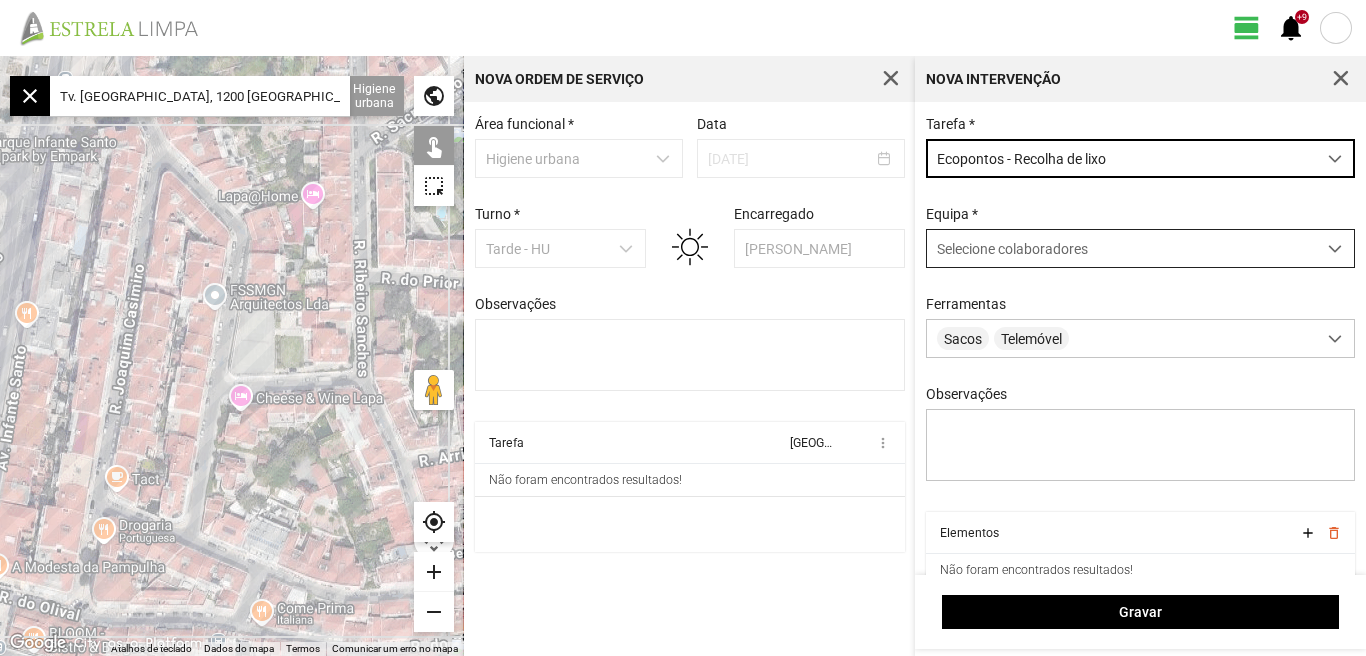 click at bounding box center (1335, 249) 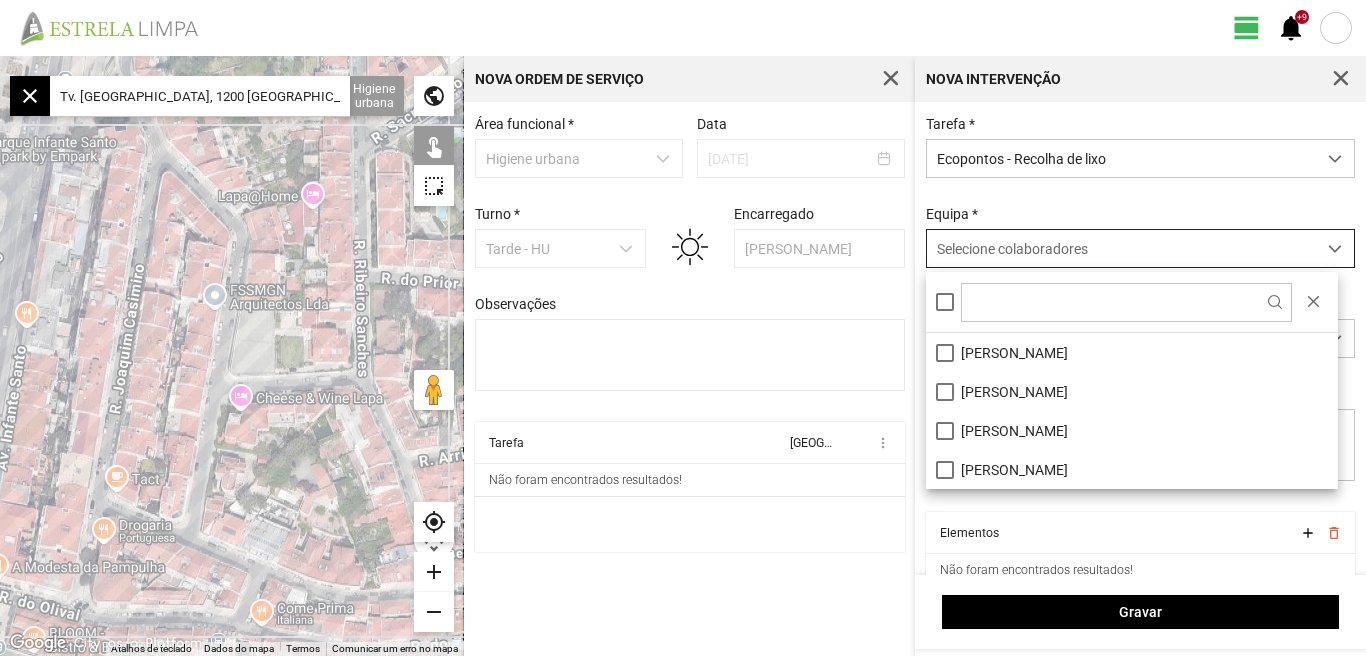 scroll, scrollTop: 11, scrollLeft: 89, axis: both 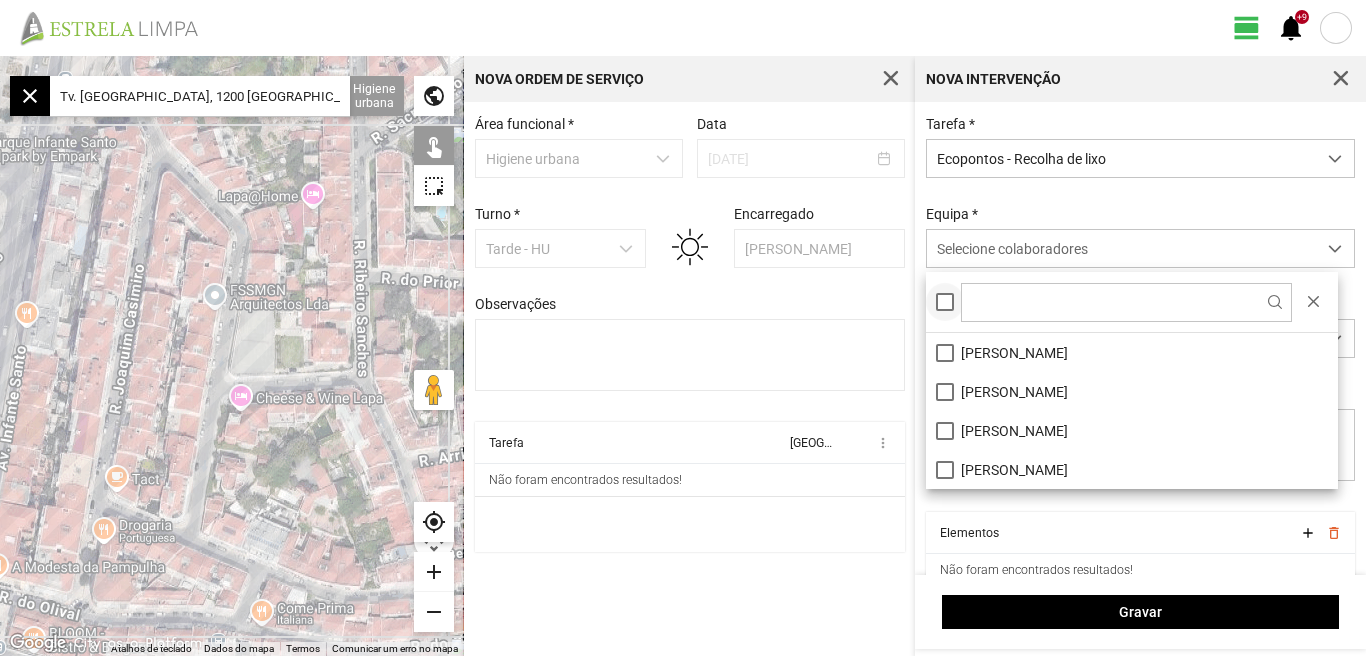 click at bounding box center (945, 302) 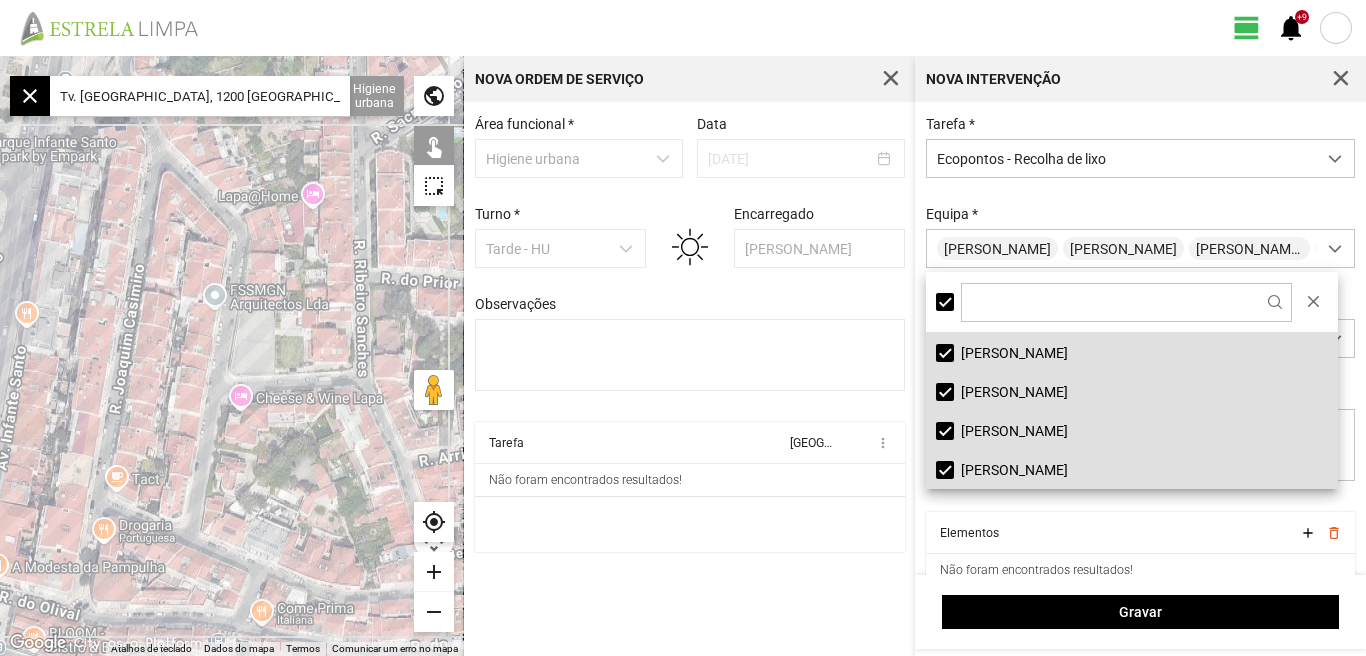 click on "Tv. [GEOGRAPHIC_DATA], 1200 [GEOGRAPHIC_DATA], [GEOGRAPHIC_DATA]" 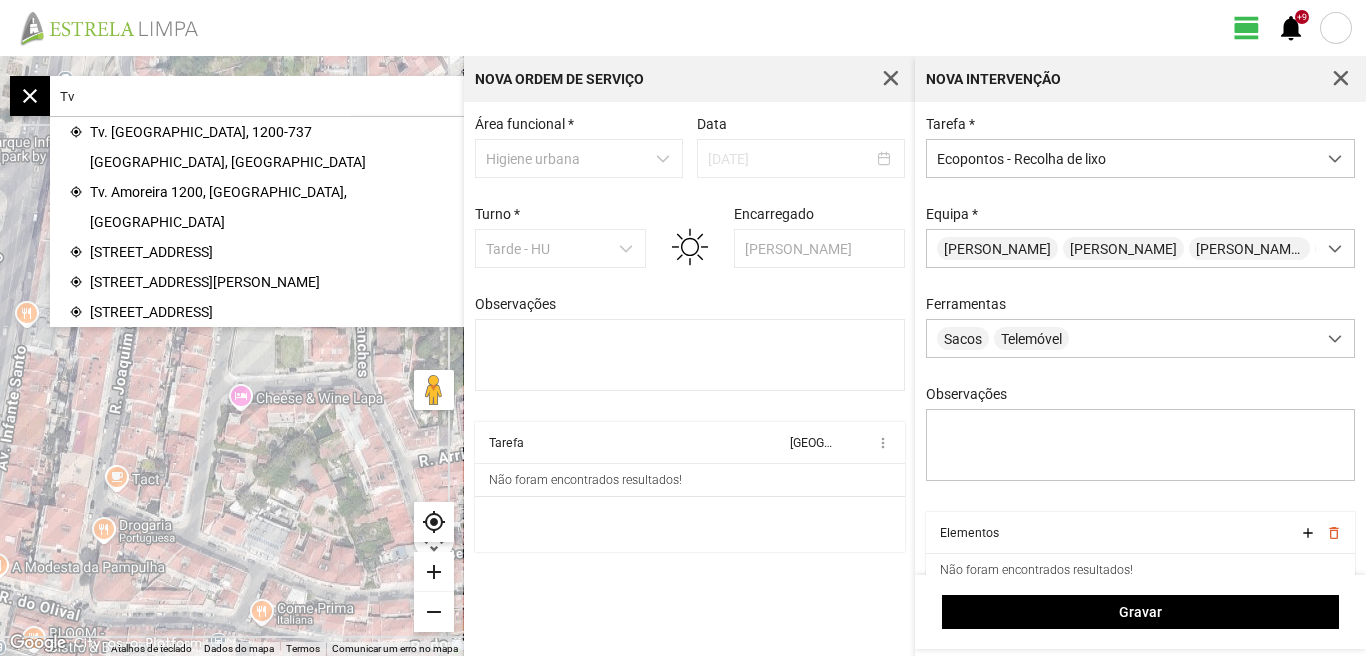 type on "T" 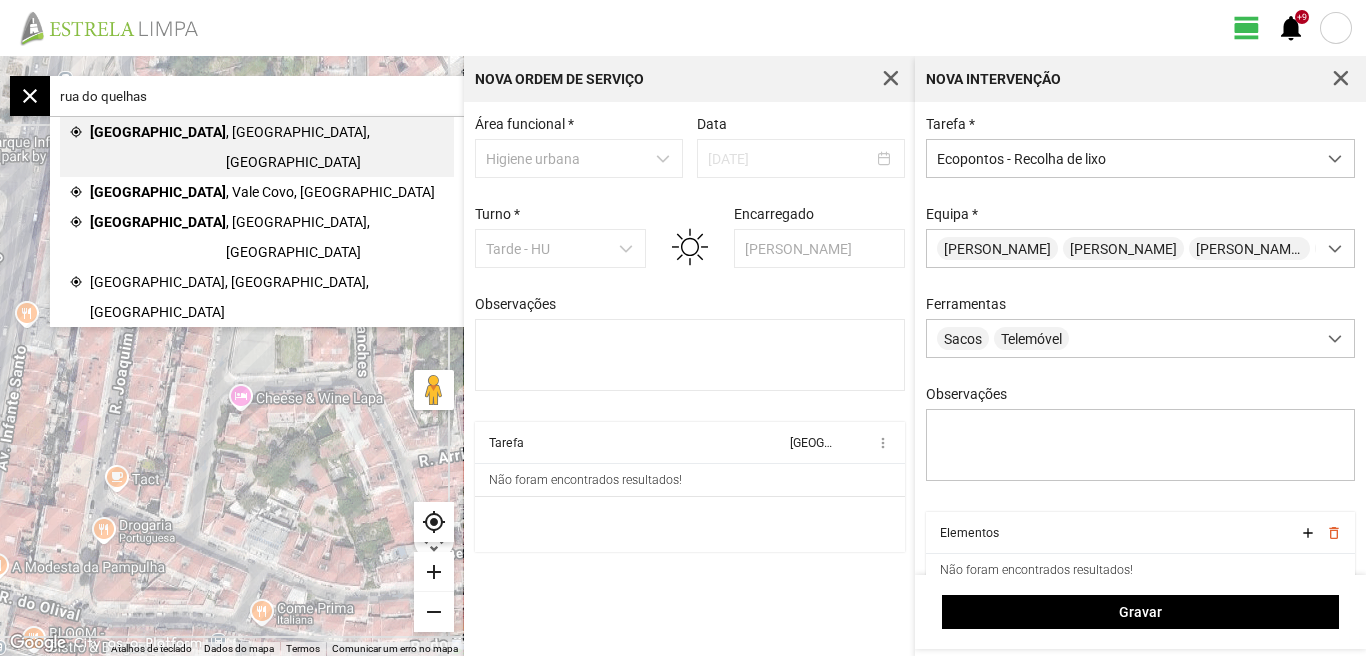 click on "[GEOGRAPHIC_DATA]" 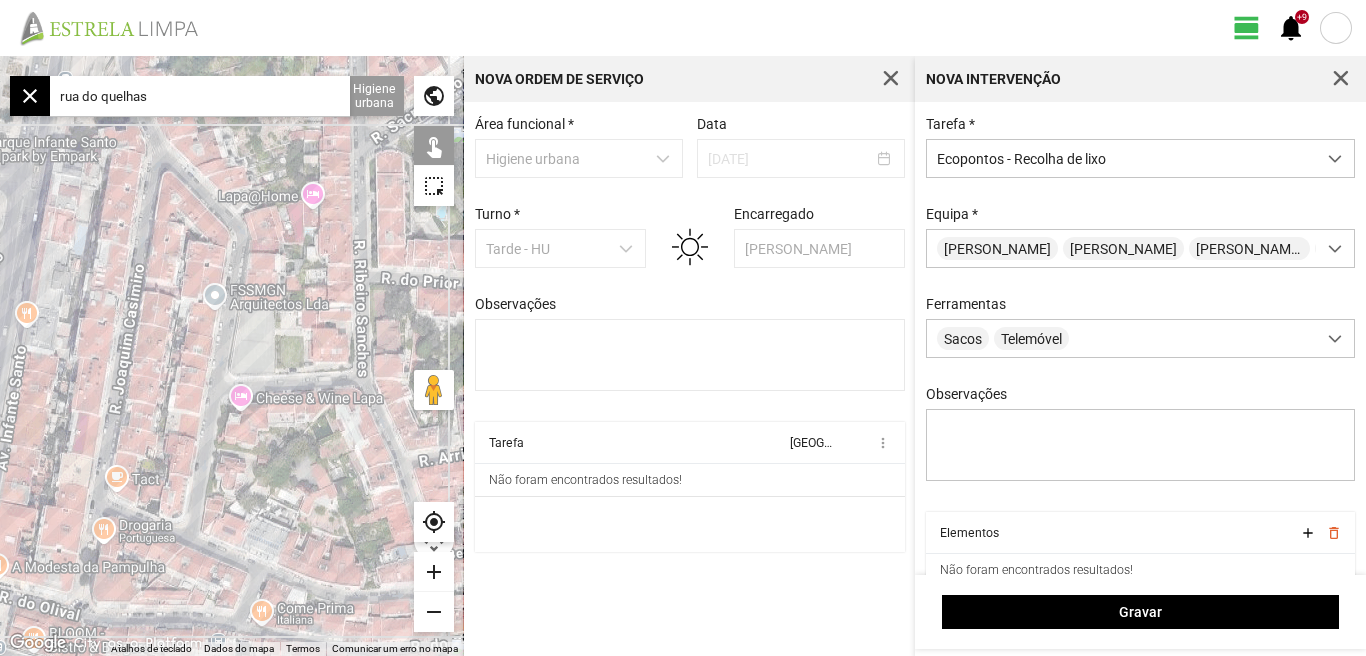 type on "[STREET_ADDRESS]" 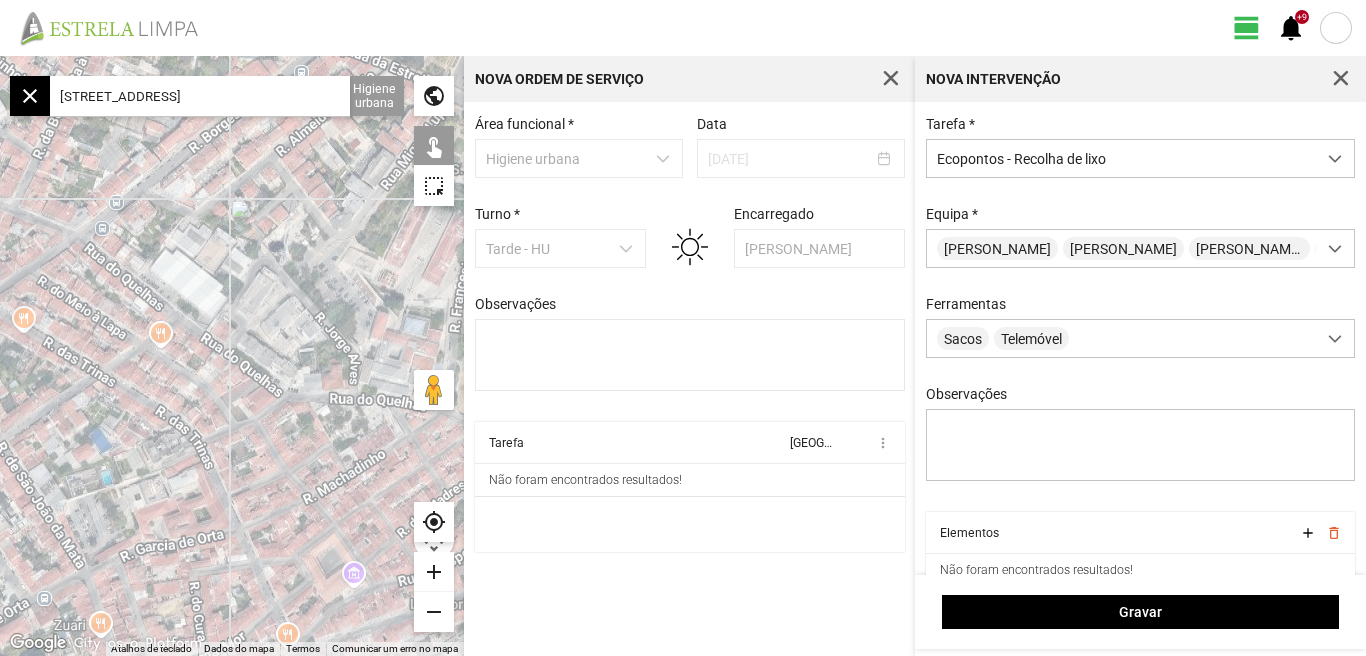 click 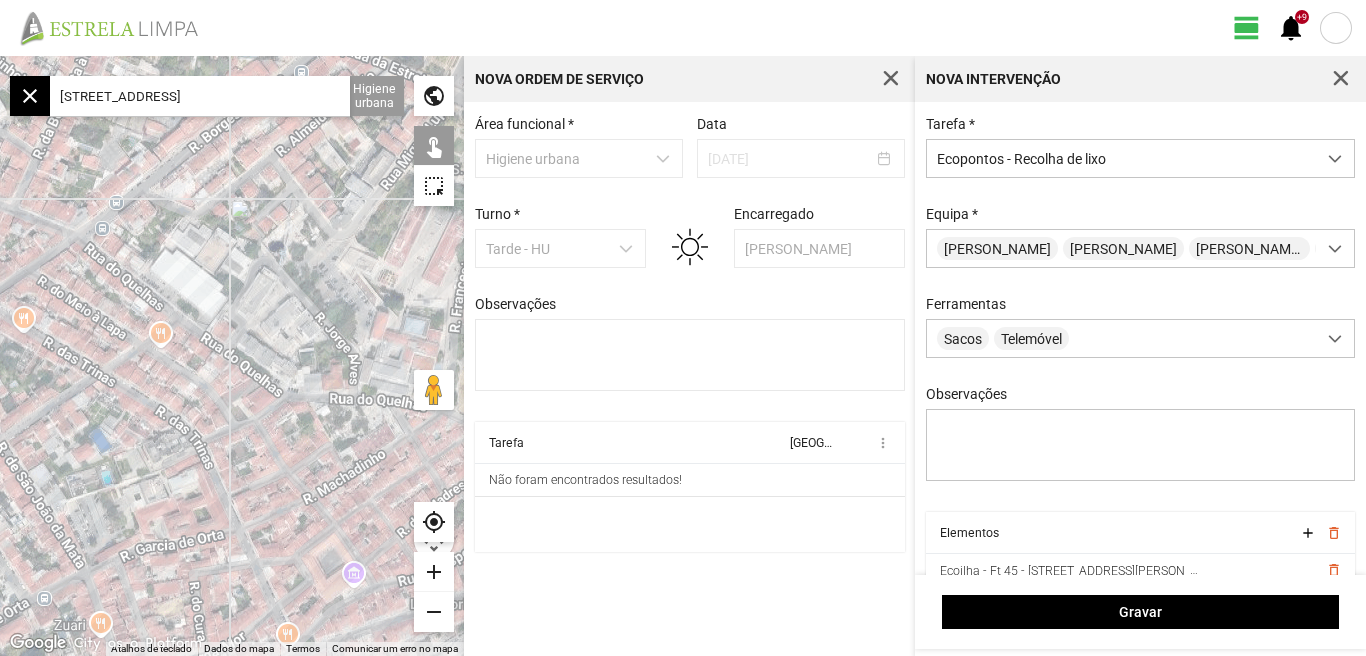 click 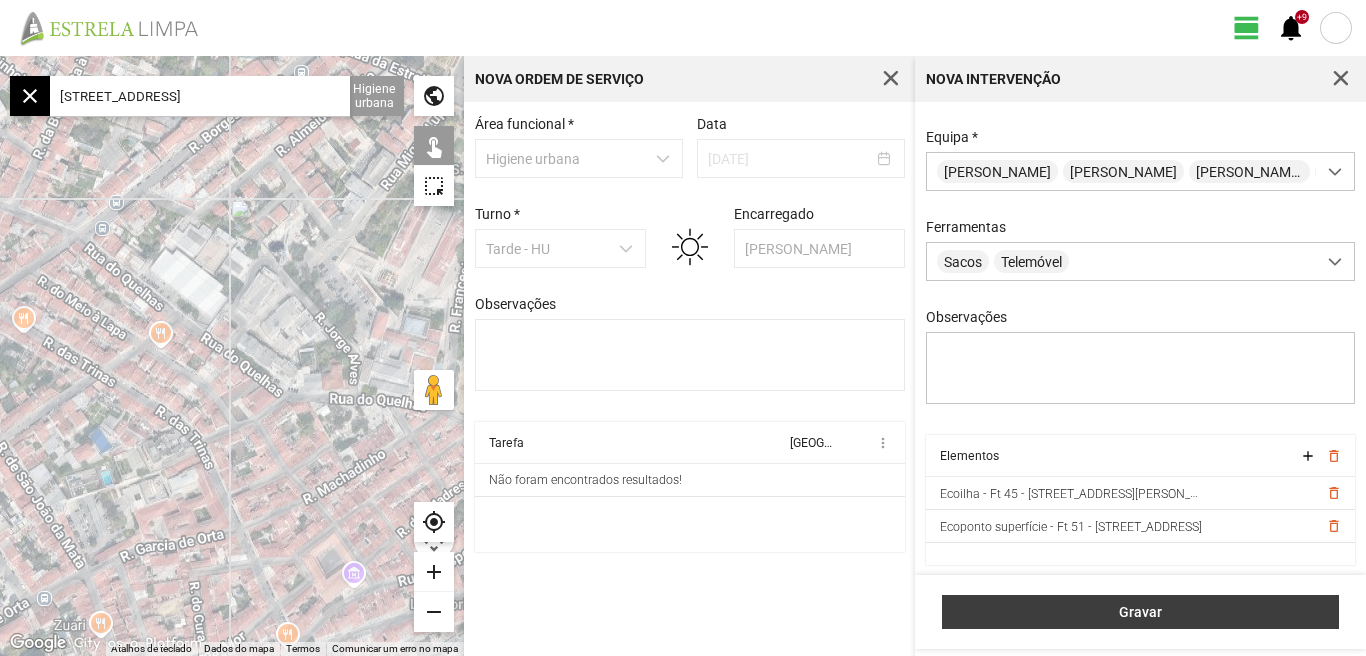 click on "Gravar" at bounding box center (1141, 612) 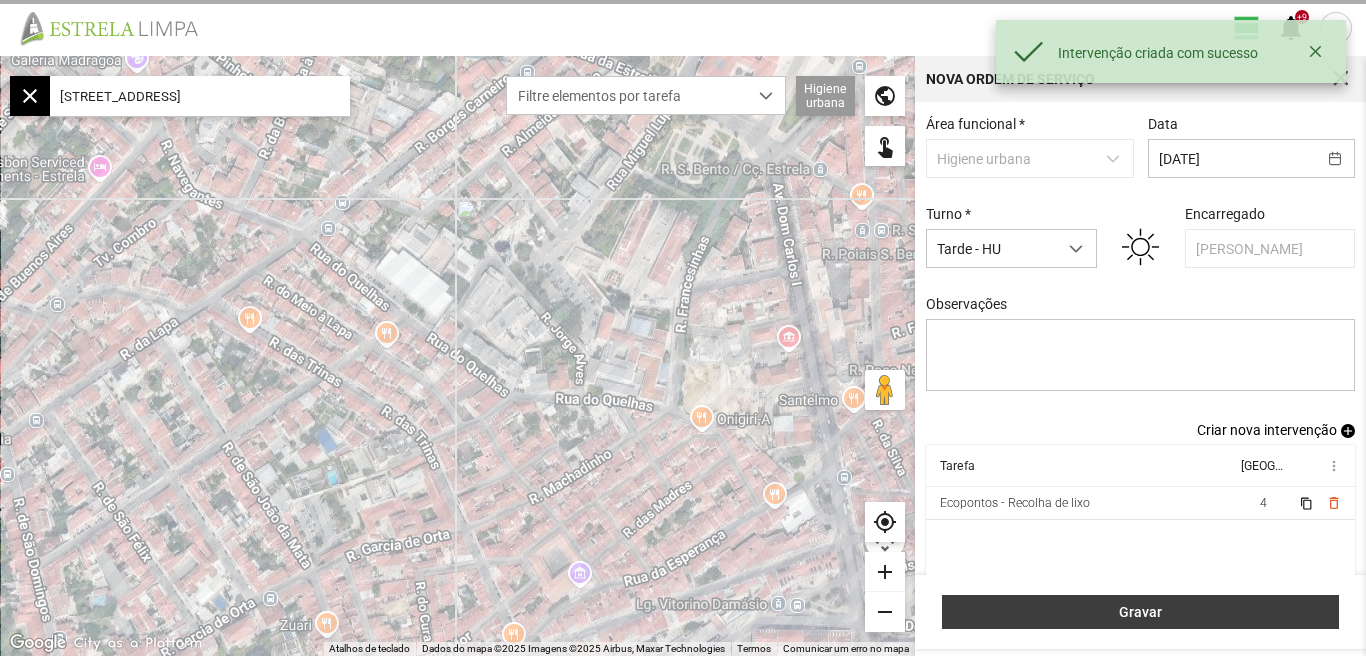 click on "Gravar" at bounding box center (1141, 612) 